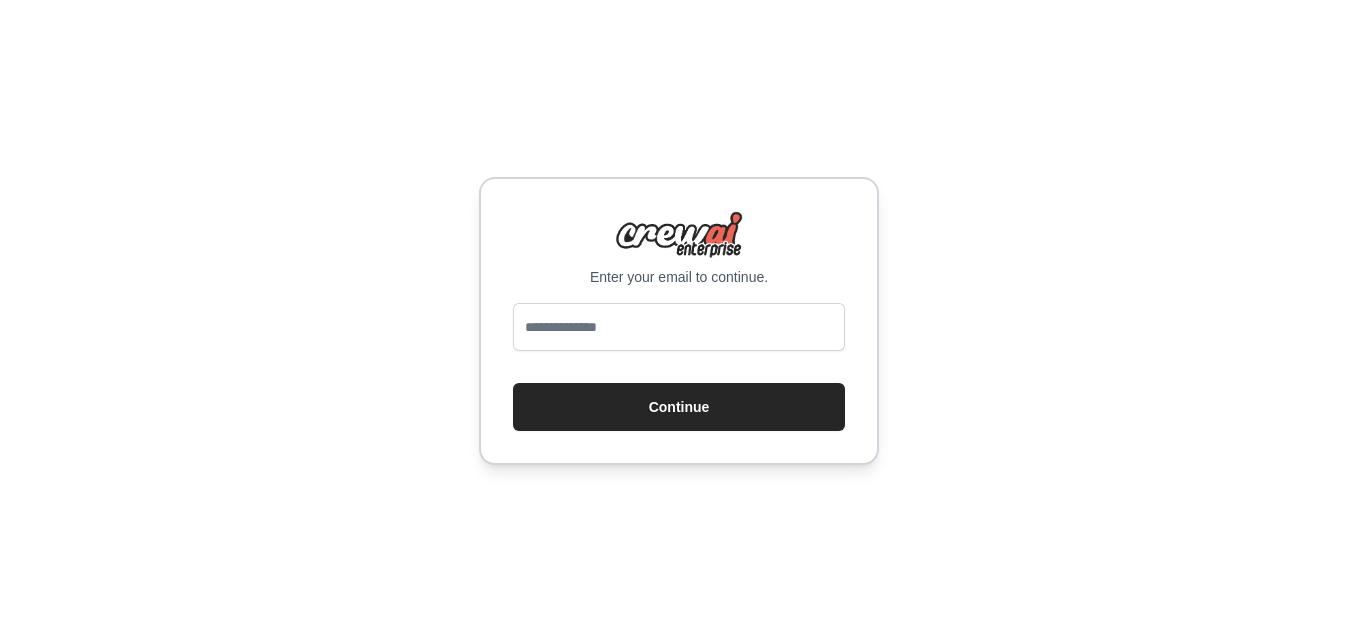 scroll, scrollTop: 0, scrollLeft: 0, axis: both 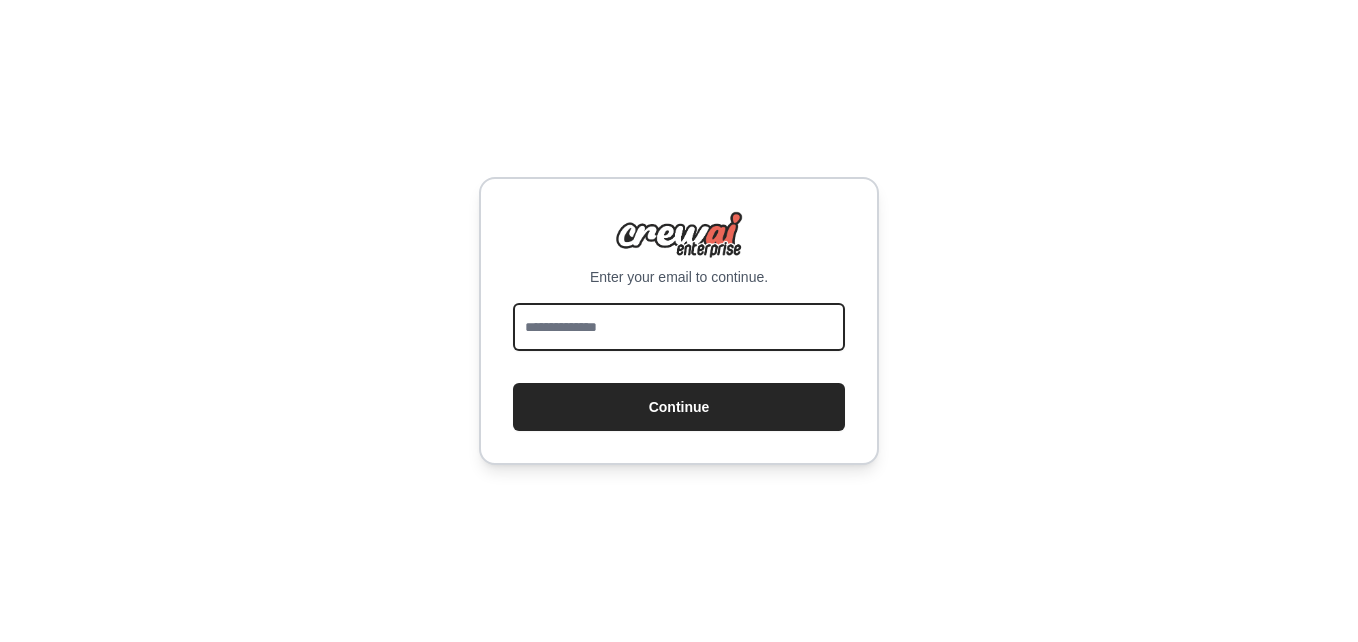 click at bounding box center [679, 327] 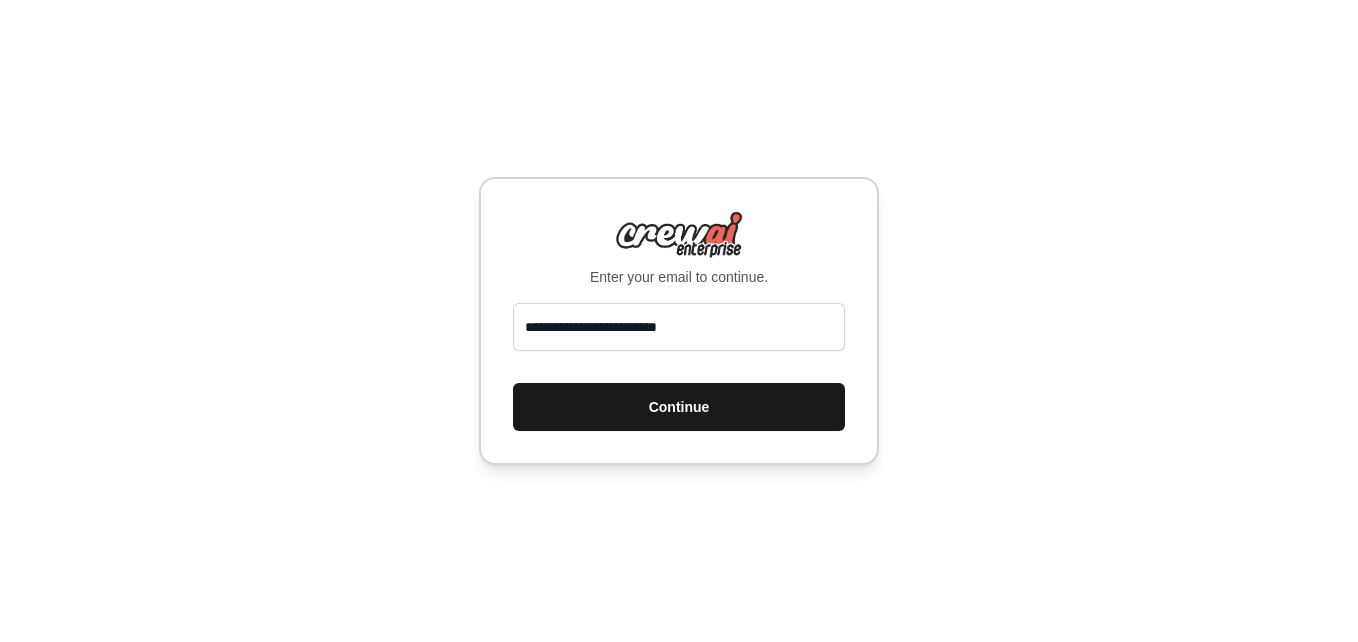 click on "Continue" at bounding box center [679, 407] 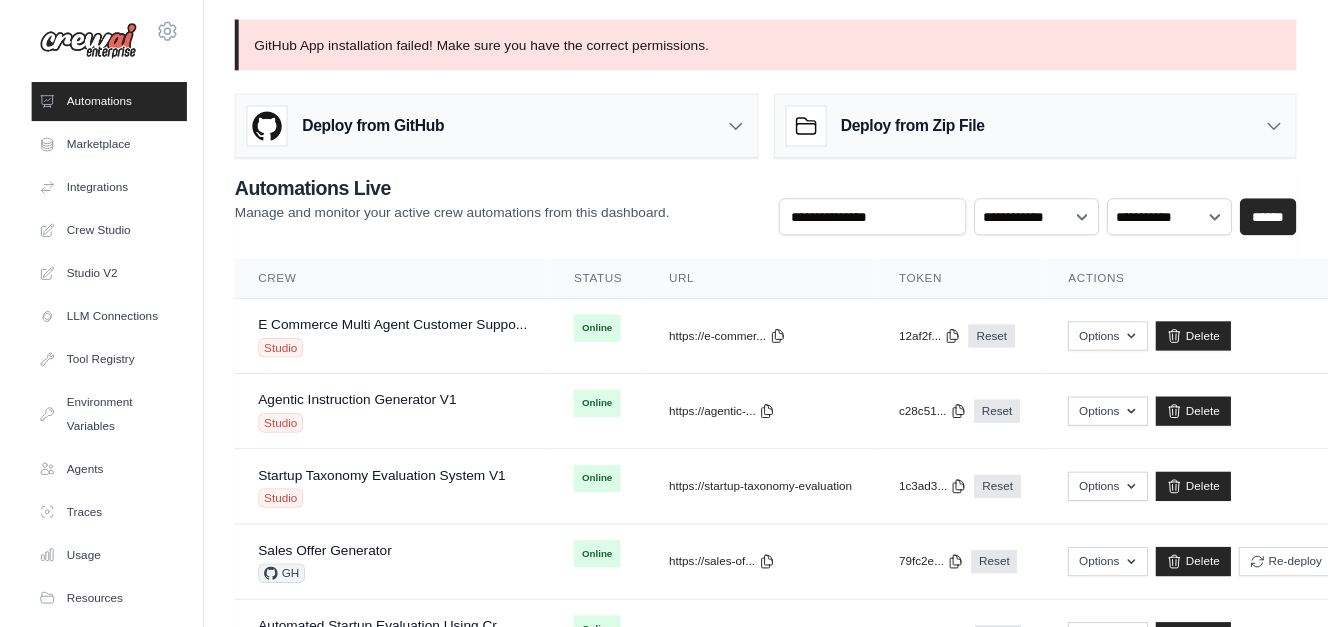scroll, scrollTop: 0, scrollLeft: 0, axis: both 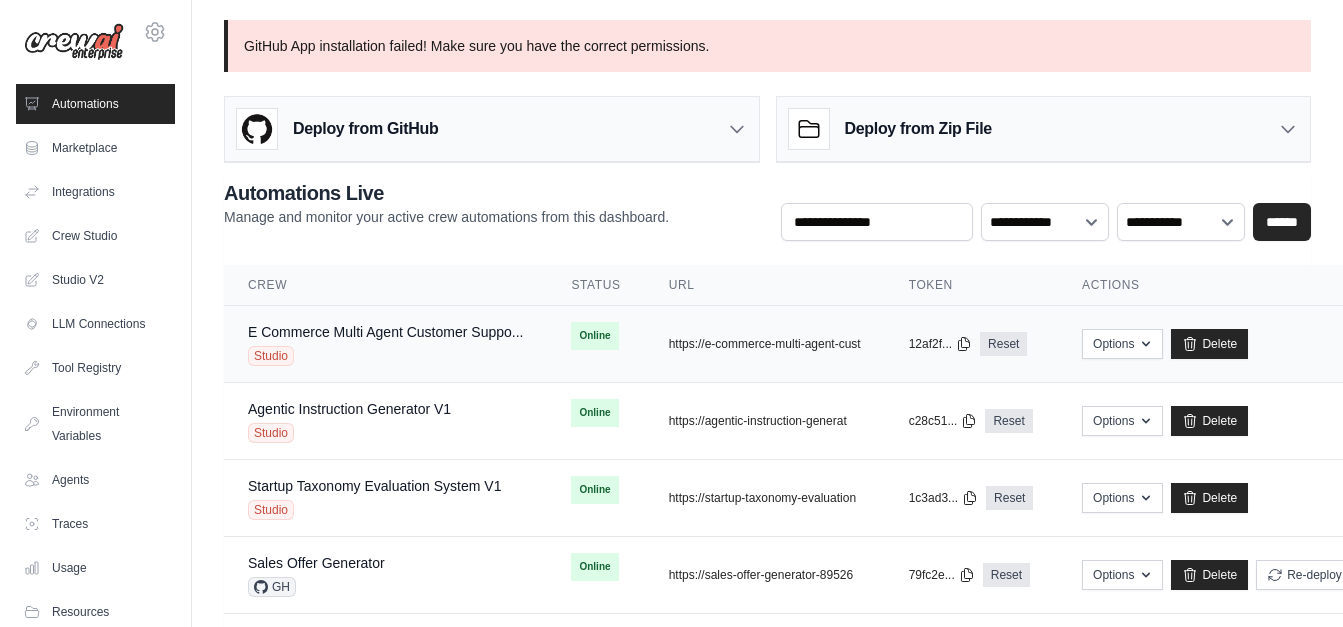 click on "E Commerce Multi Agent Customer Suppo...
Studio" at bounding box center [385, 344] 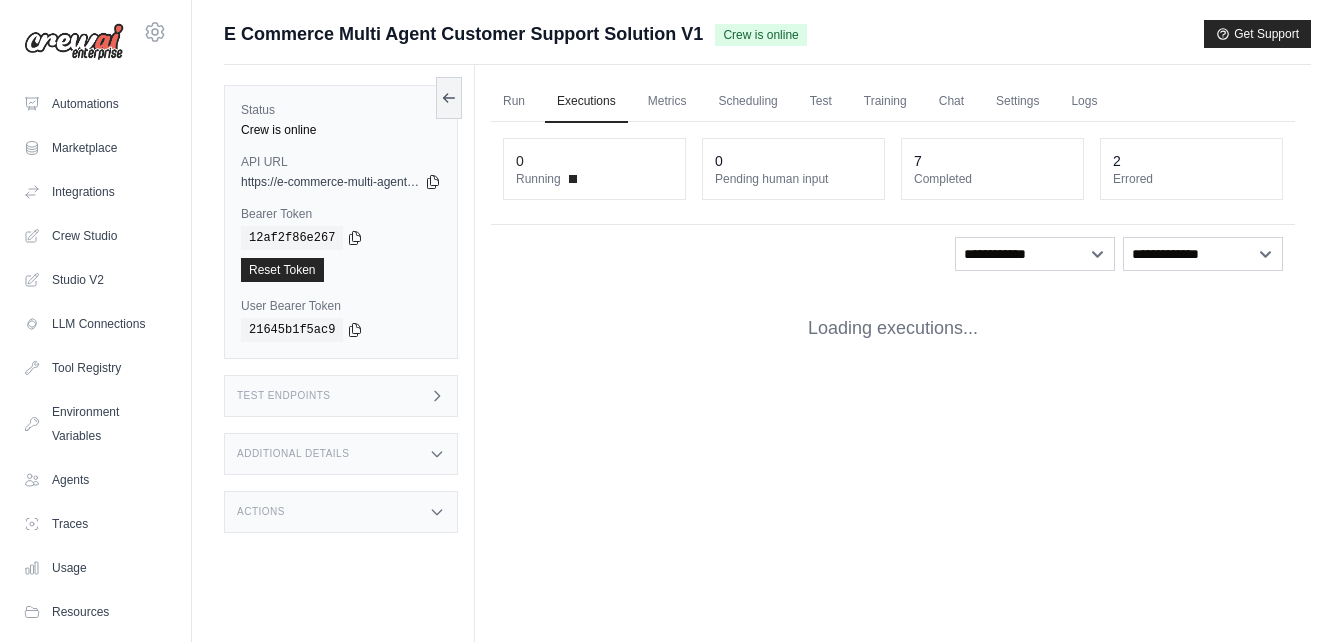 scroll, scrollTop: 0, scrollLeft: 0, axis: both 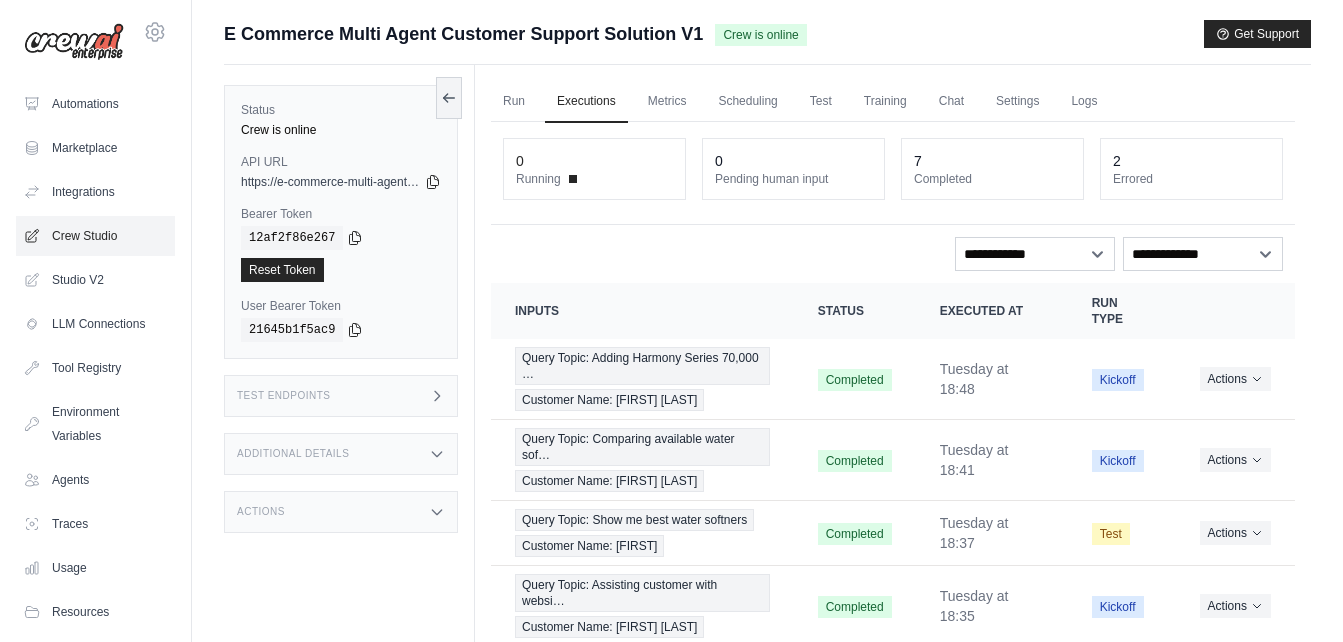 click on "Crew Studio" at bounding box center [95, 236] 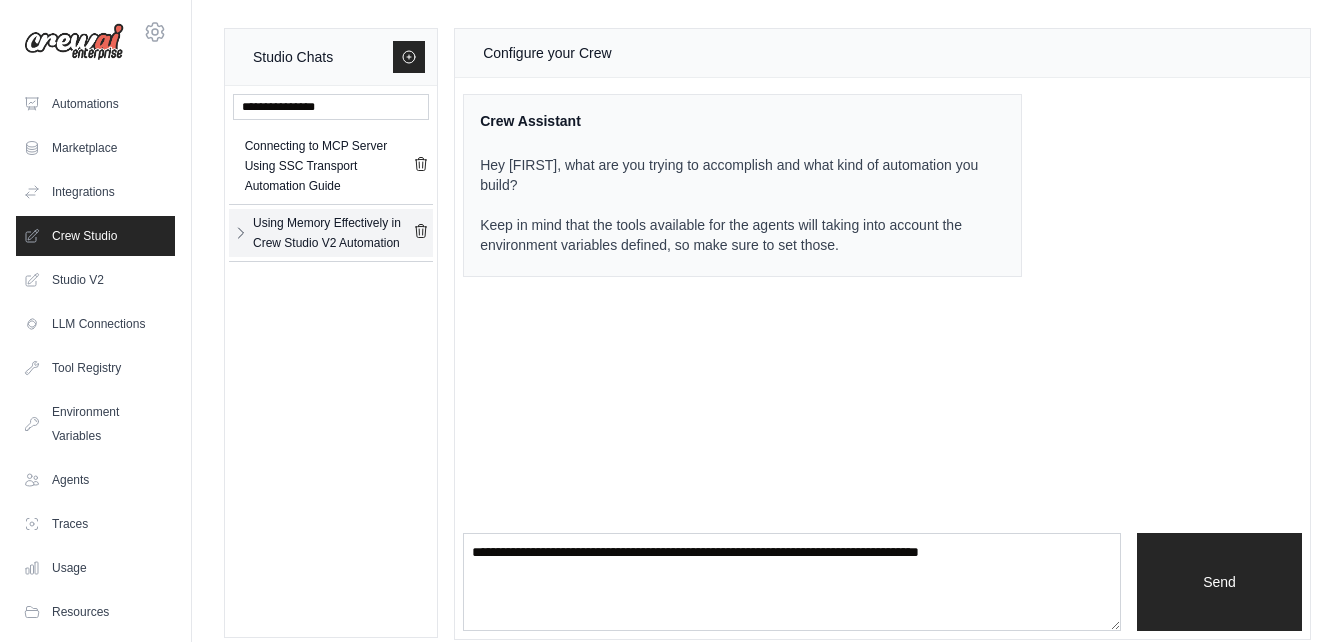 click 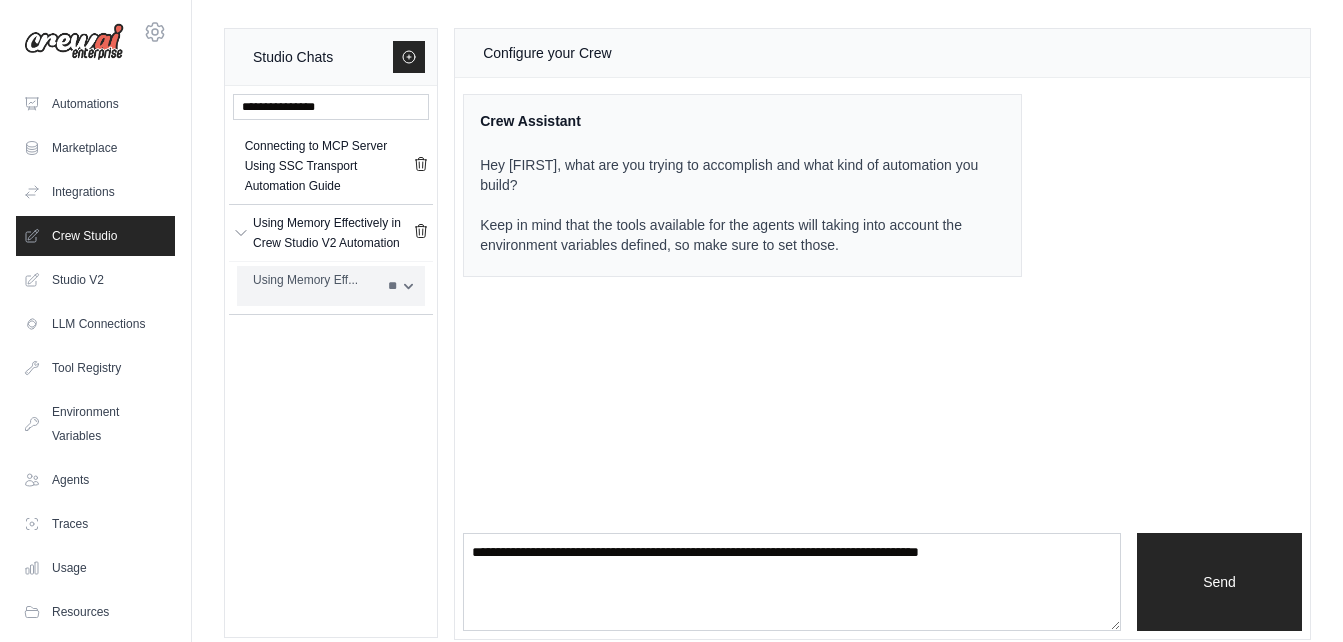 click on "Using Memory Eff..." at bounding box center [314, 280] 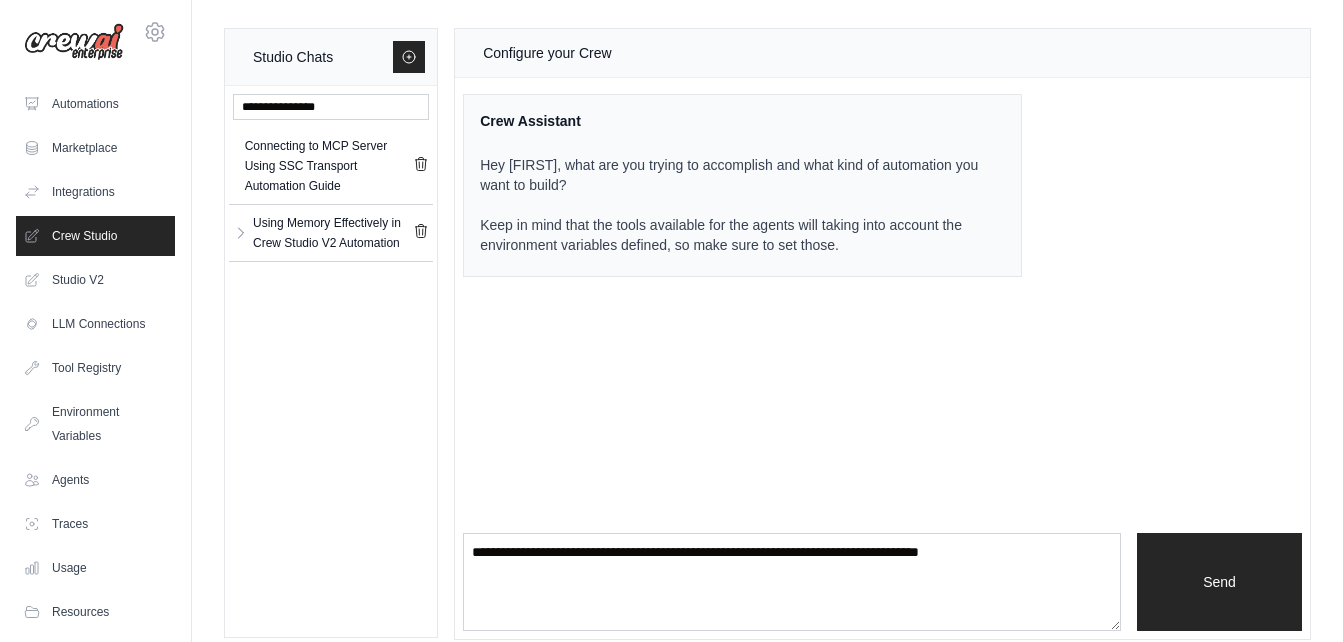 scroll, scrollTop: 0, scrollLeft: 0, axis: both 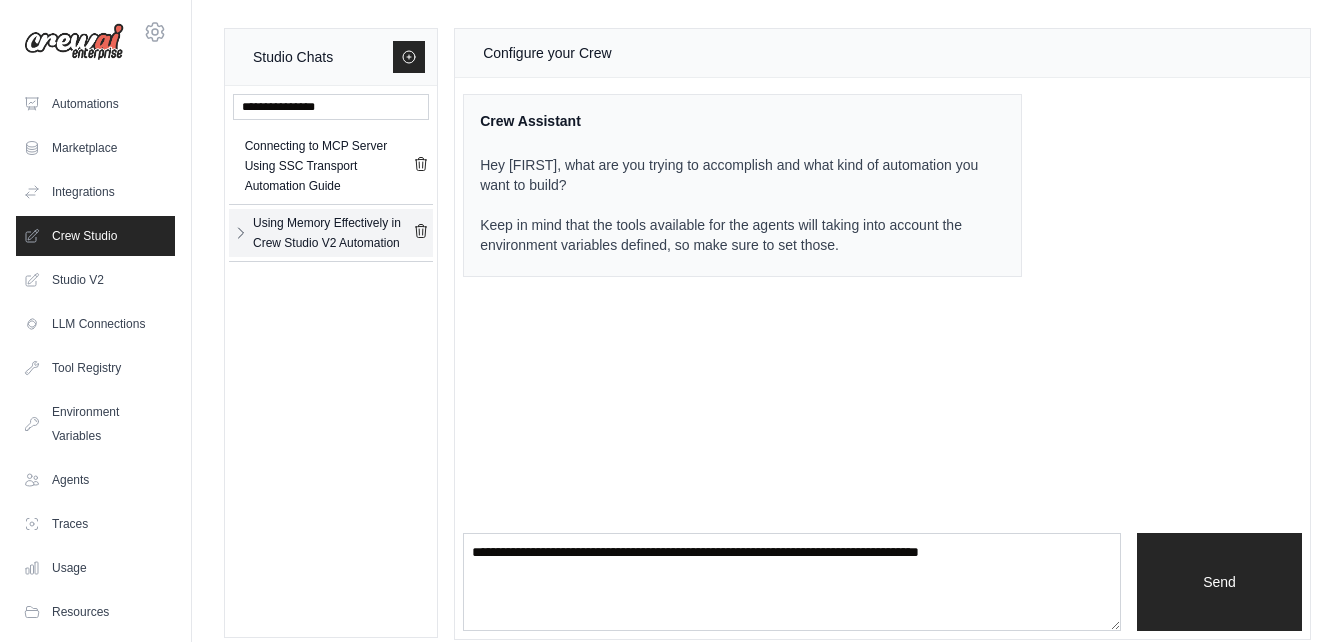 click 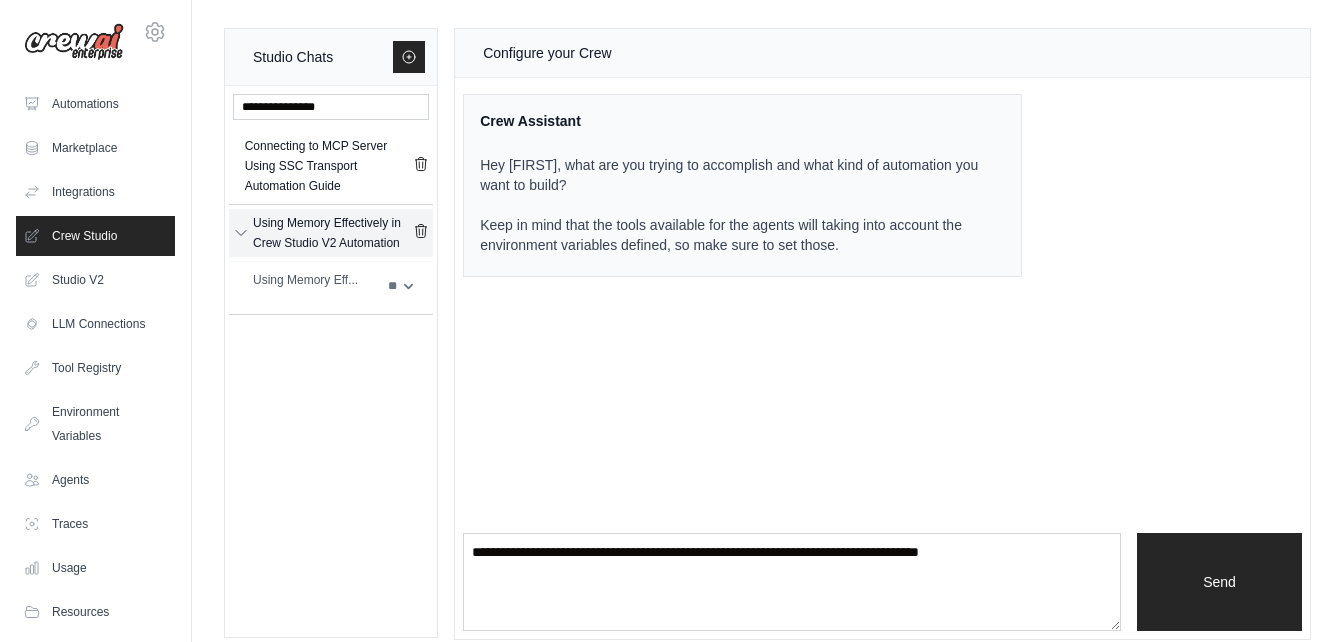 click 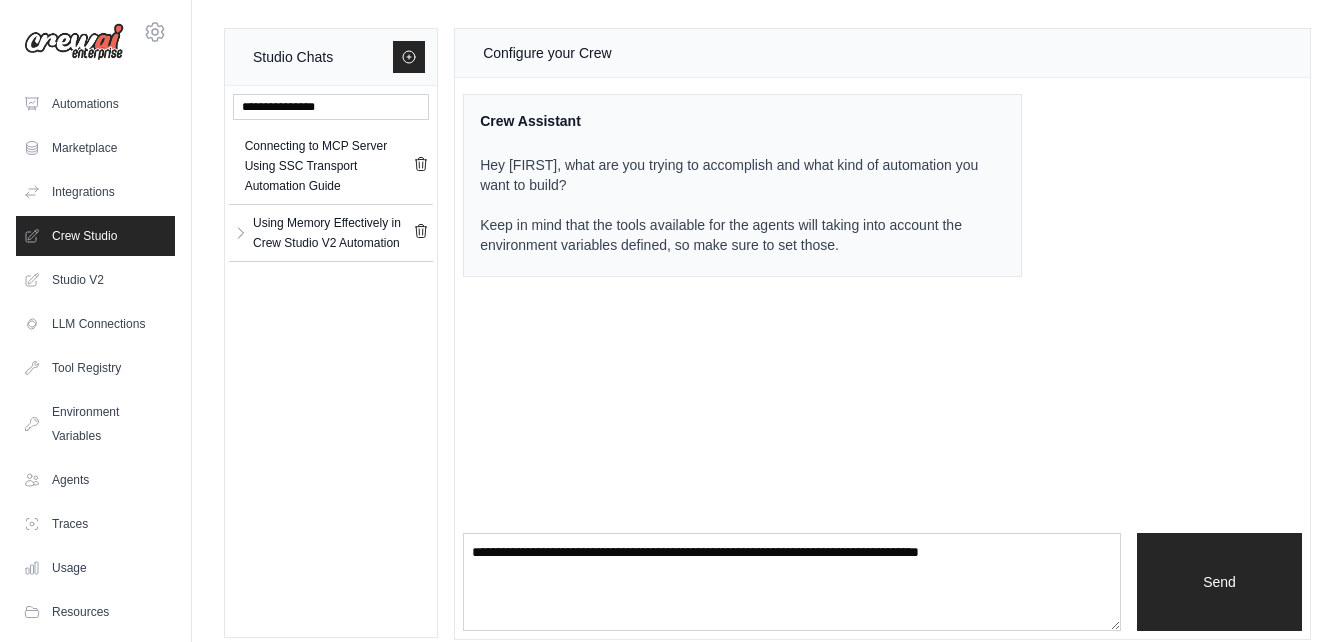 drag, startPoint x: 241, startPoint y: 233, endPoint x: 925, endPoint y: 327, distance: 690.42883 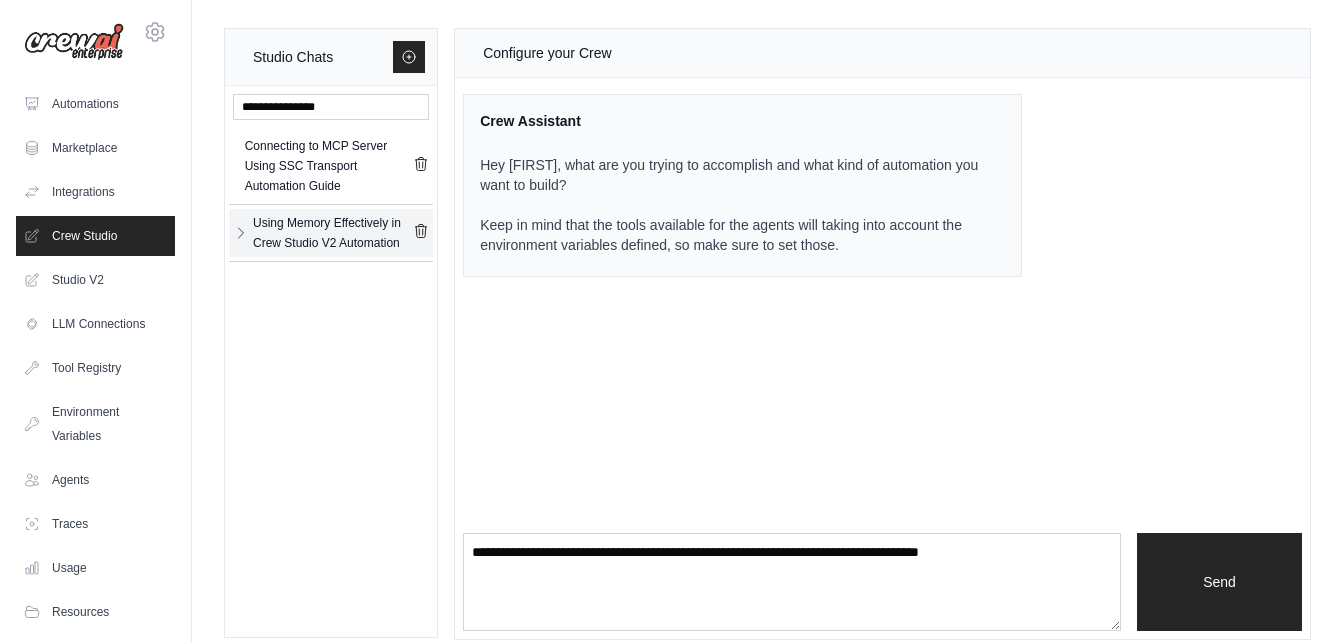 click 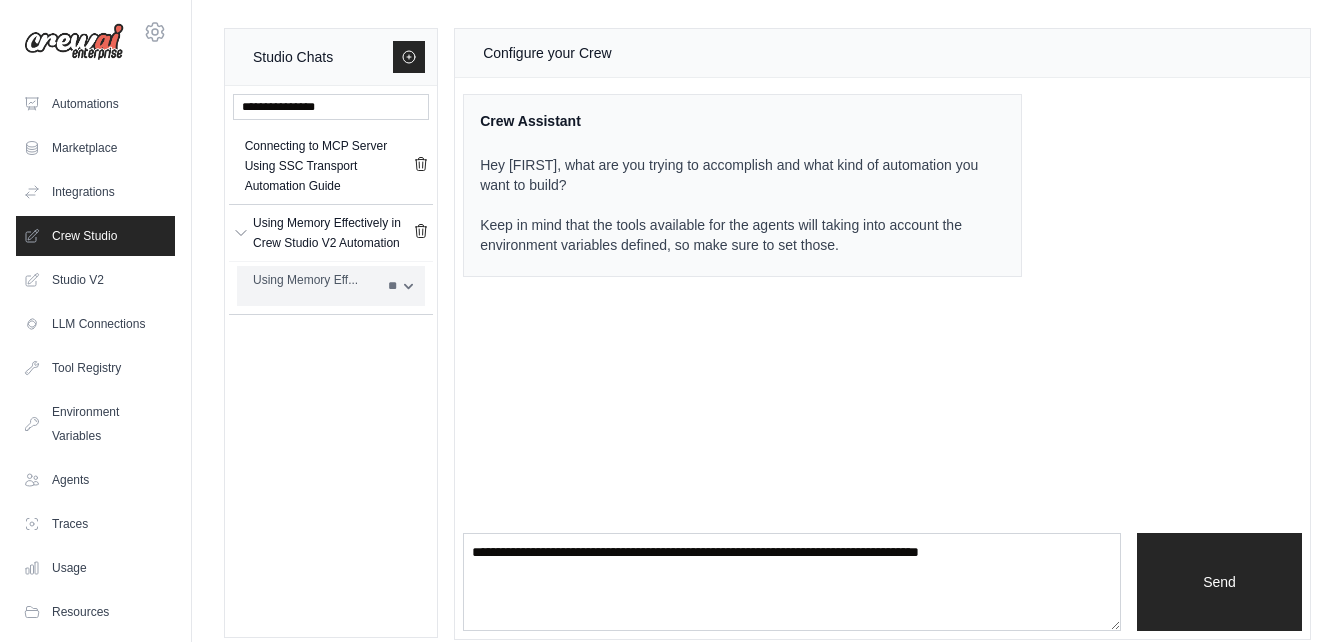 click on "Using Memory Eff..." at bounding box center [314, 280] 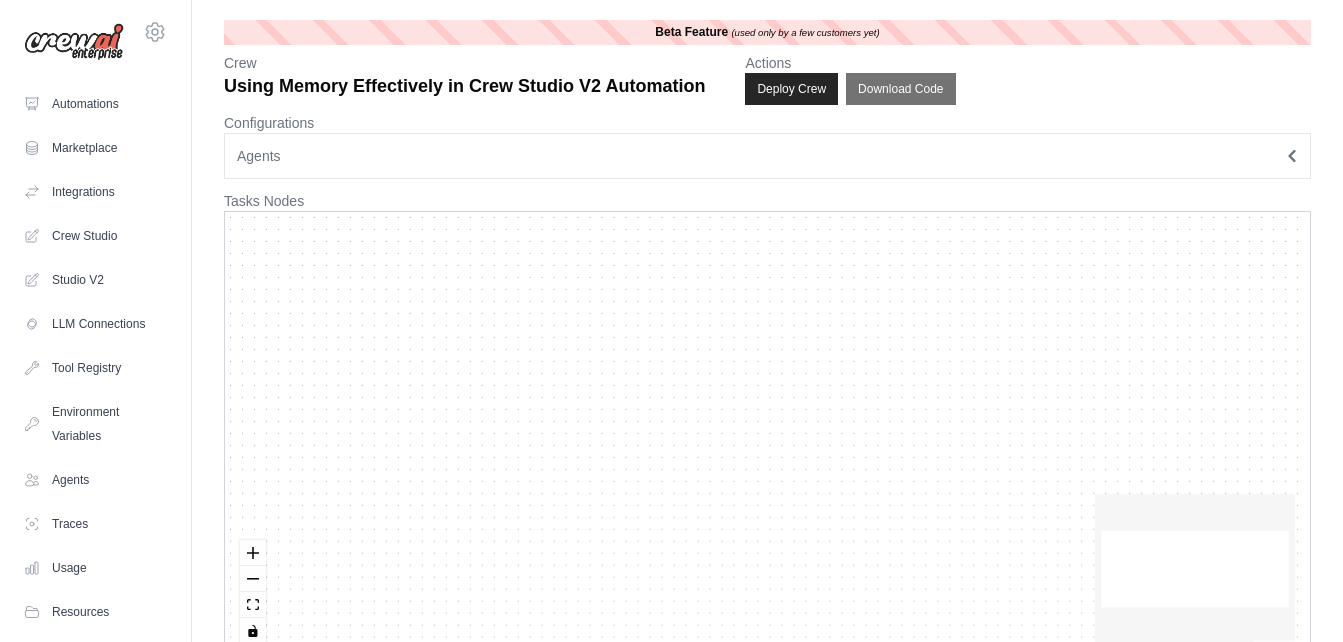 scroll, scrollTop: 0, scrollLeft: 0, axis: both 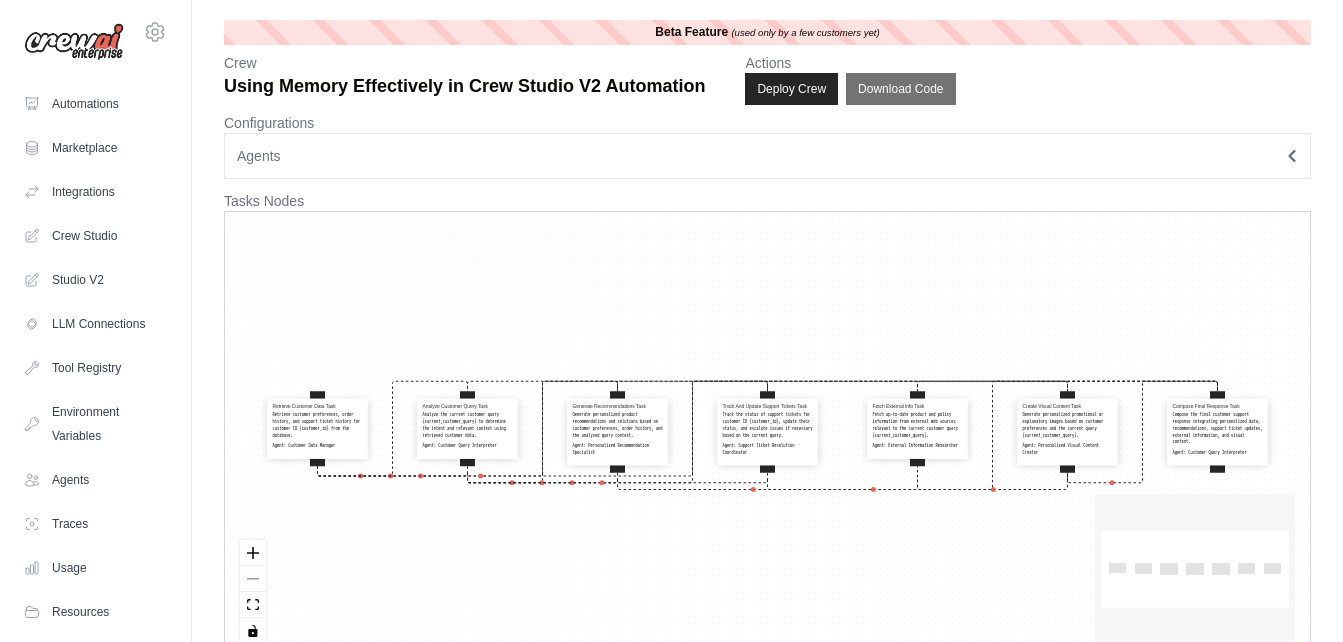 click on "Retrieve customer preferences, order history, and support ticket history for customer ID {customer_id} from the database." at bounding box center (318, 425) 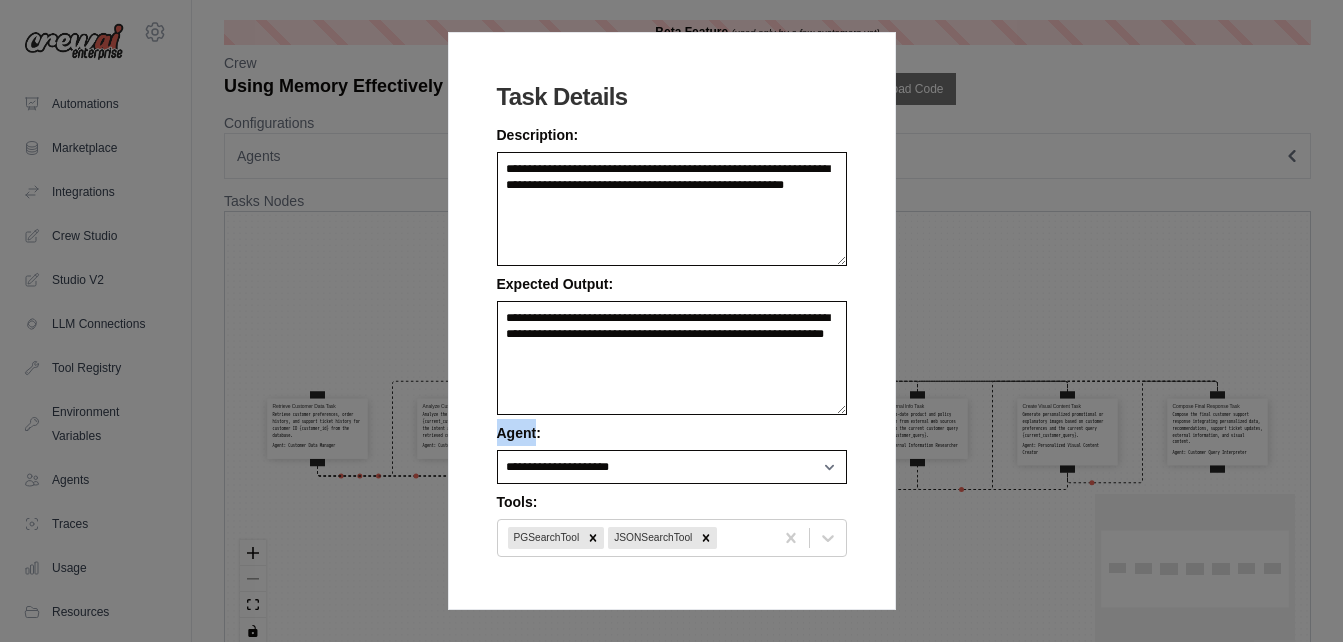 click on "**********" at bounding box center (671, 321) 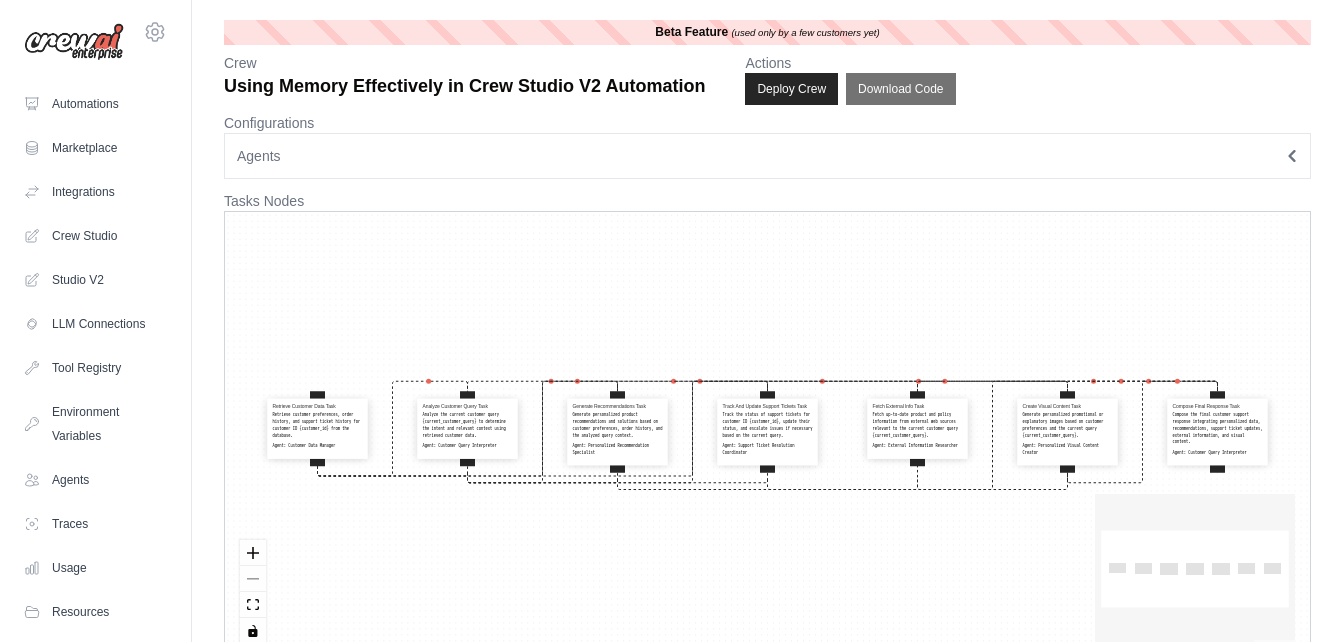 click on "Retrieve customer preferences, order history, and support ticket history for customer ID {customer_id} from the database." at bounding box center (318, 425) 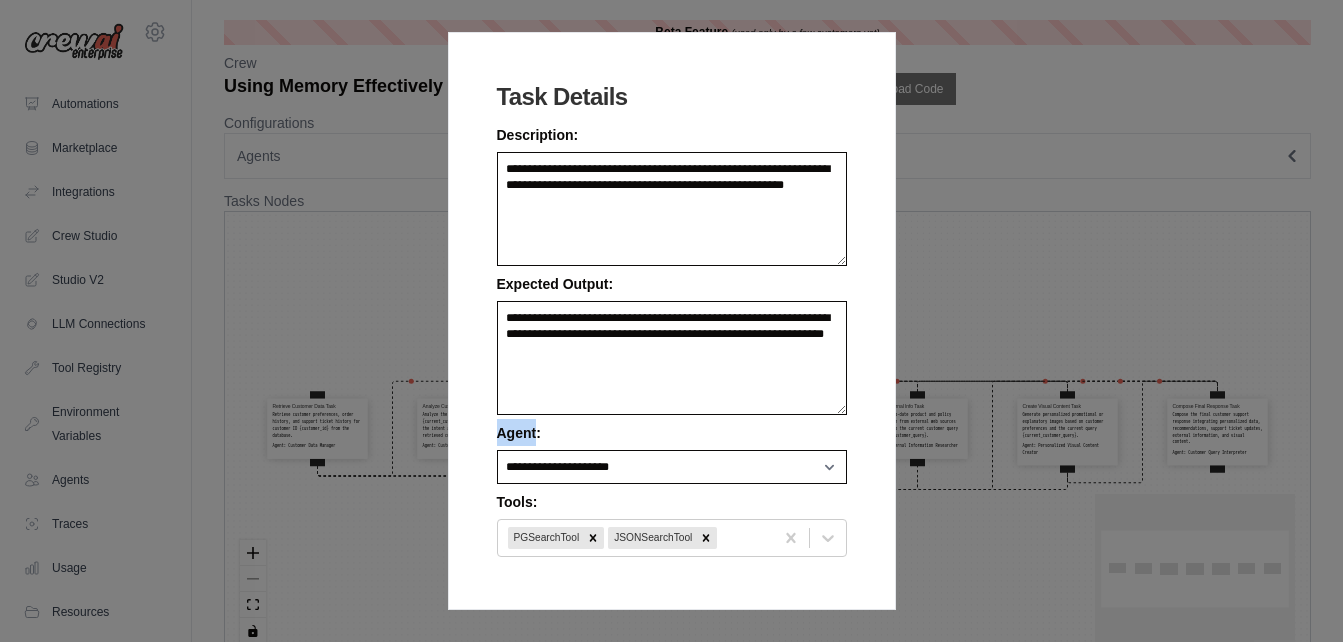 click on "**********" at bounding box center (671, 321) 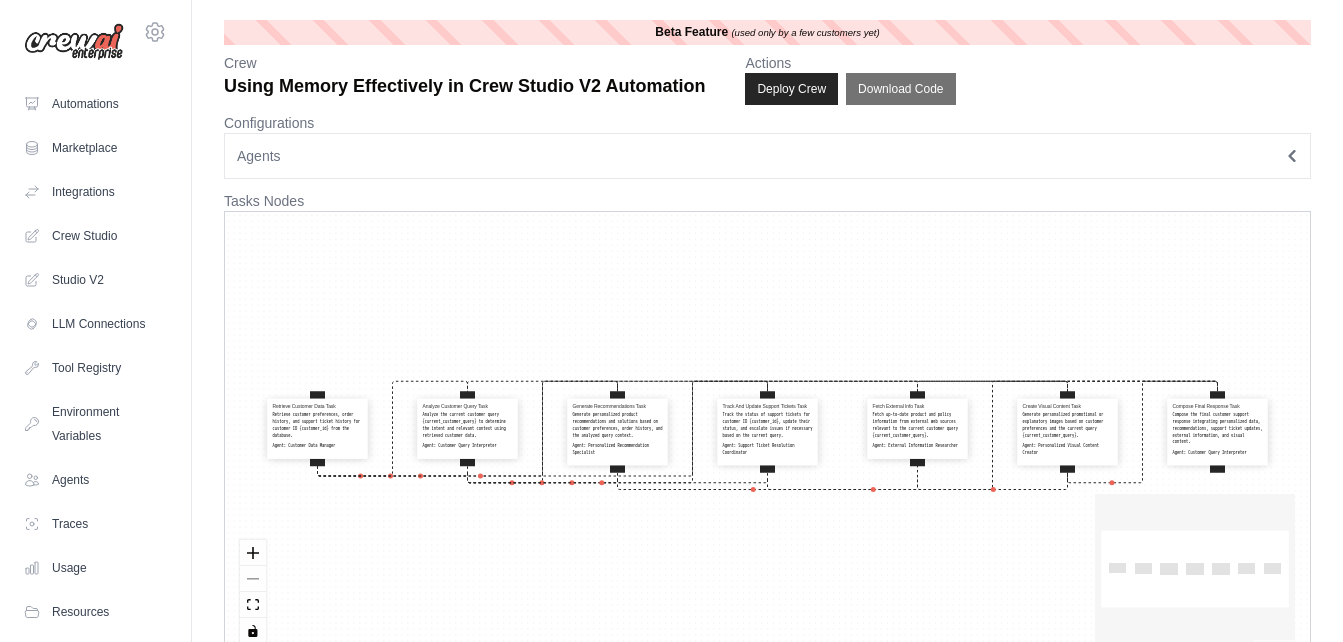 click on "Retrieve customer preferences, order history, and support ticket history for customer ID {customer_id} from the database." at bounding box center [318, 425] 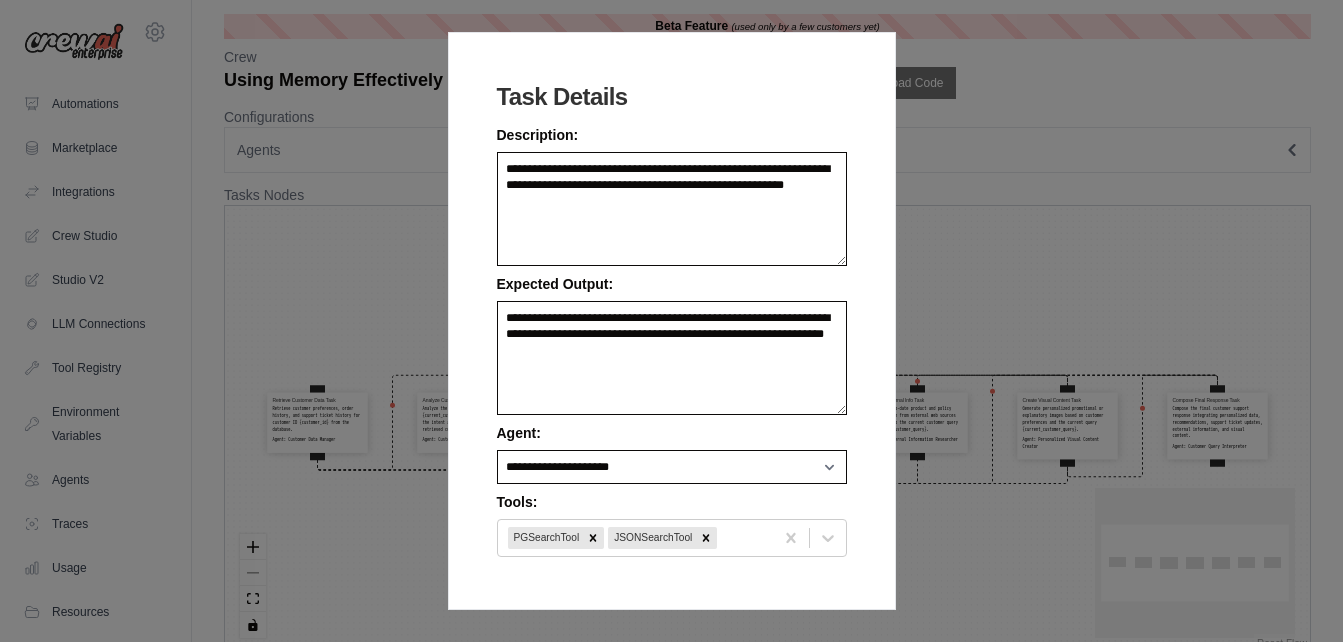 scroll, scrollTop: 0, scrollLeft: 0, axis: both 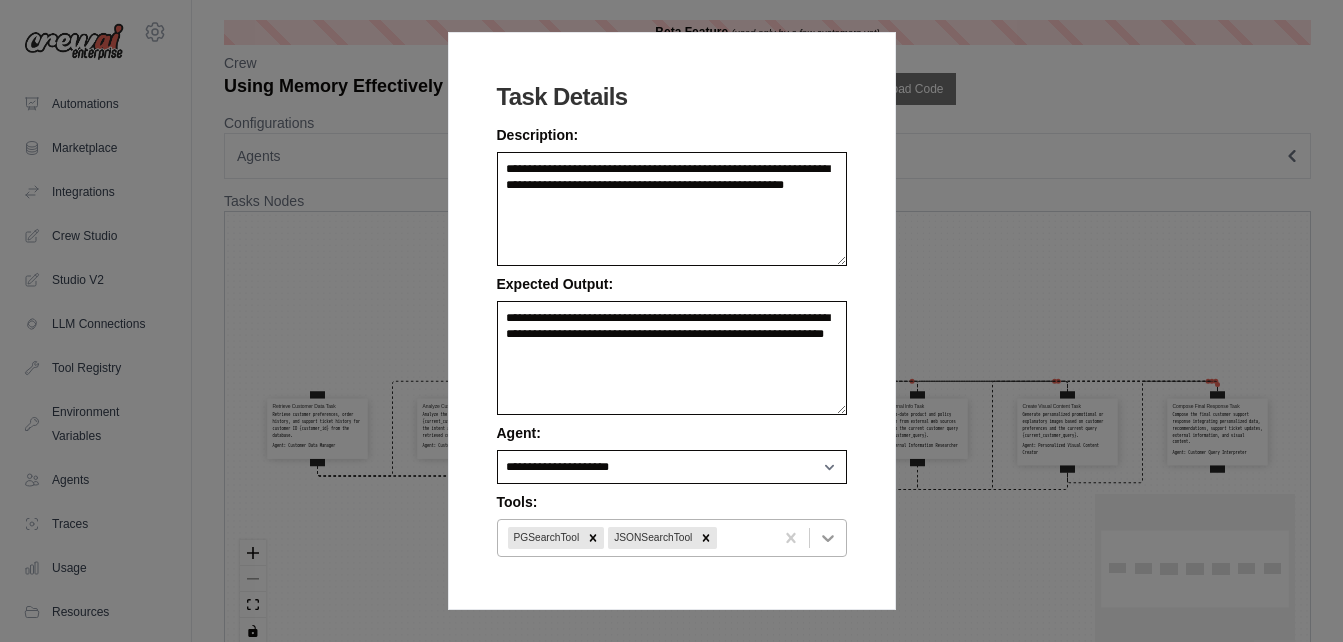 click 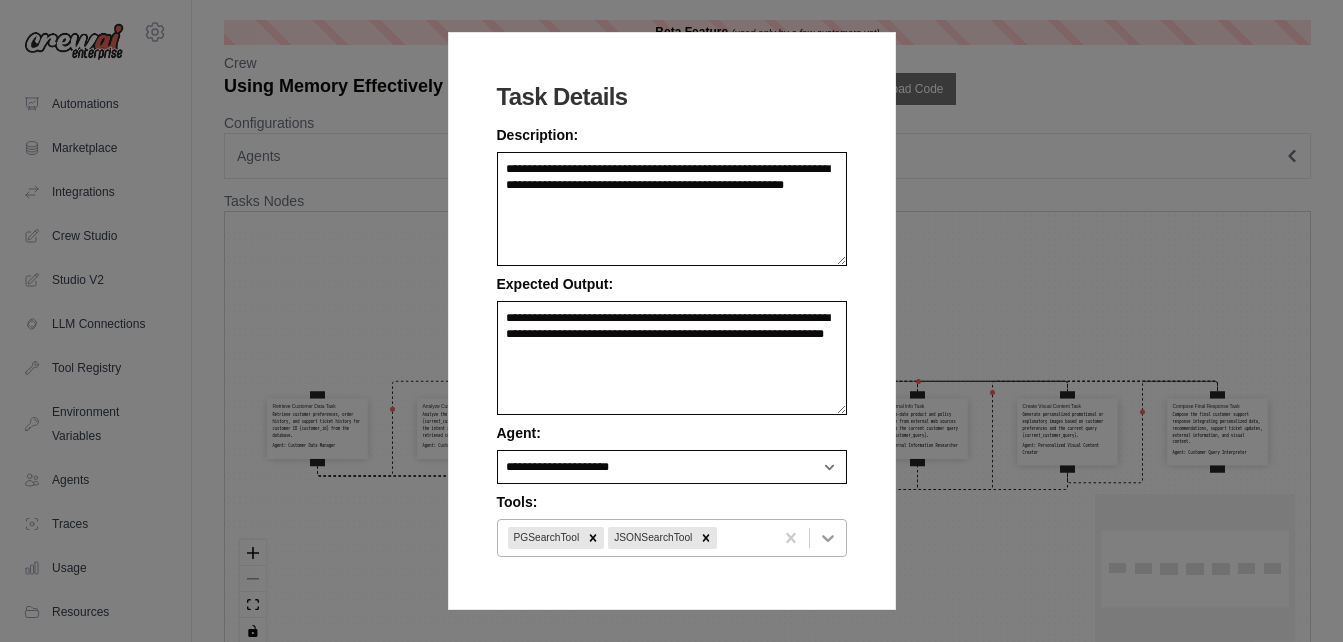 scroll, scrollTop: 38, scrollLeft: 0, axis: vertical 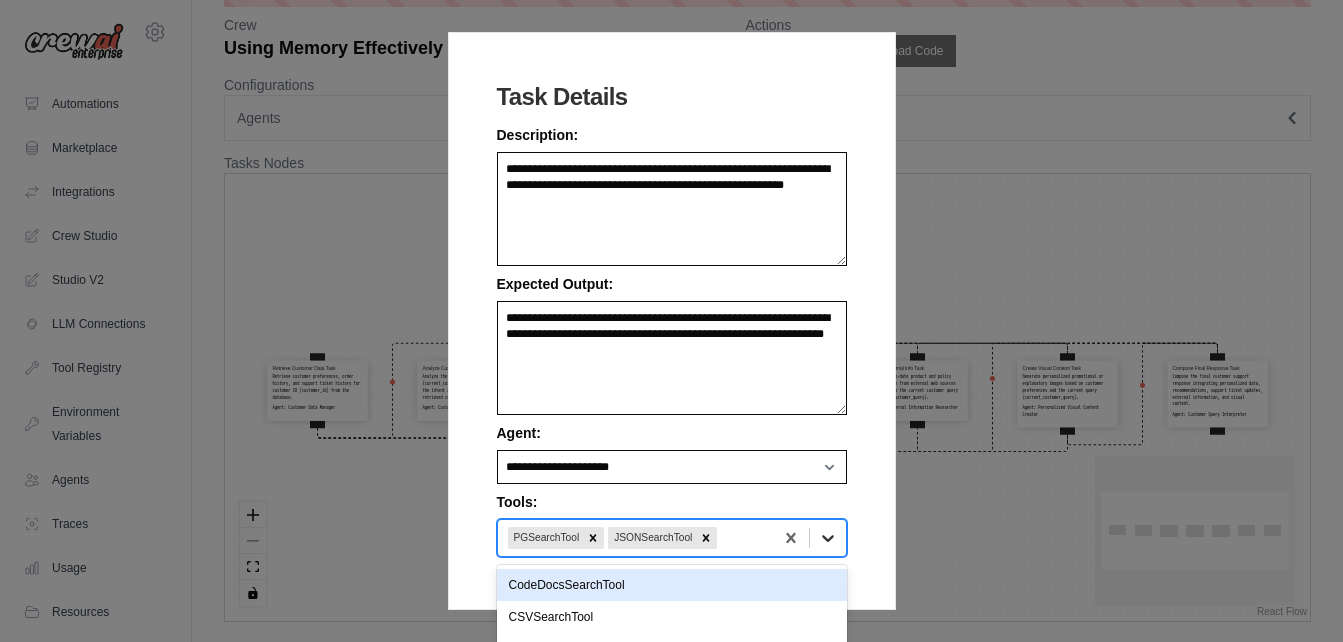 click 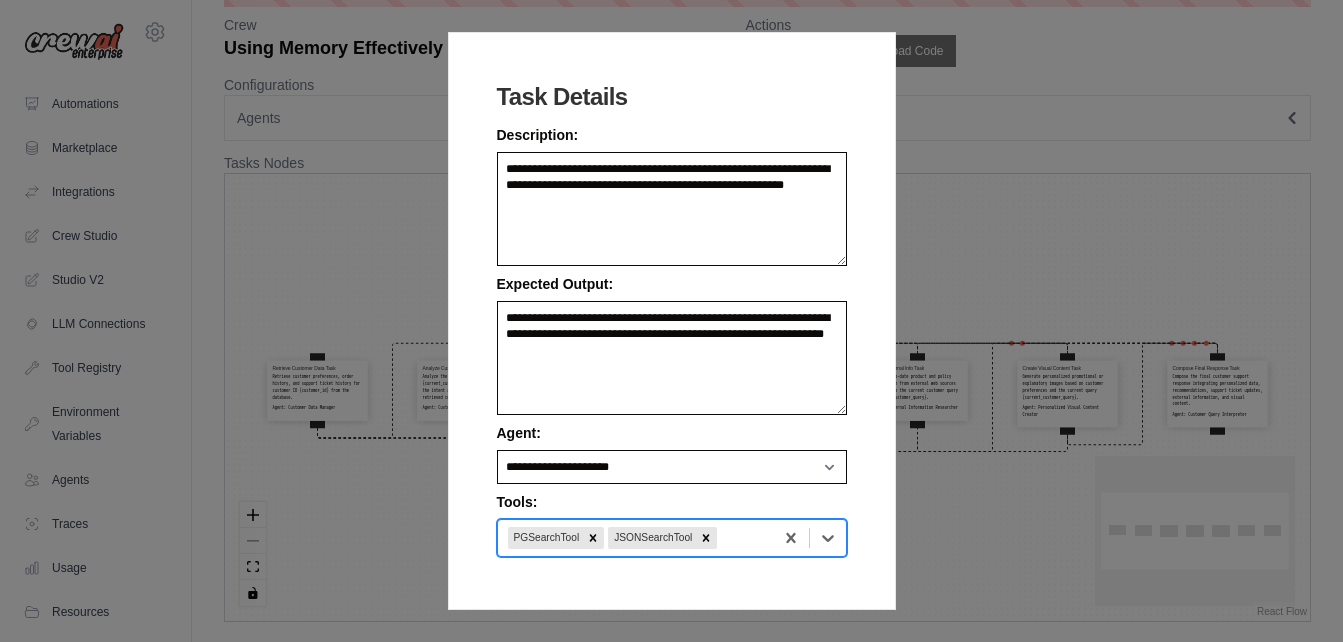 click on "**********" at bounding box center [671, 321] 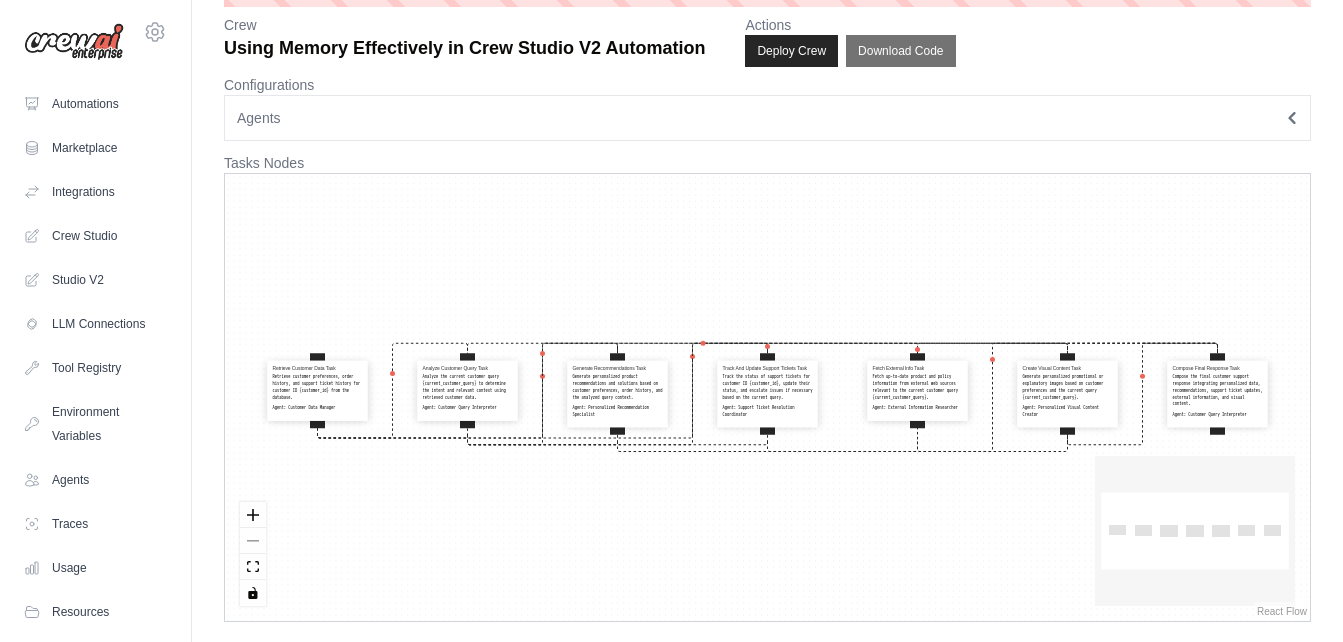 click on "Analyze Customer Query Task Analyze the current customer query {current_customer_query} to determine the intent and relevant context using retrieved customer data. Agent:   Customer Query Interpreter" at bounding box center [468, 389] 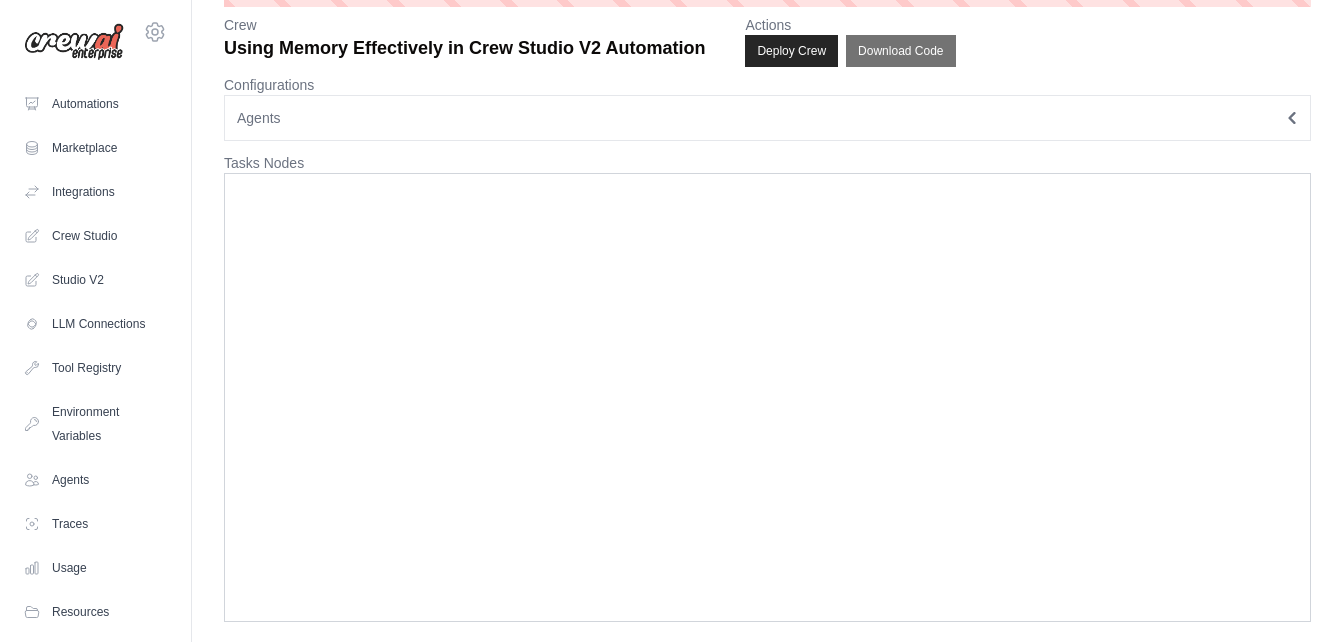 click at bounding box center (767, 397) 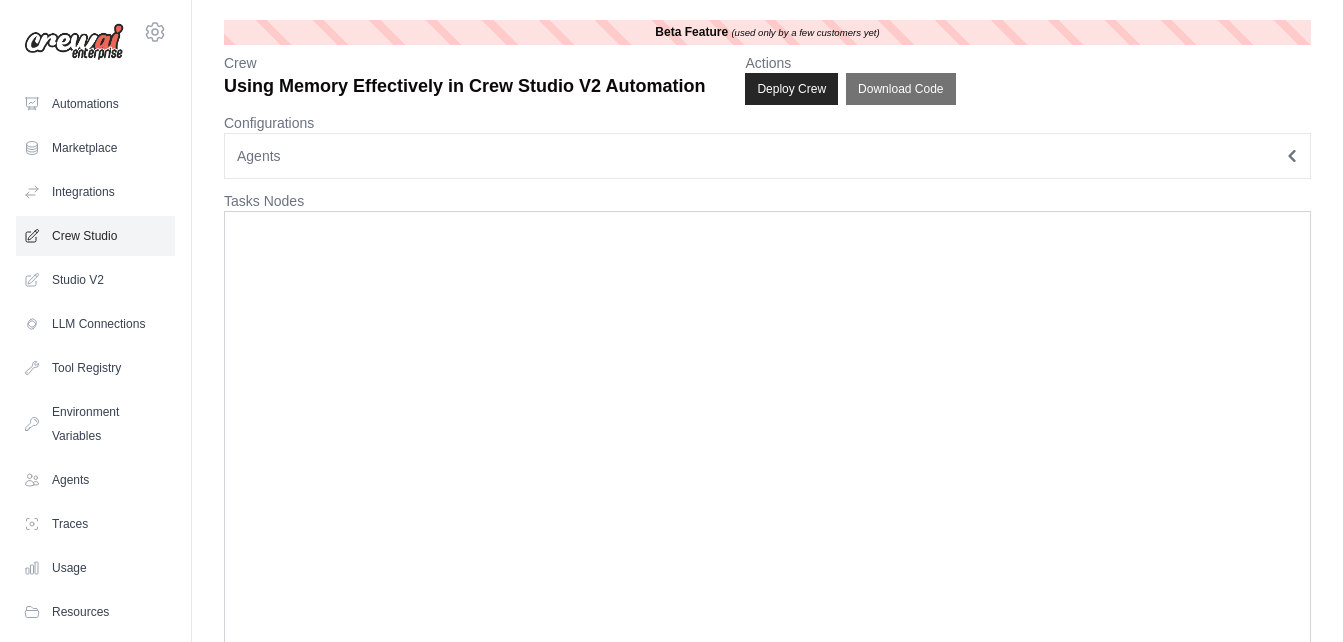 click on "Crew Studio" at bounding box center (95, 236) 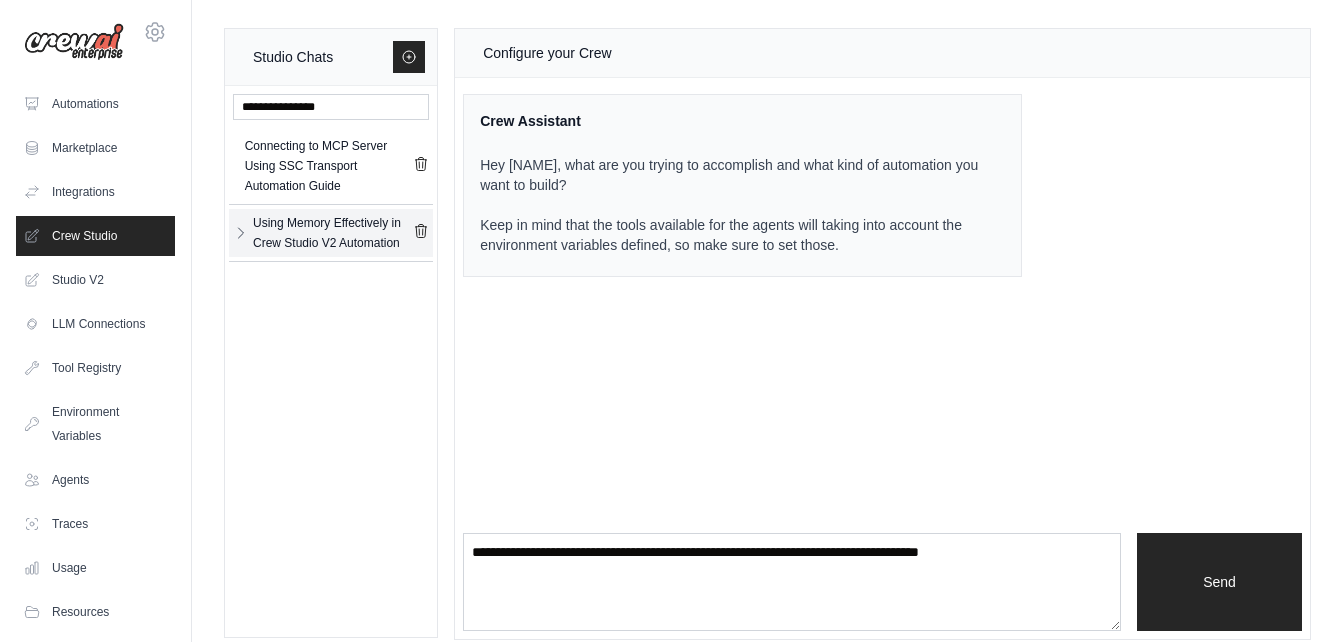 click 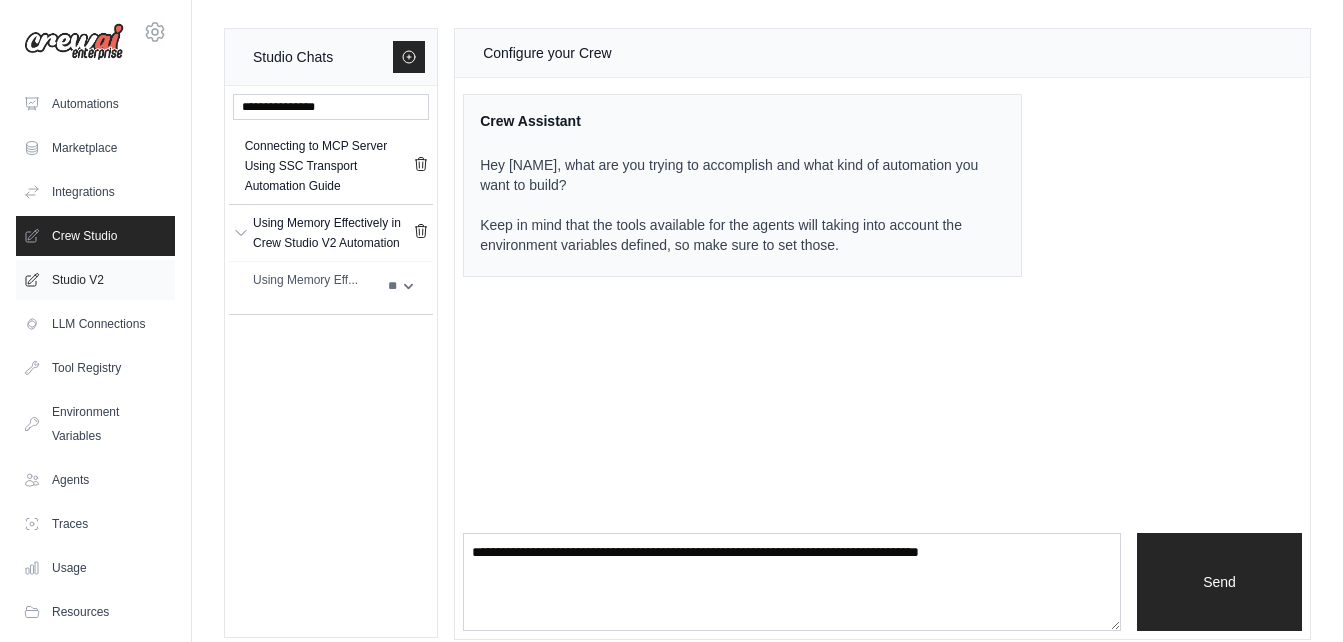 click on "Studio V2" at bounding box center (95, 280) 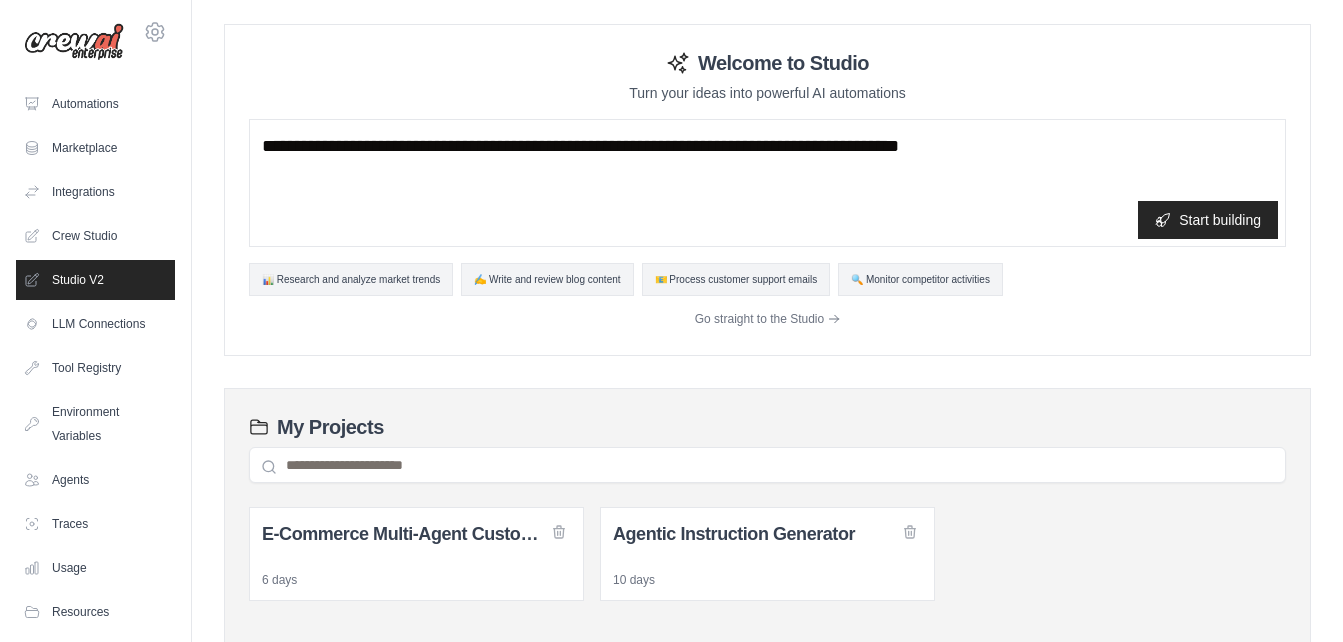 scroll, scrollTop: 0, scrollLeft: 0, axis: both 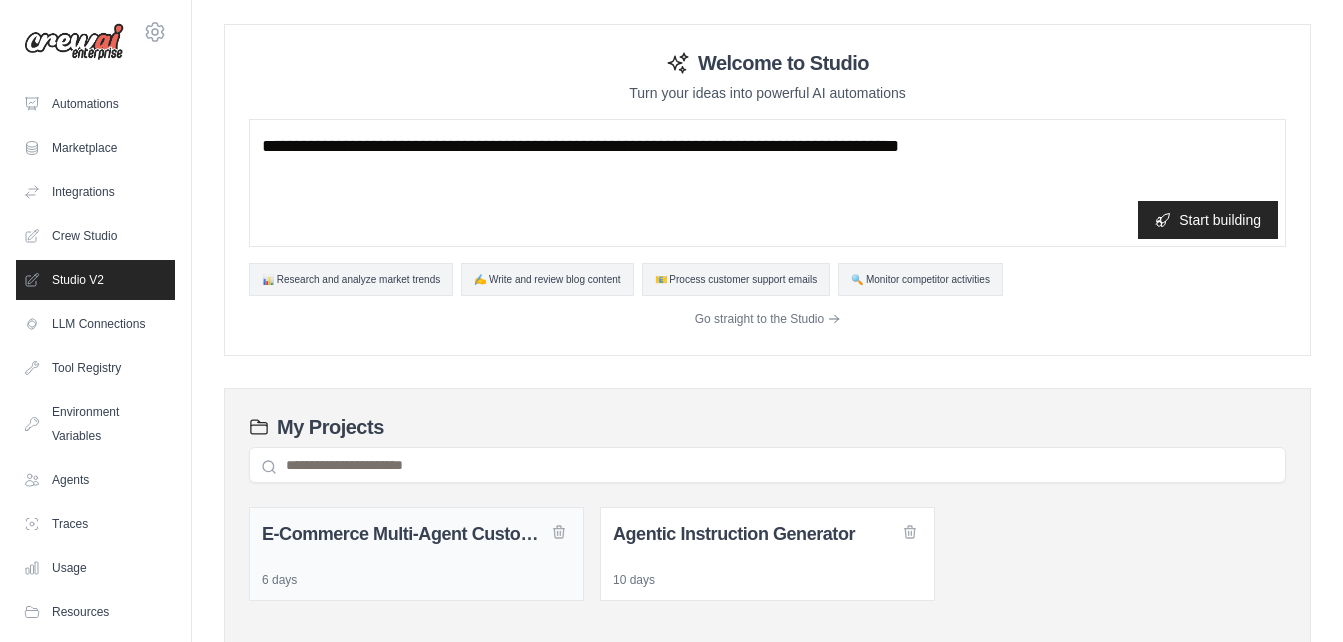 click on "6 days" at bounding box center (416, 580) 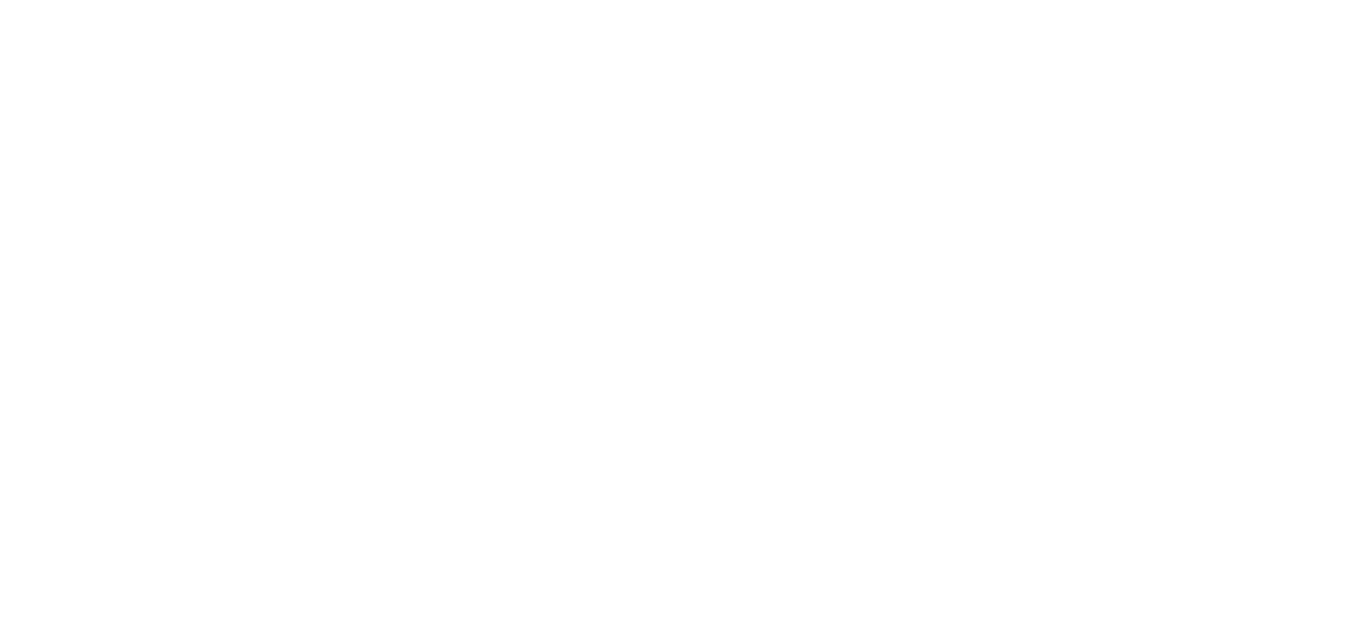 scroll, scrollTop: 0, scrollLeft: 0, axis: both 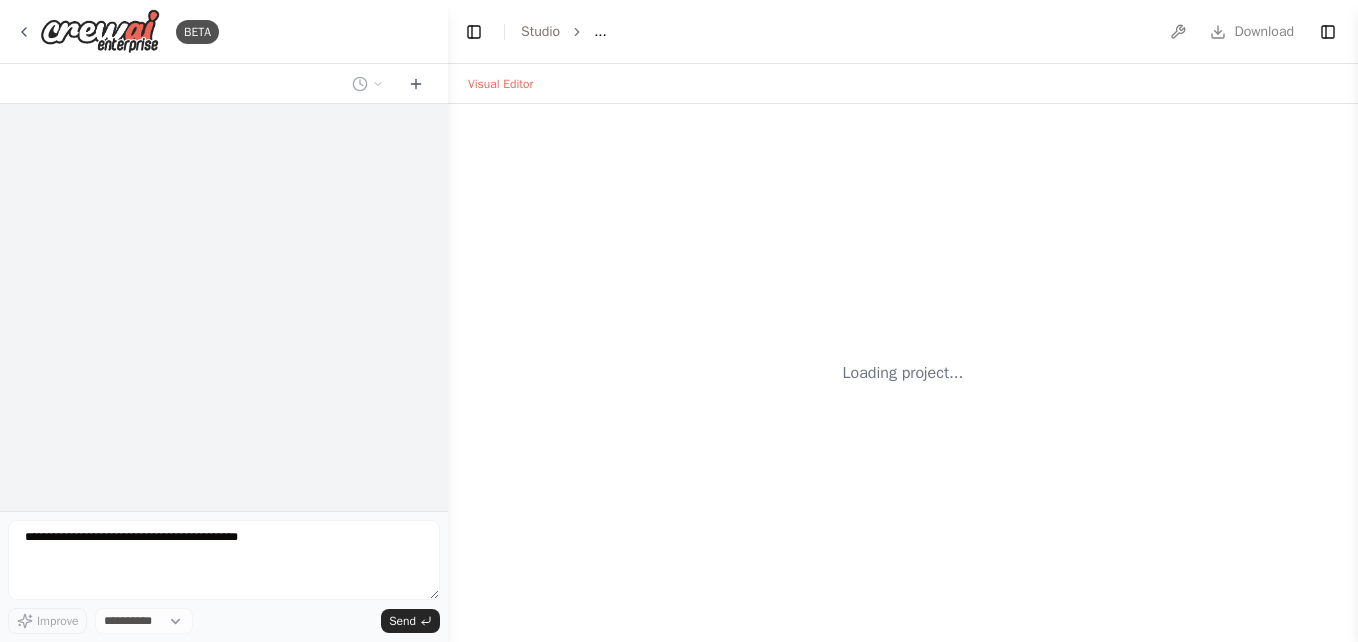 select on "****" 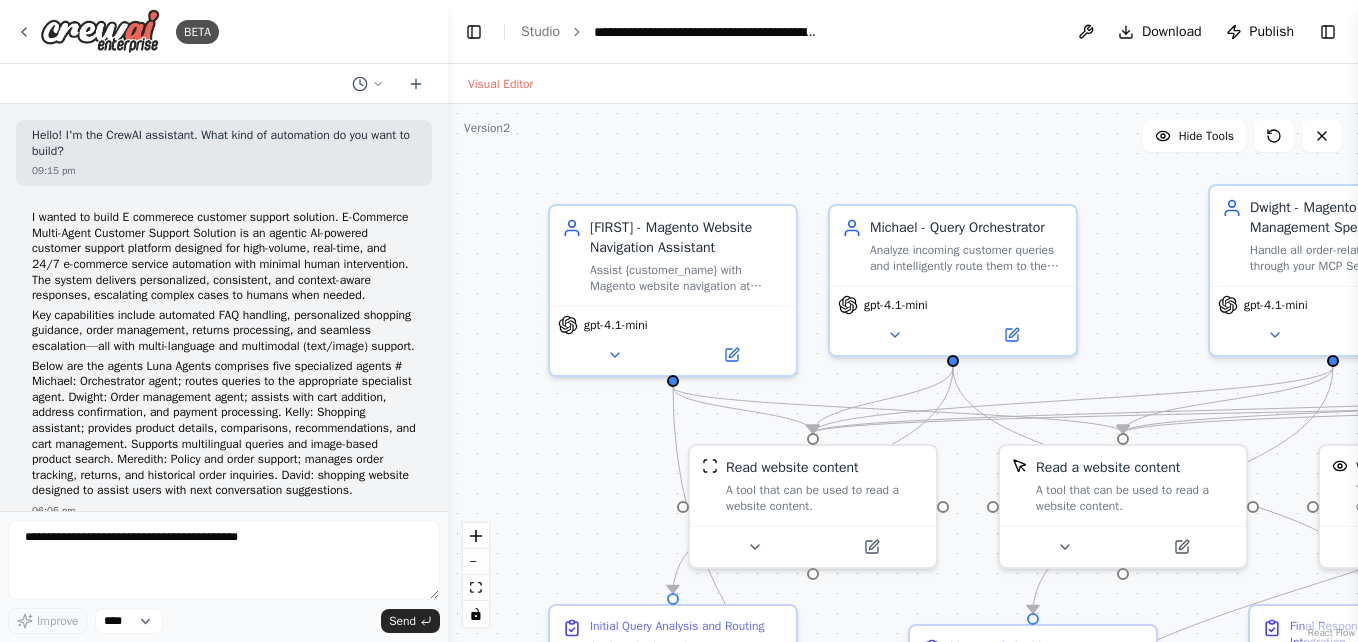 scroll, scrollTop: 32459, scrollLeft: 0, axis: vertical 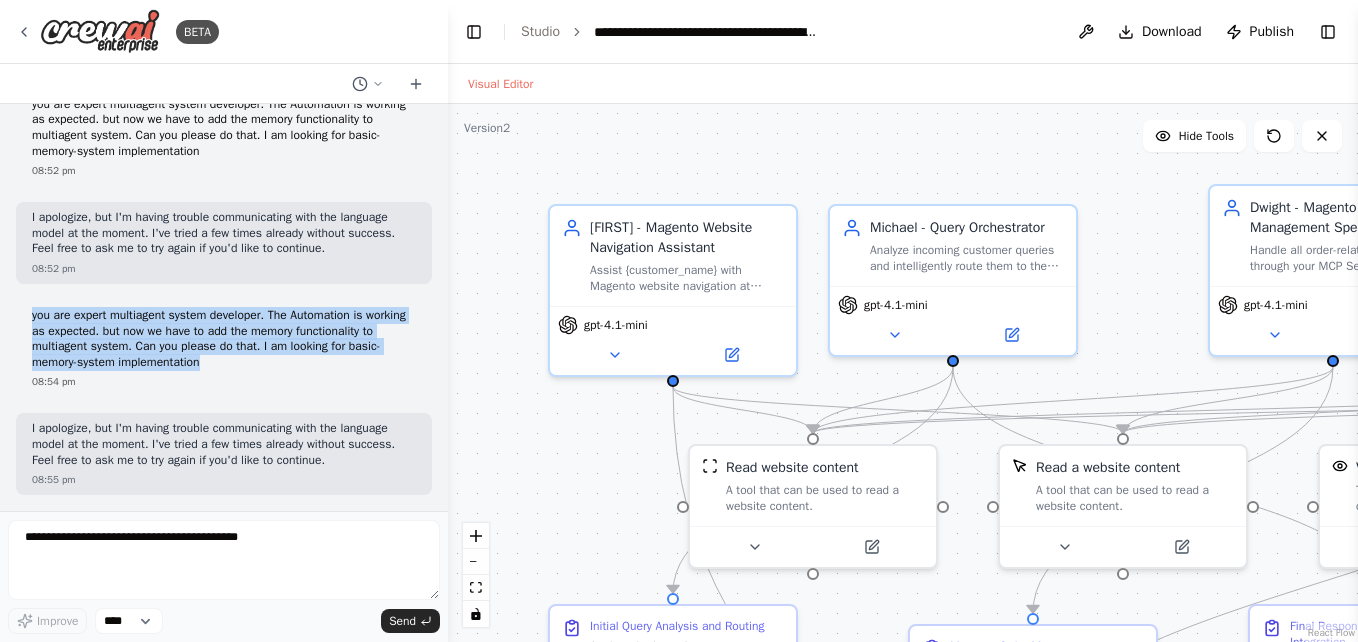 drag, startPoint x: 319, startPoint y: 362, endPoint x: 29, endPoint y: 319, distance: 293.1706 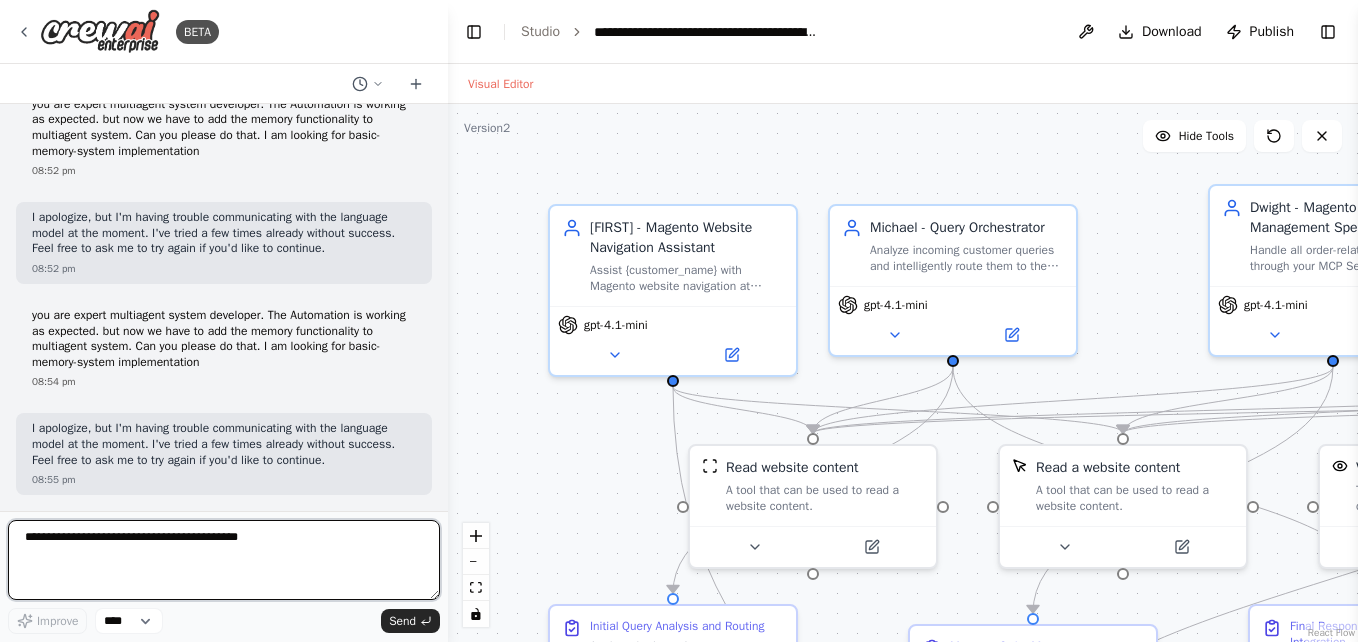 click at bounding box center [224, 560] 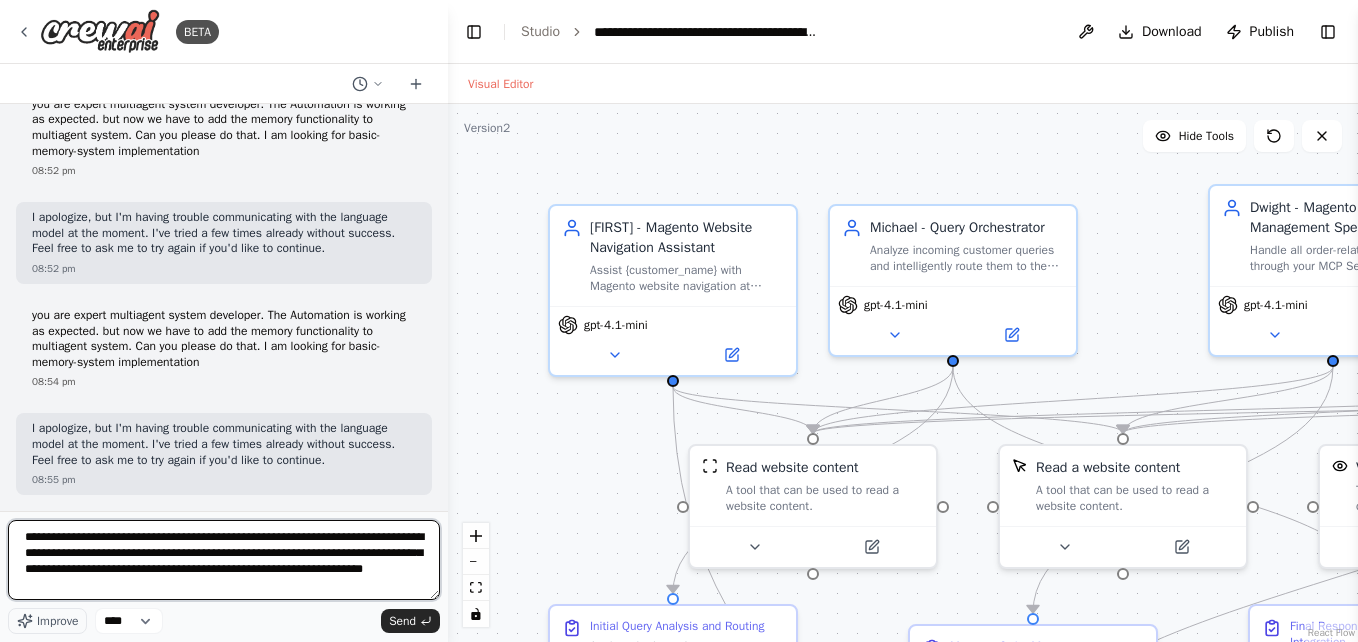 click on "**********" at bounding box center [224, 560] 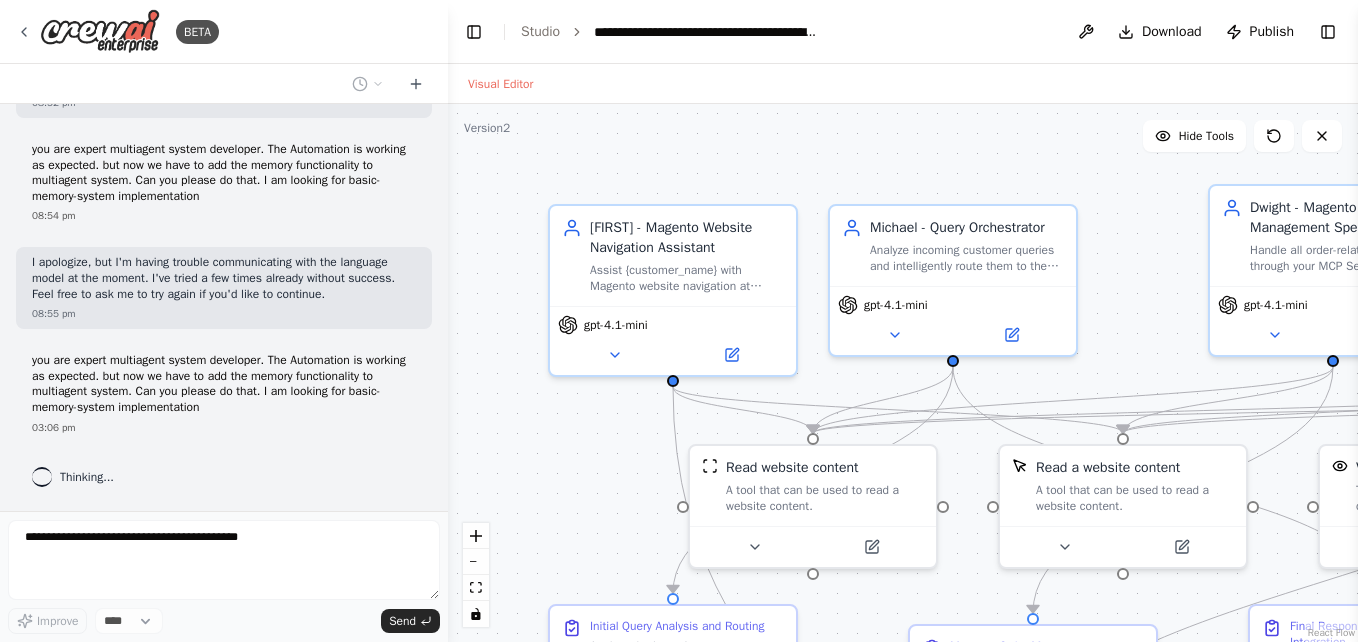 scroll, scrollTop: 32624, scrollLeft: 0, axis: vertical 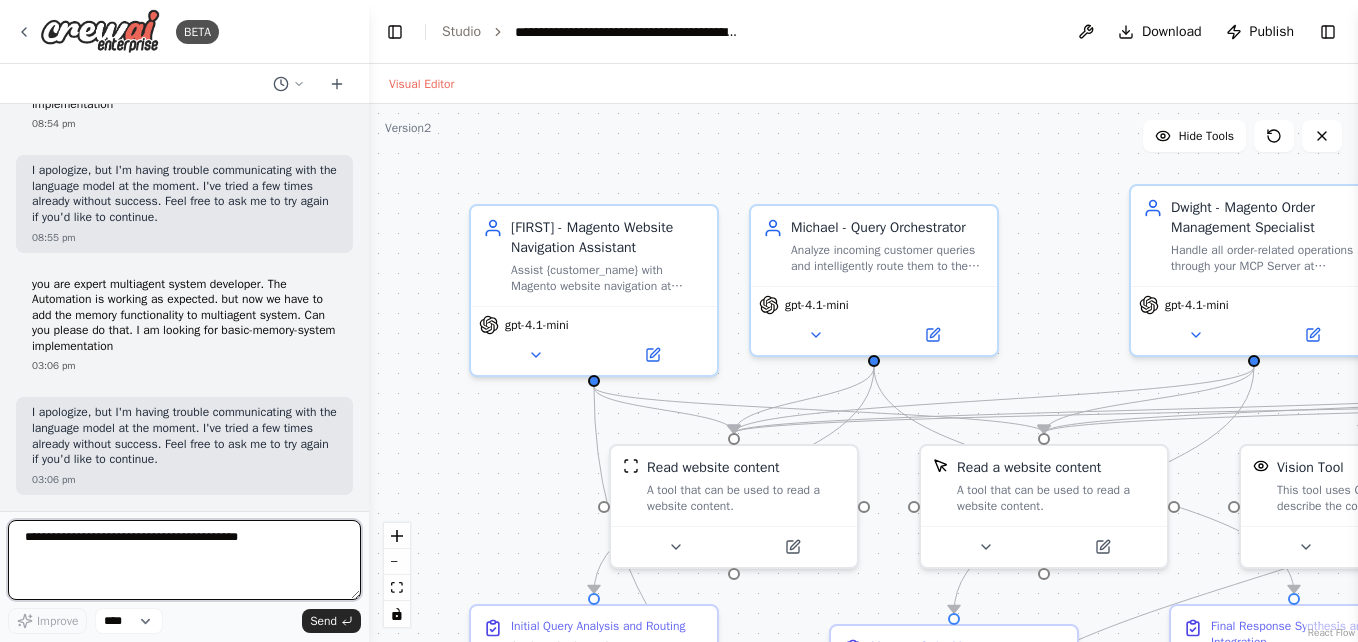 drag, startPoint x: 443, startPoint y: 216, endPoint x: 369, endPoint y: 234, distance: 76.15773 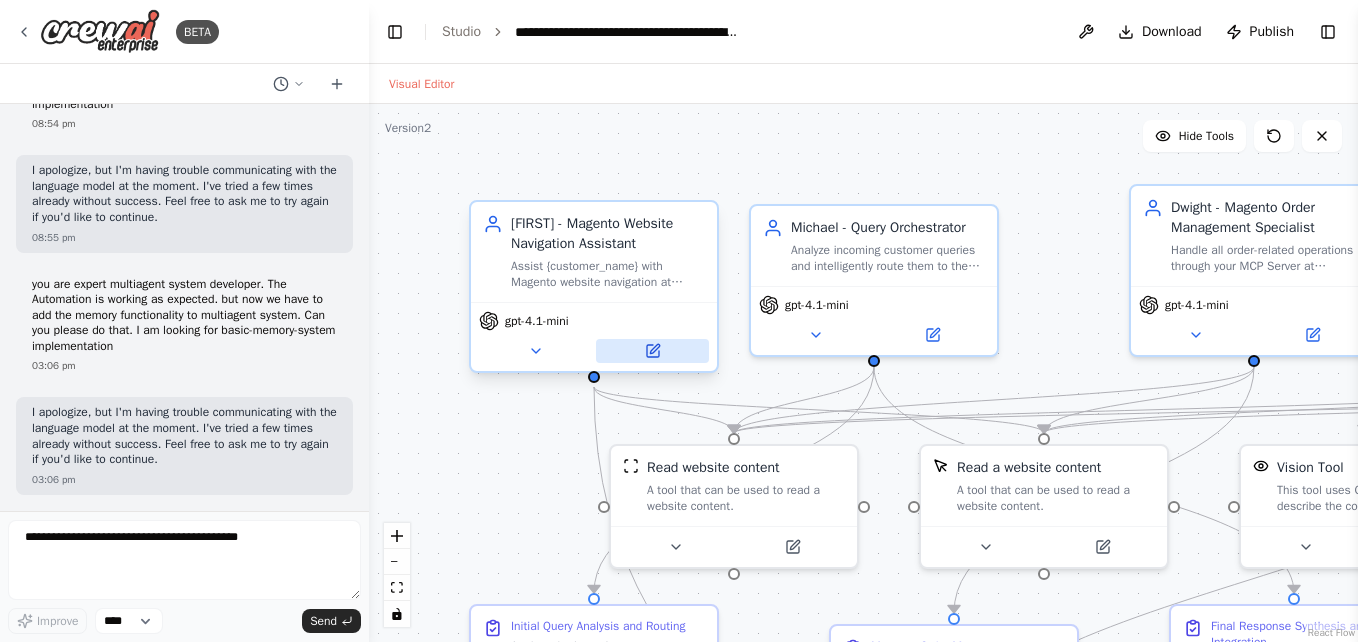 click 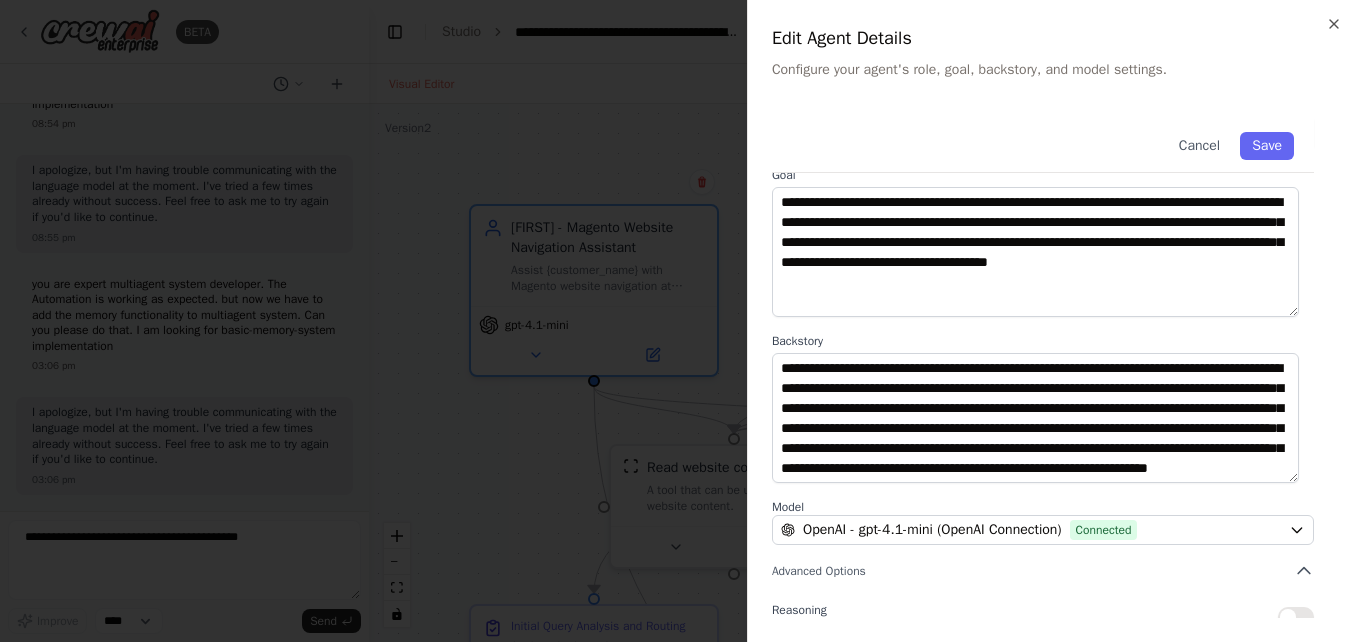 scroll, scrollTop: 98, scrollLeft: 0, axis: vertical 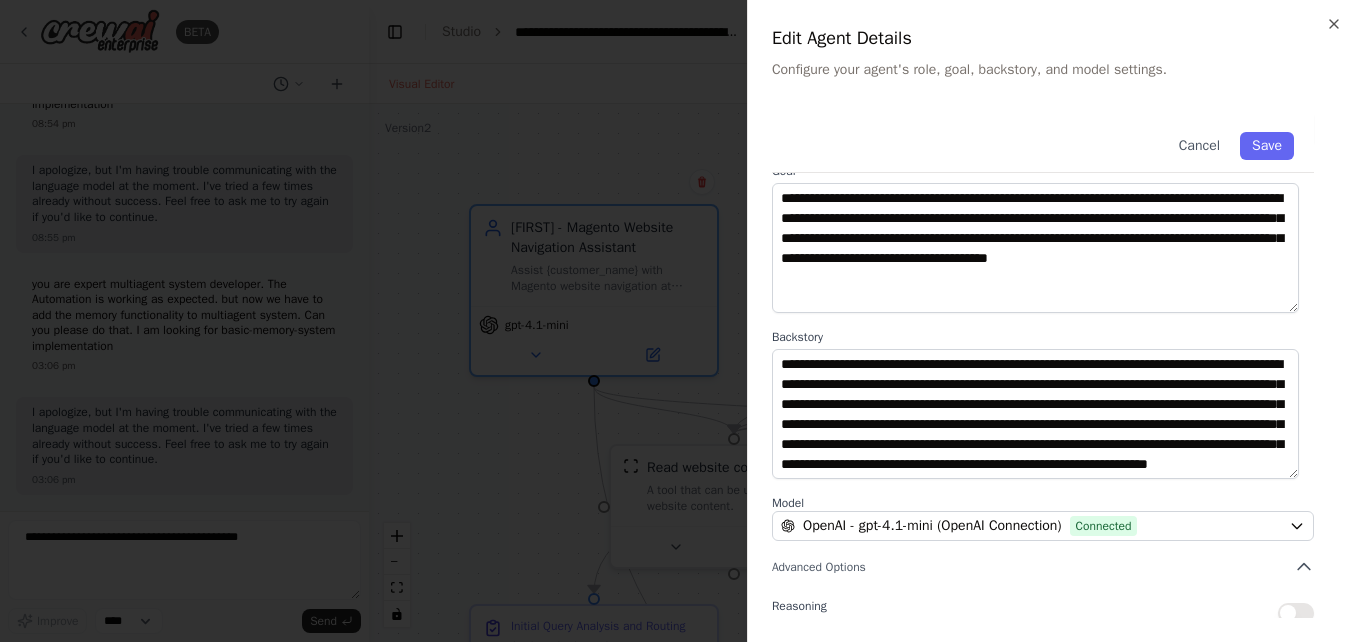 click at bounding box center (679, 321) 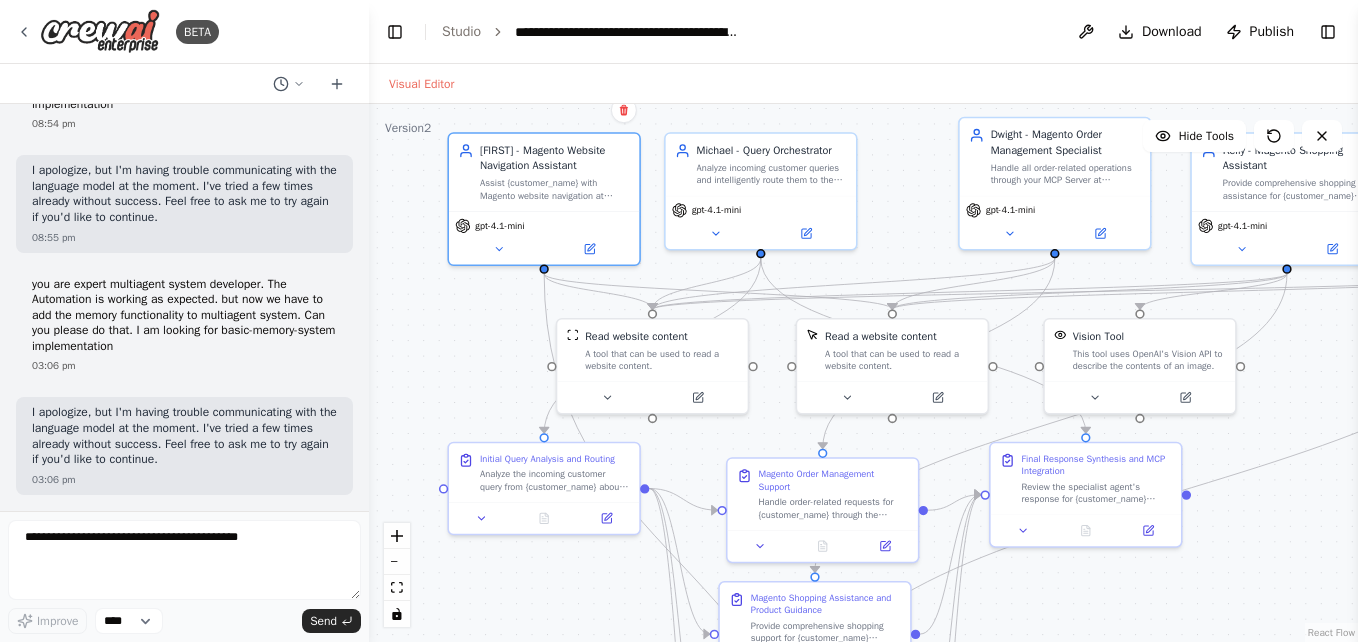 drag, startPoint x: 750, startPoint y: 171, endPoint x: 704, endPoint y: 44, distance: 135.07405 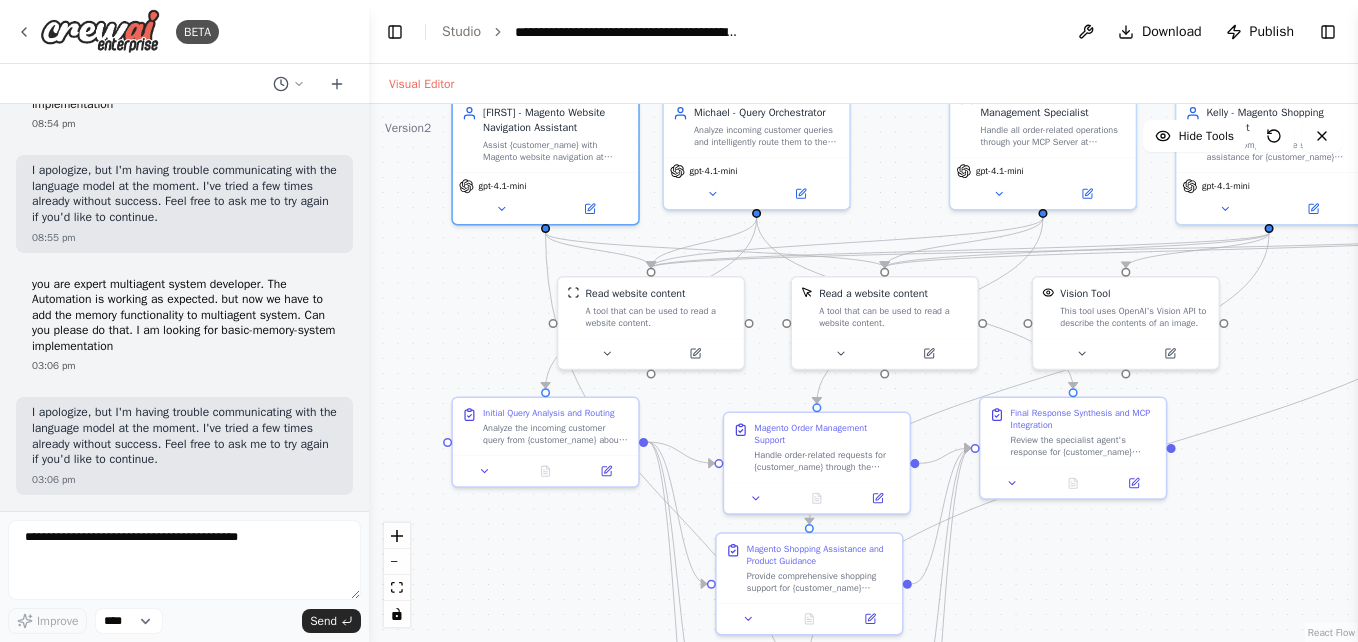 drag, startPoint x: 905, startPoint y: 180, endPoint x: 902, endPoint y: 133, distance: 47.095646 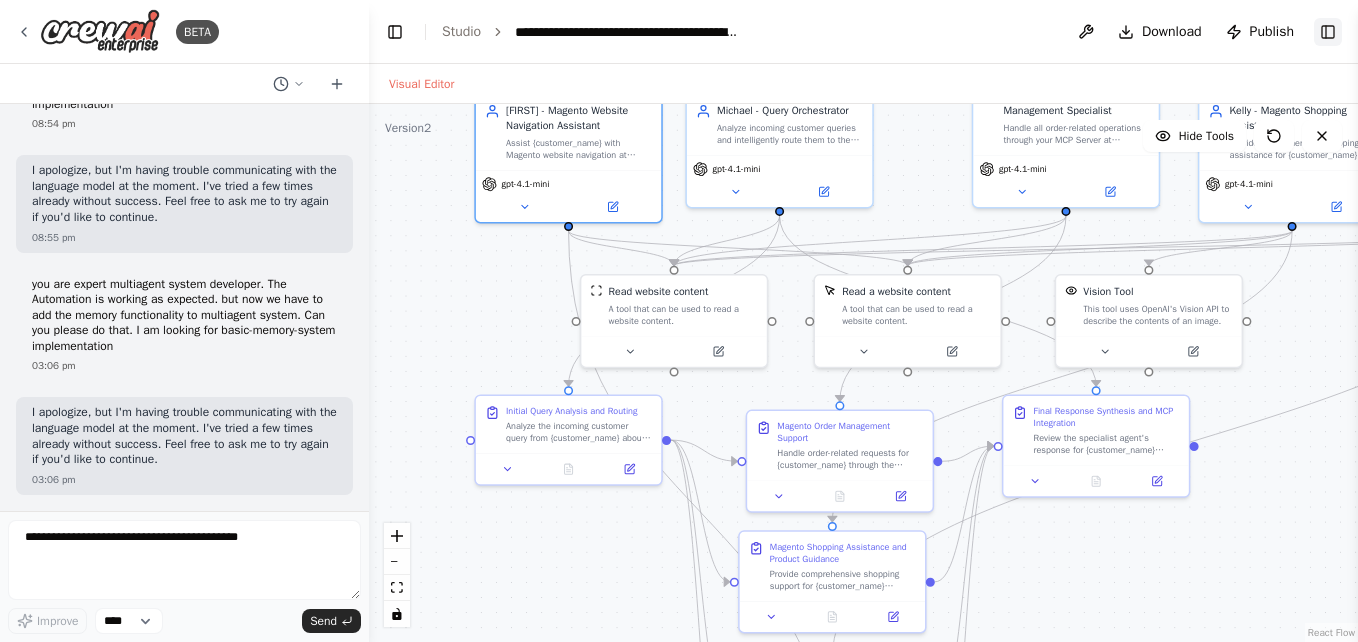 click on "Toggle Right Sidebar" at bounding box center [1328, 32] 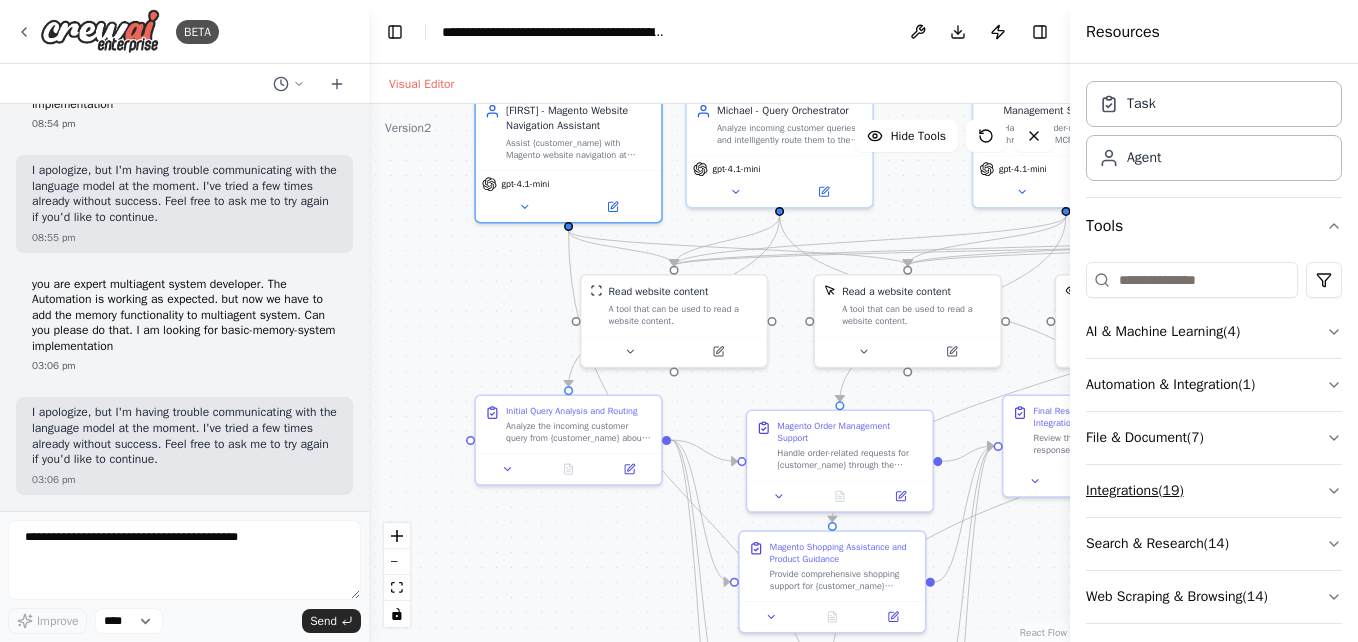 scroll, scrollTop: 69, scrollLeft: 0, axis: vertical 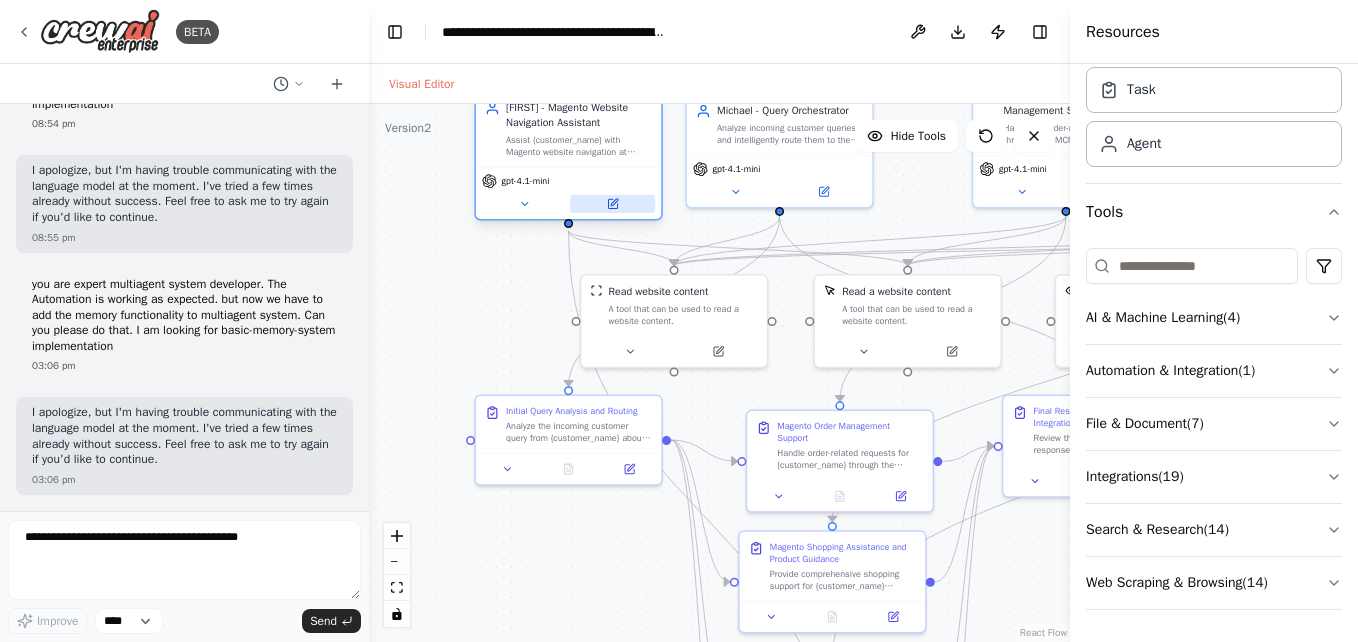 click 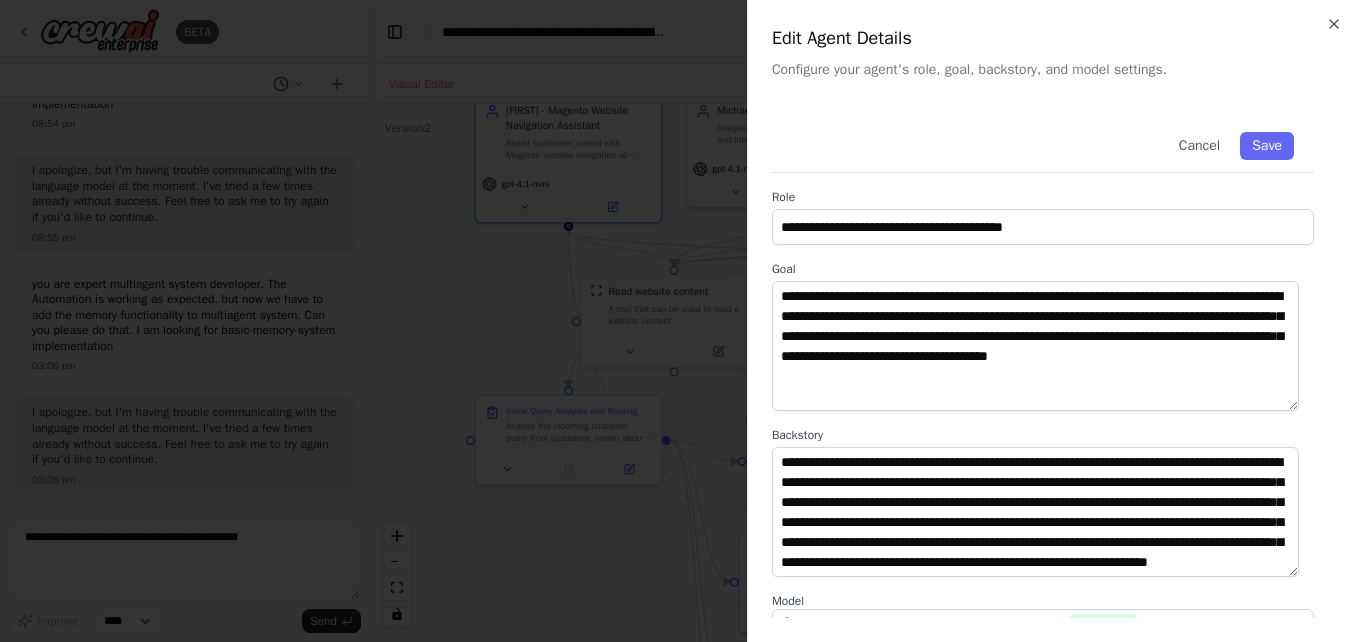 scroll, scrollTop: 40, scrollLeft: 0, axis: vertical 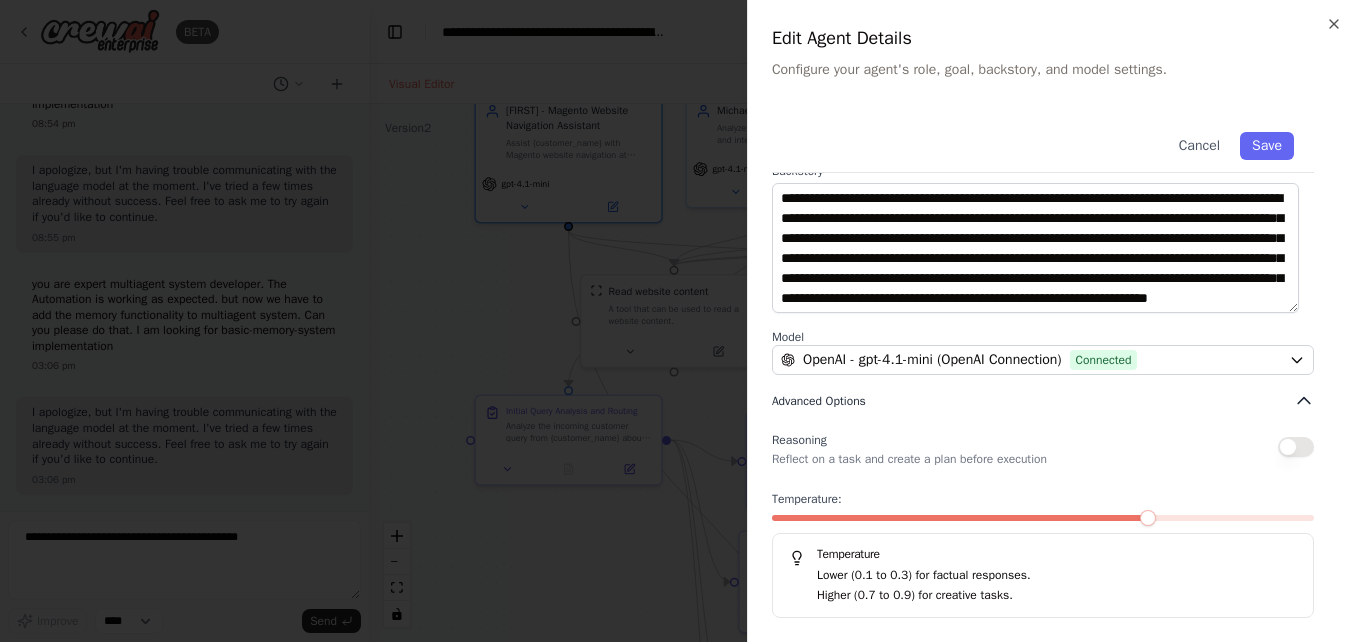 click on "Advanced Options" at bounding box center [819, 401] 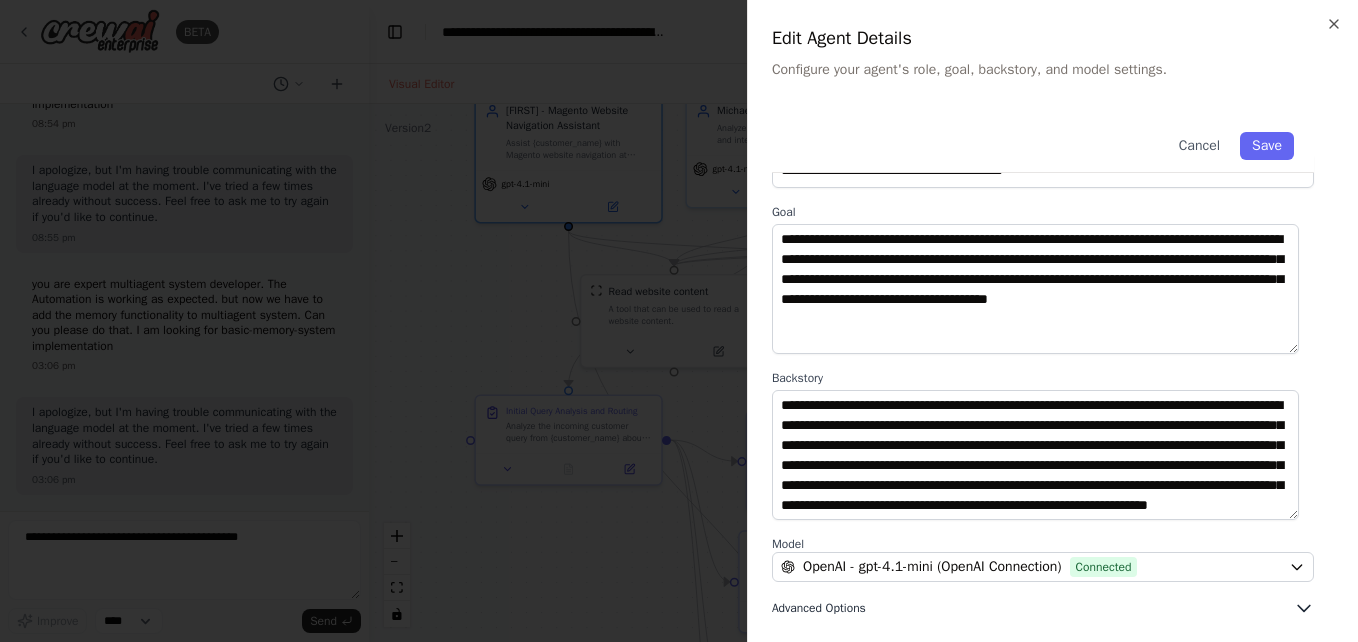 scroll, scrollTop: 57, scrollLeft: 0, axis: vertical 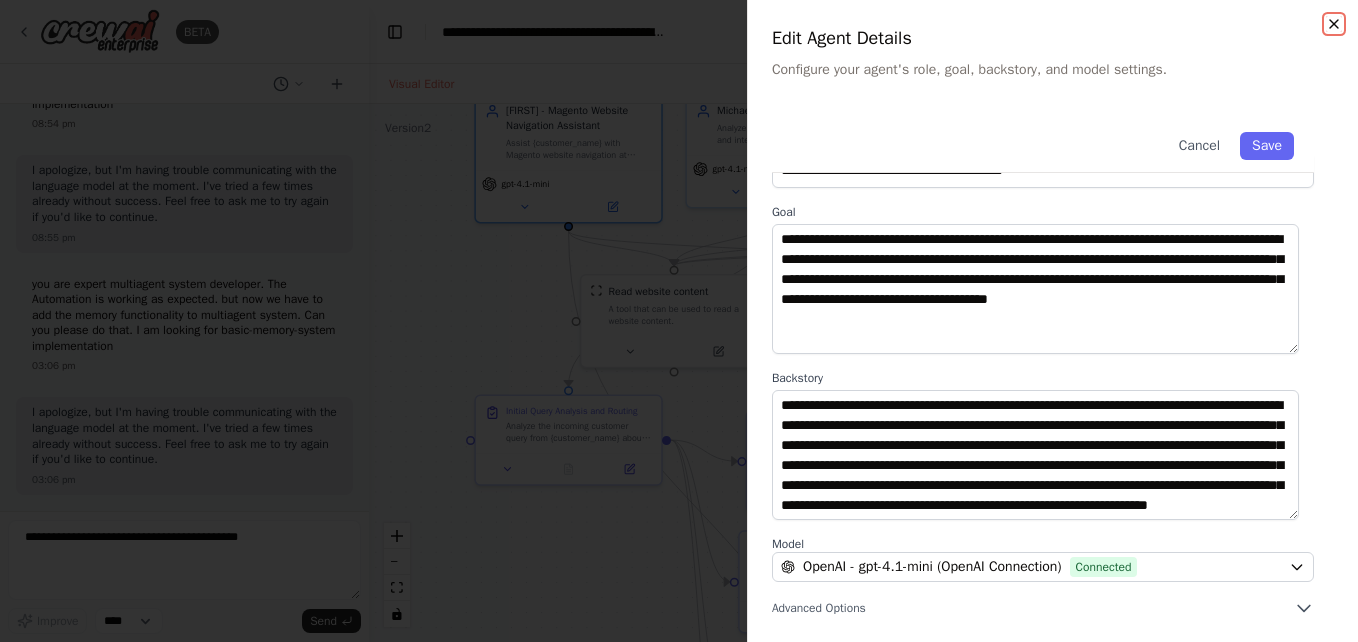 click 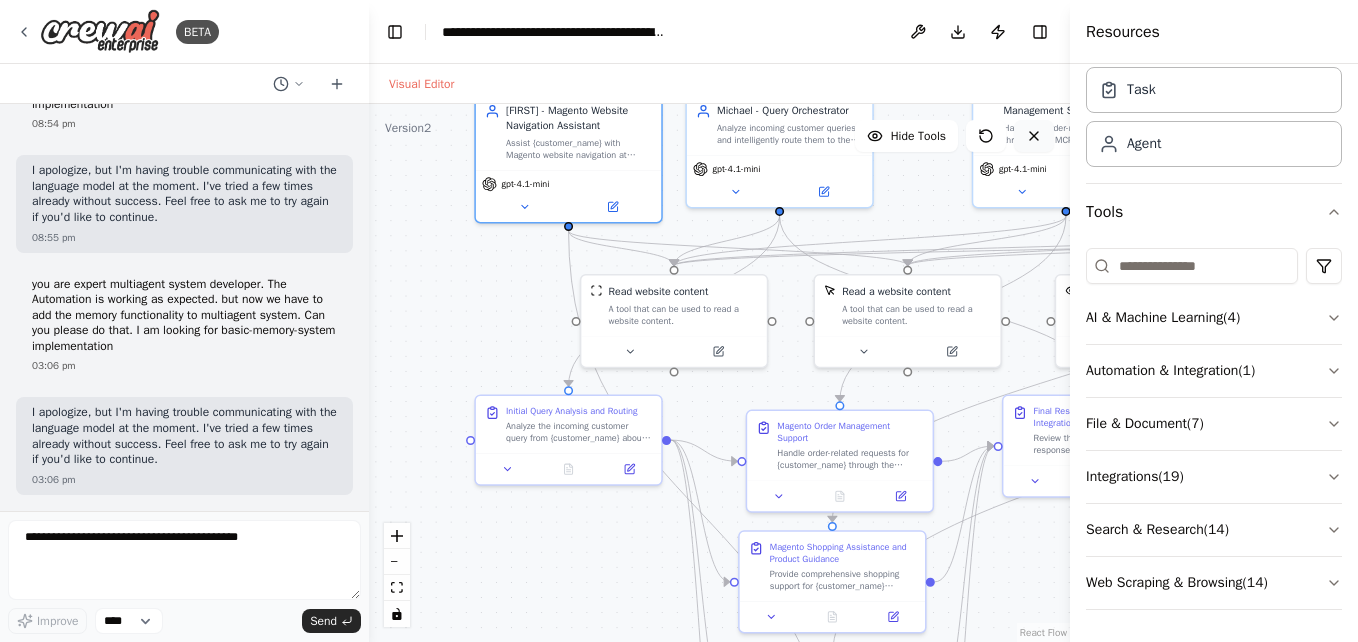 click 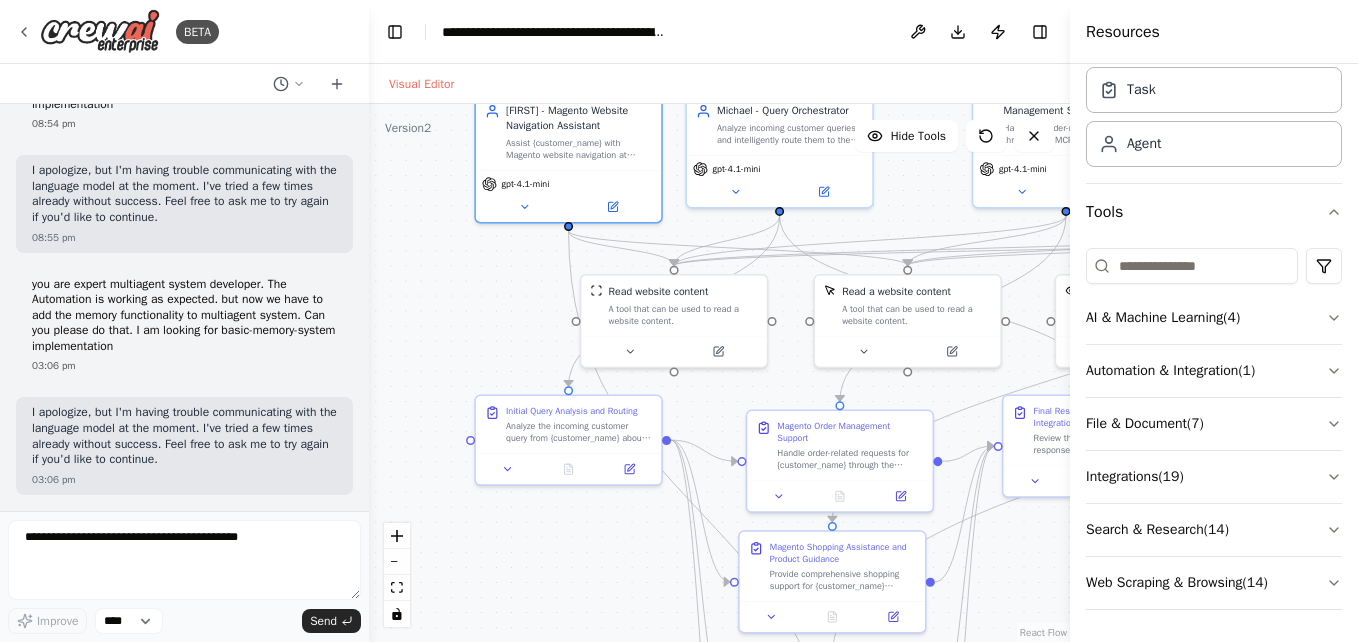 click on ".deletable-edge-delete-btn {
width: 20px;
height: 20px;
border: 0px solid #ffffff;
color: #6b7280;
background-color: #f8fafc;
cursor: pointer;
border-radius: 50%;
font-size: 12px;
padding: 3px;
display: flex;
align-items: center;
justify-content: center;
transition: all 0.2s cubic-bezier(0.4, 0, 0.2, 1);
box-shadow: 0 2px 4px rgba(0, 0, 0, 0.1);
}
.deletable-edge-delete-btn:hover {
background-color: #ef4444;
color: #ffffff;
border-color: #dc2626;
transform: scale(1.1);
box-shadow: 0 4px 12px rgba(239, 68, 68, 0.4);
}
.deletable-edge-delete-btn:active {
transform: scale(0.95);
box-shadow: 0 2px 4px rgba(239, 68, 68, 0.3);
}
Read website content Read a website content Vision Tool gpt-4.1-mini" at bounding box center [719, 373] 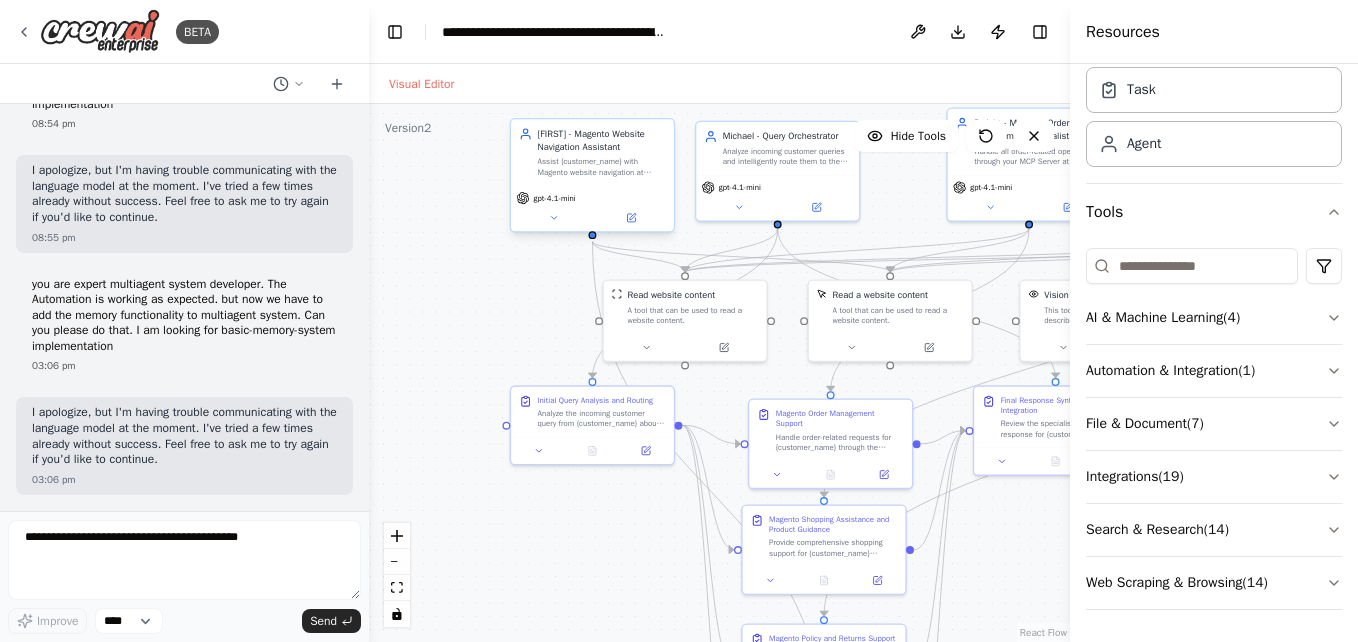 click on "David - Magento Website Navigation Assistant" at bounding box center [602, 140] 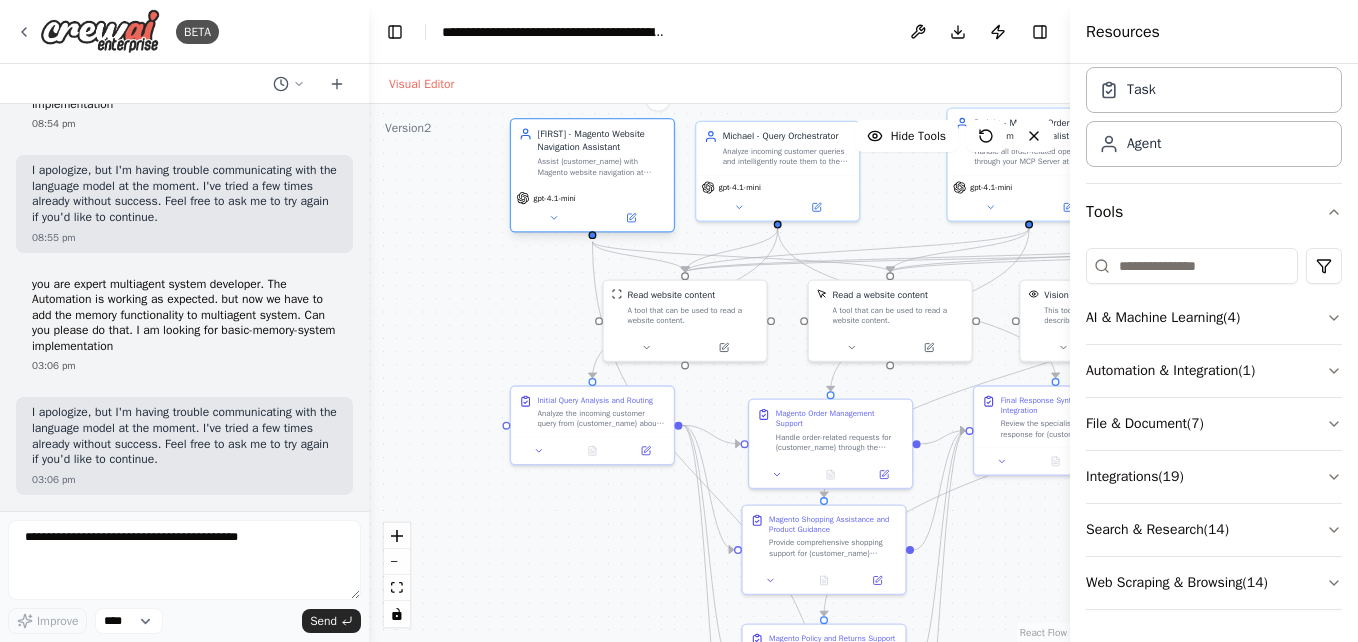 click on "David - Magento Website Navigation Assistant" at bounding box center [602, 140] 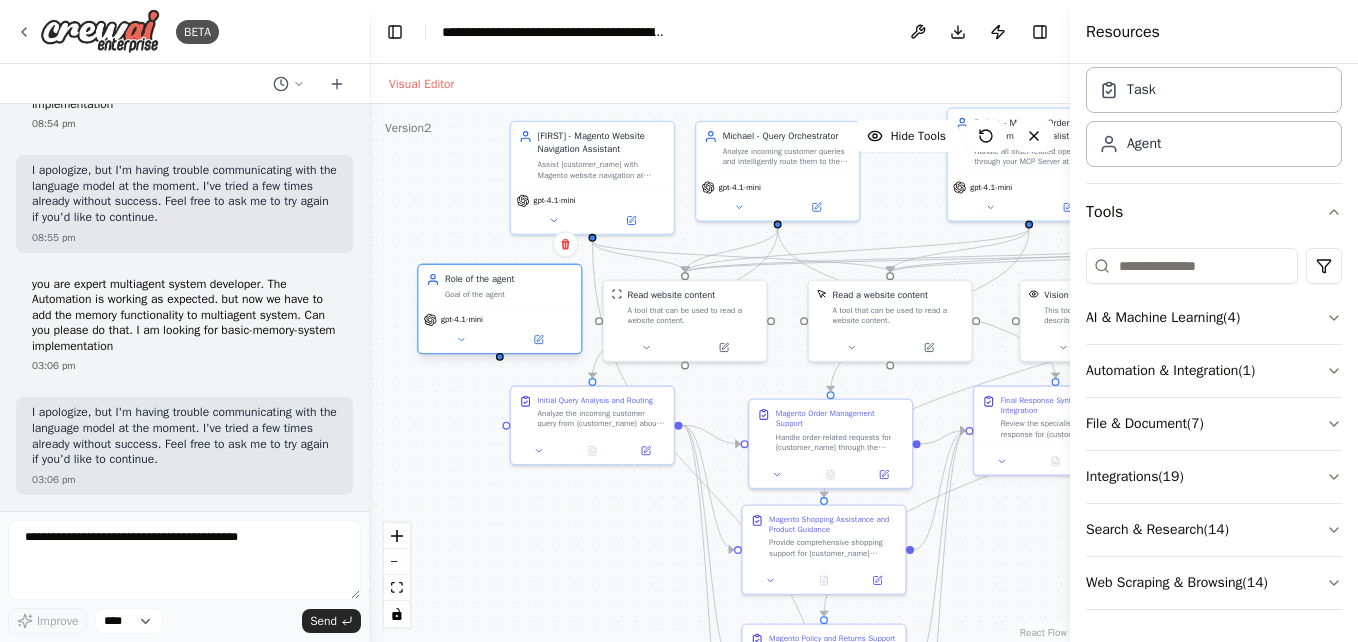 drag, startPoint x: 520, startPoint y: 321, endPoint x: 499, endPoint y: 275, distance: 50.566788 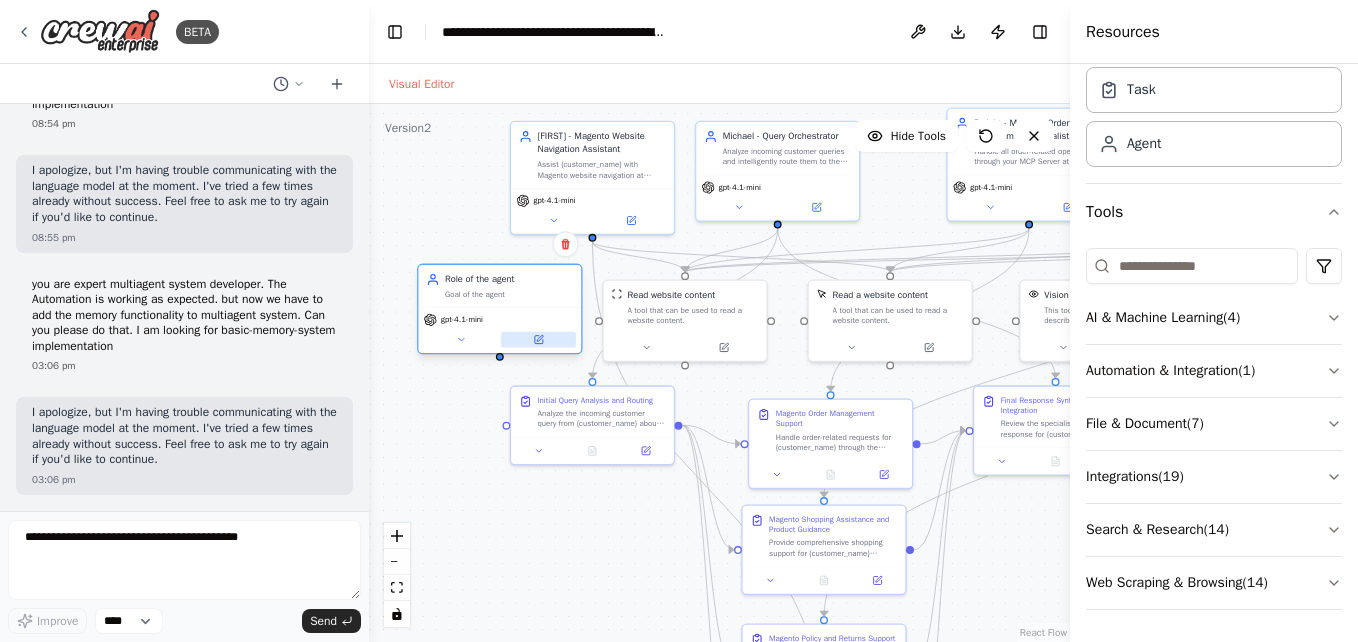 click 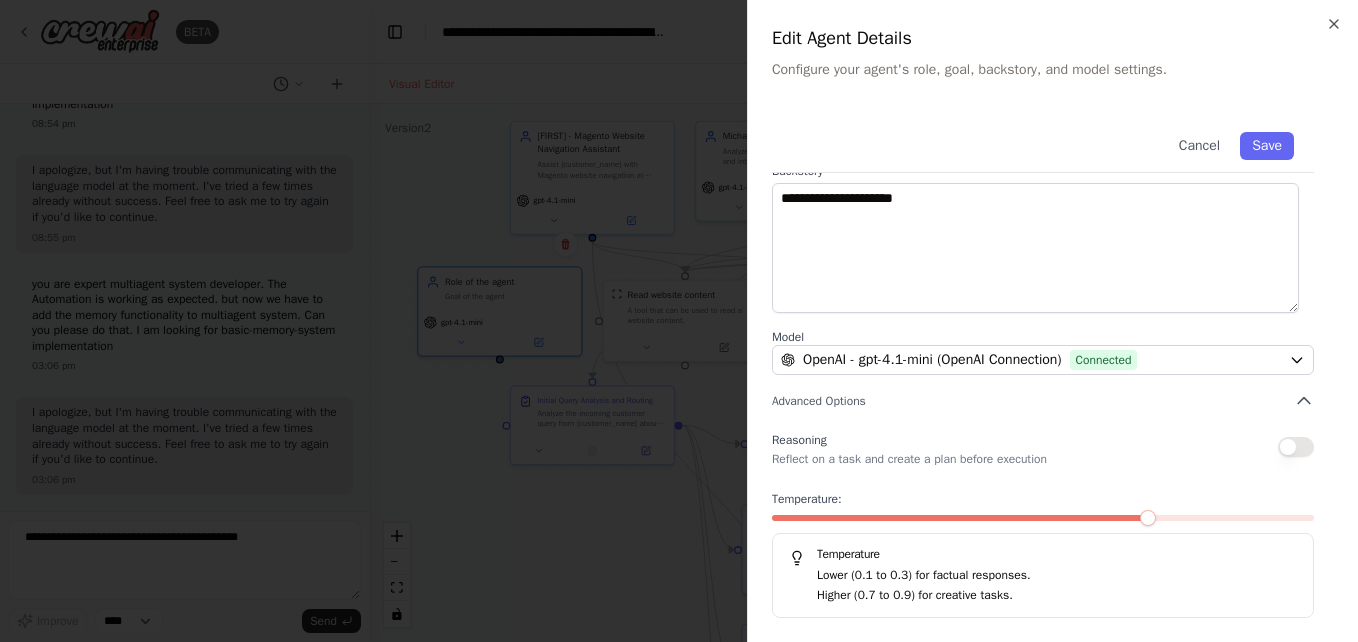 scroll, scrollTop: 0, scrollLeft: 0, axis: both 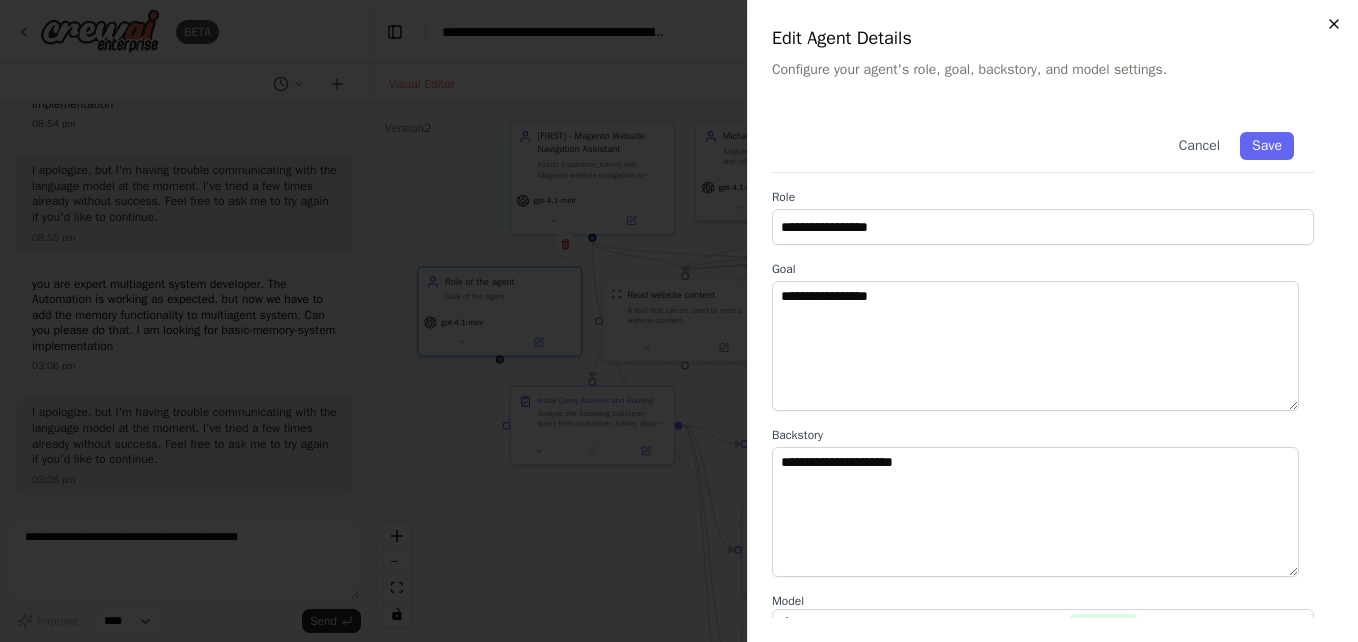 click 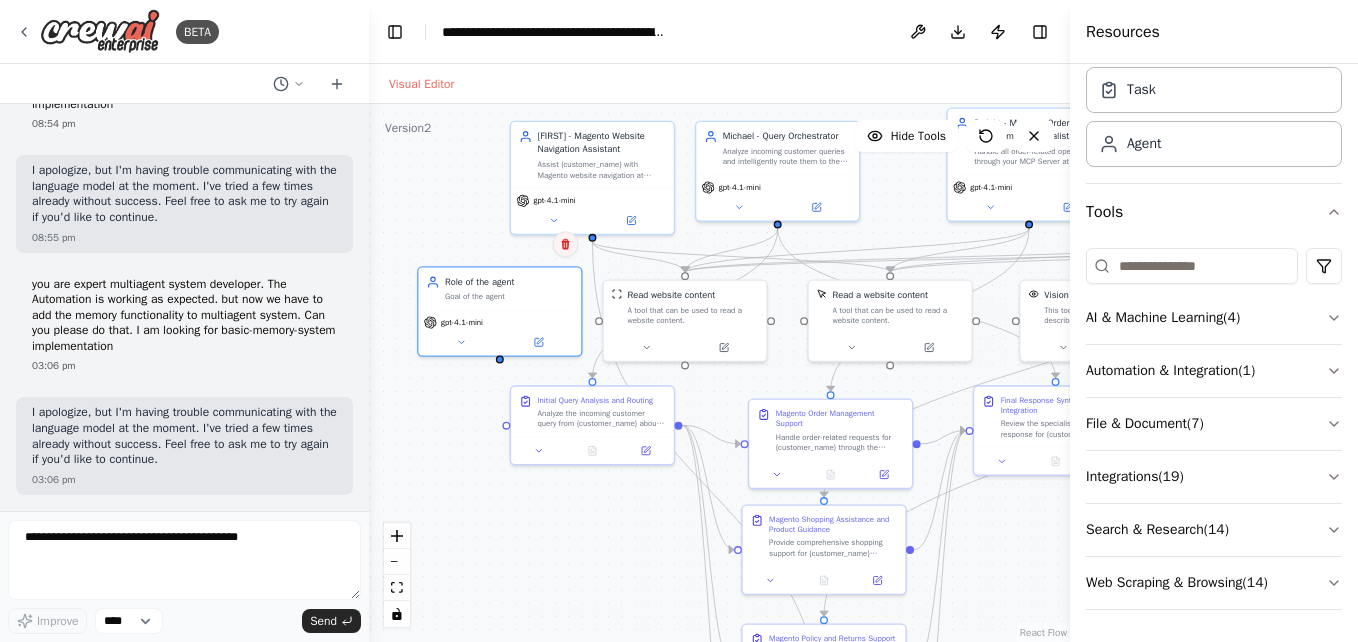 click 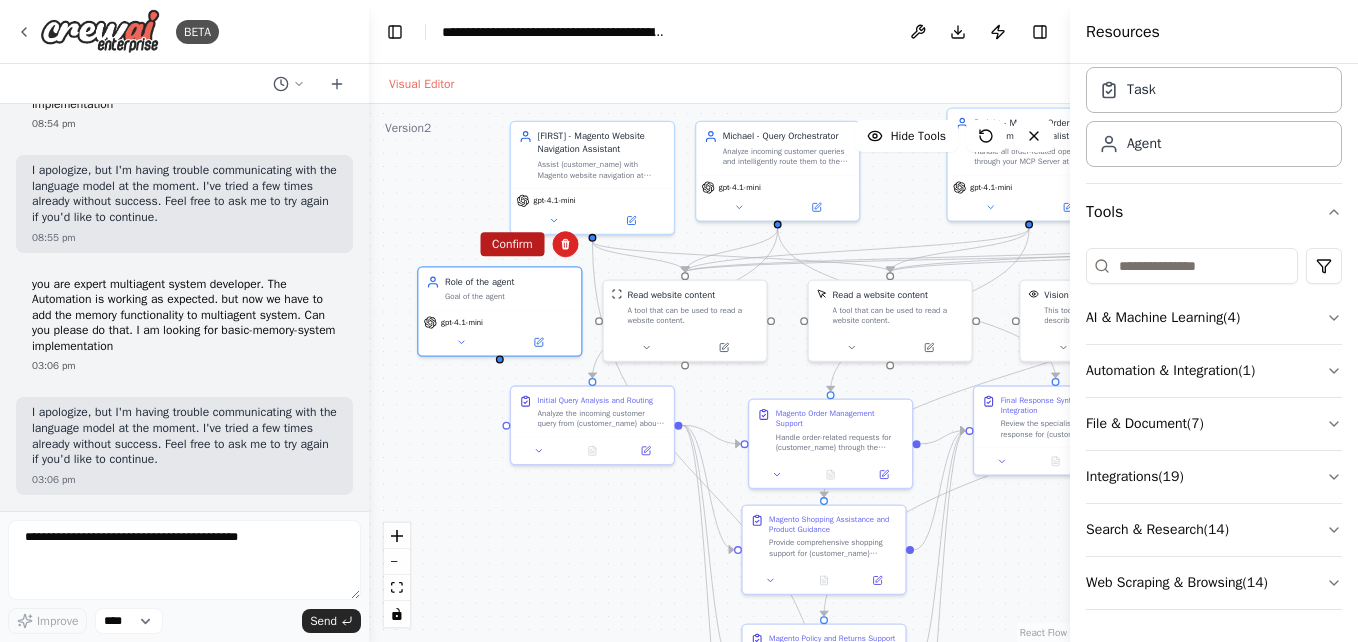 click on "Confirm" at bounding box center [512, 244] 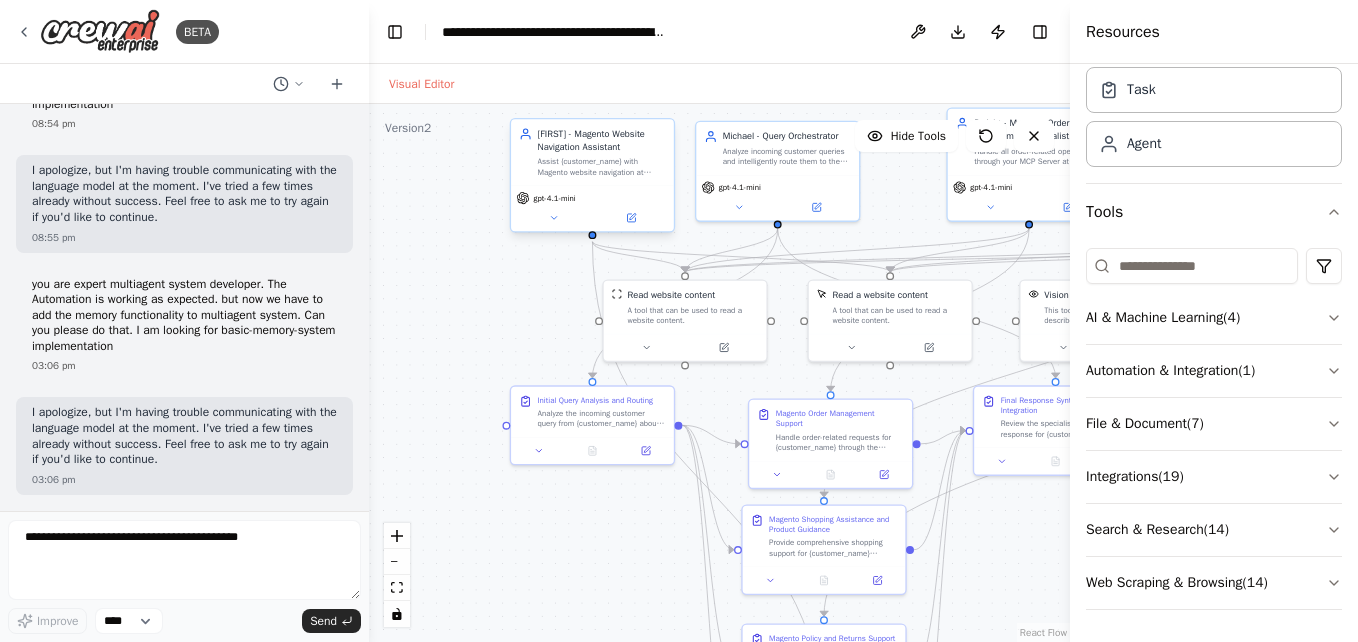 click on "Assist {customer_name} with Magento website navigation at http://20.194.192.113/index.php/, provide conversation suggestions for continued engagement, and guide customers through the e-commerce platform. Use MCP Server to access site structure and suggest relevant sections and next-step recommendations that enhance the shopping experience." at bounding box center (602, 166) 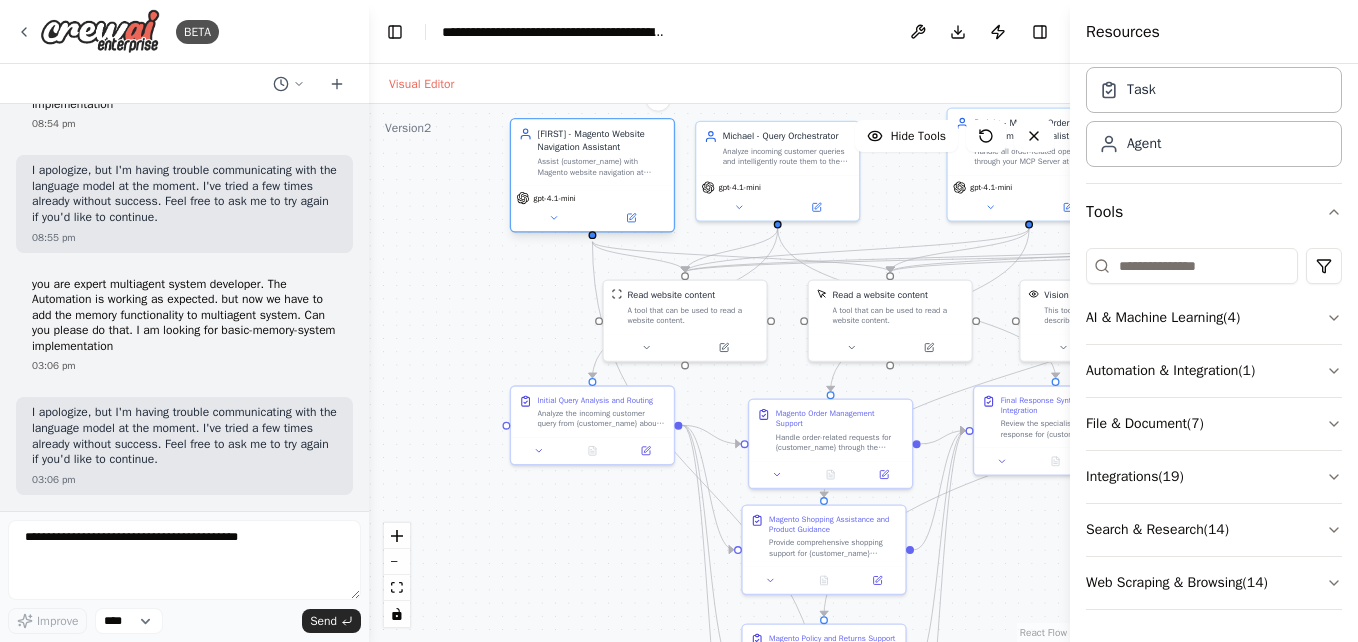 click on "Assist {customer_name} with Magento website navigation at http://20.194.192.113/index.php/, provide conversation suggestions for continued engagement, and guide customers through the e-commerce platform. Use MCP Server to access site structure and suggest relevant sections and next-step recommendations that enhance the shopping experience." at bounding box center [602, 166] 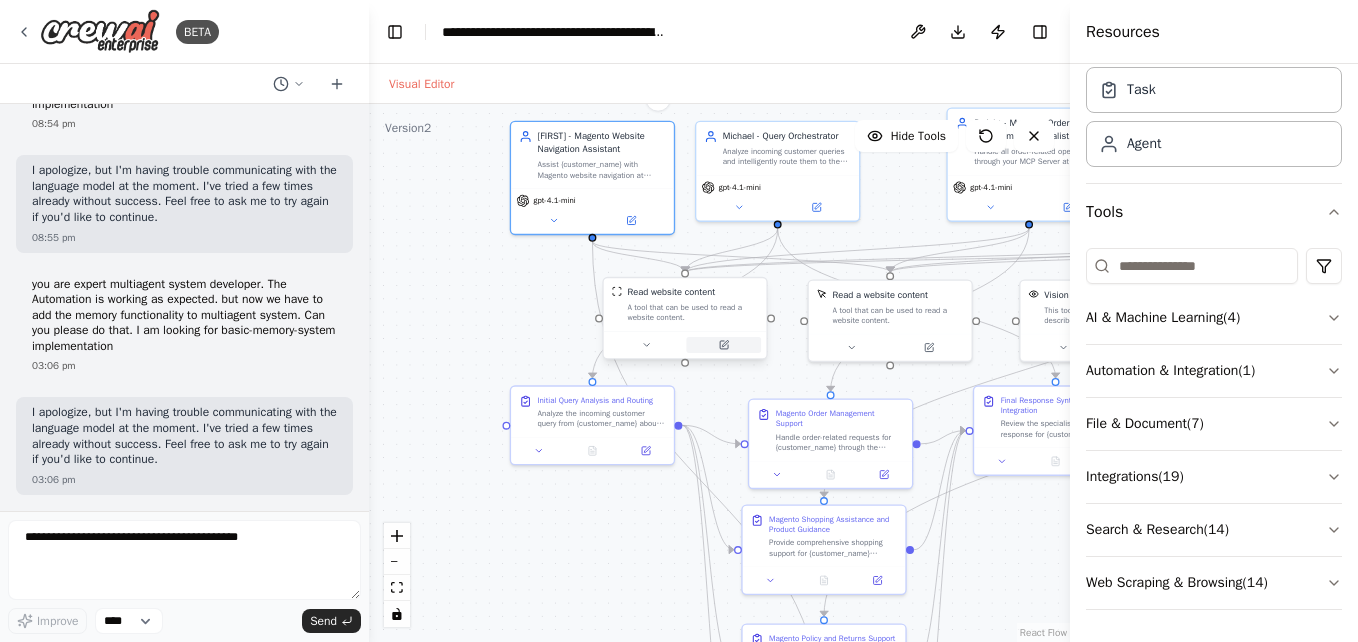 click at bounding box center [723, 345] 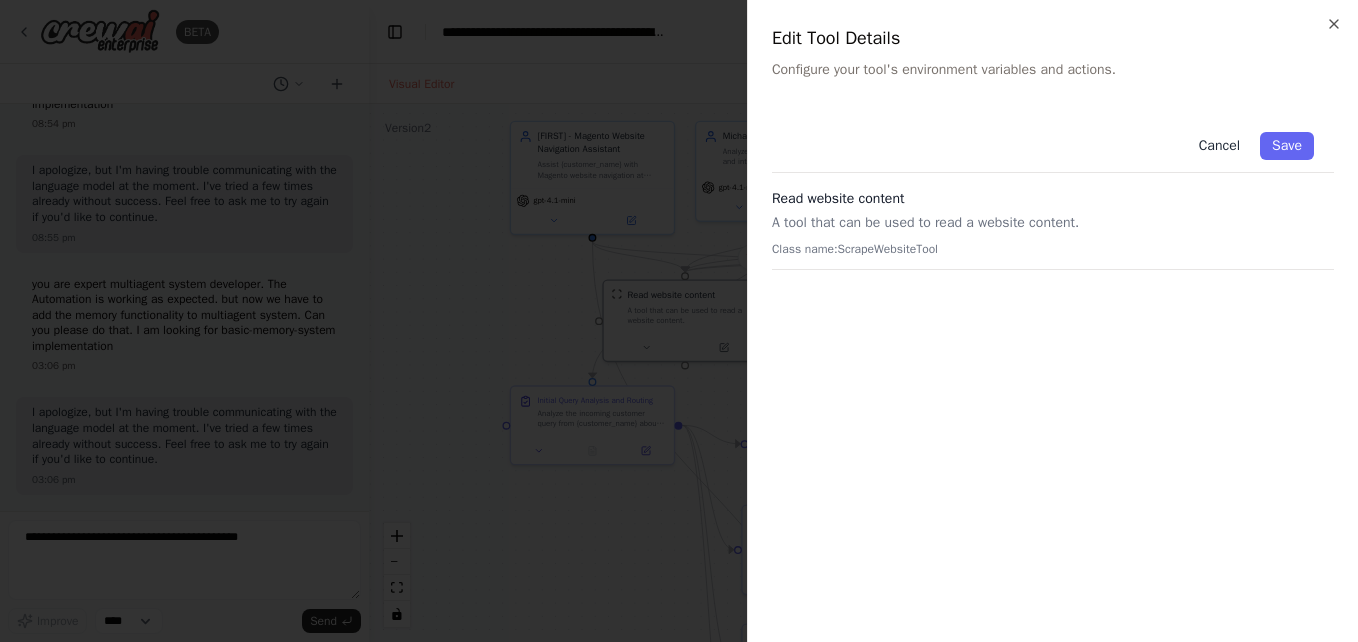 click on "Cancel" at bounding box center (1219, 146) 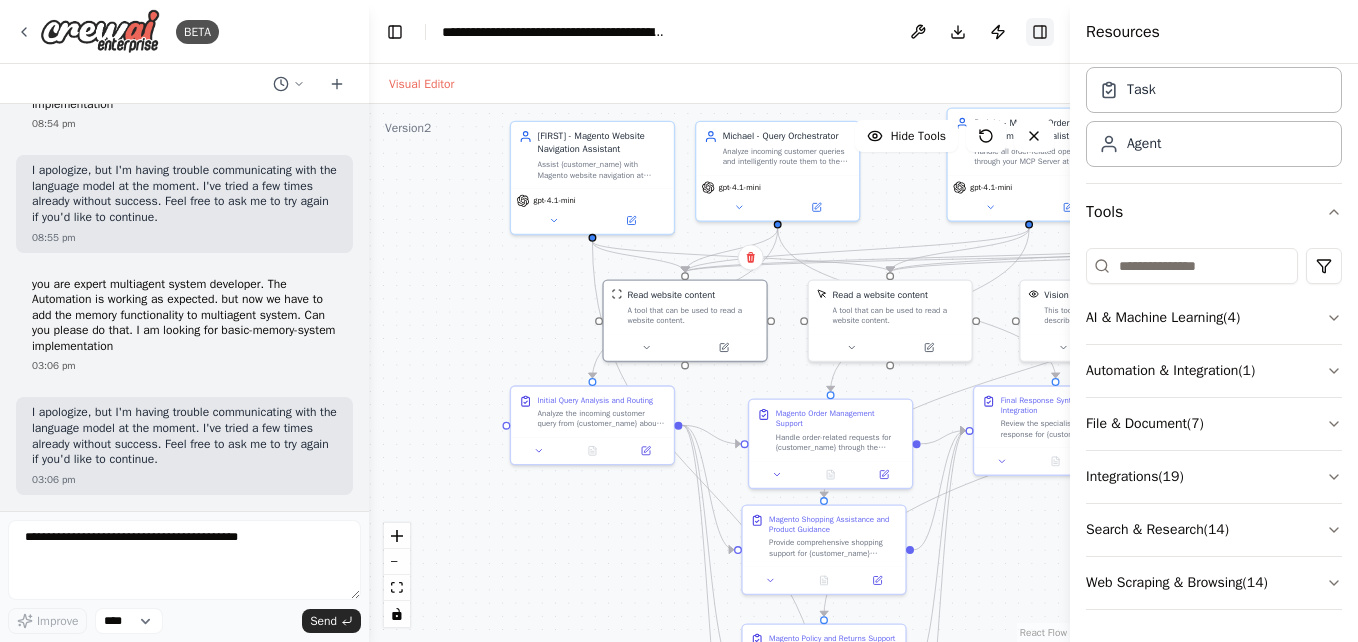 click on "Toggle Right Sidebar" at bounding box center (1040, 32) 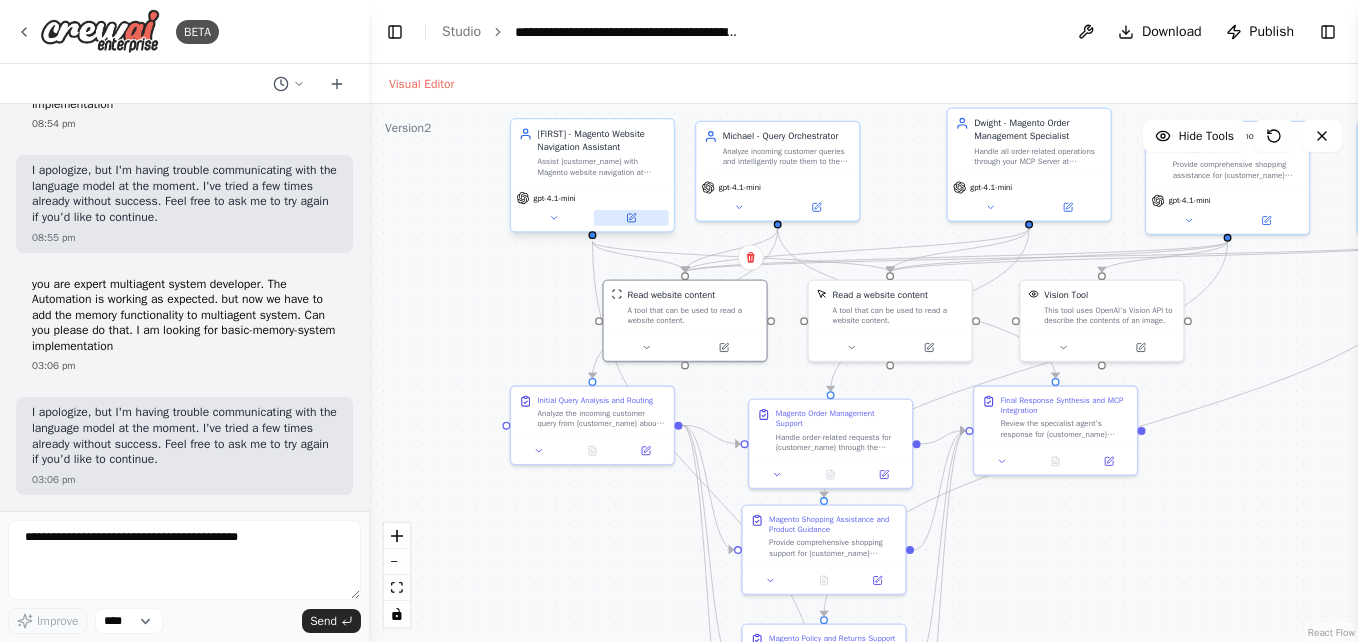 click 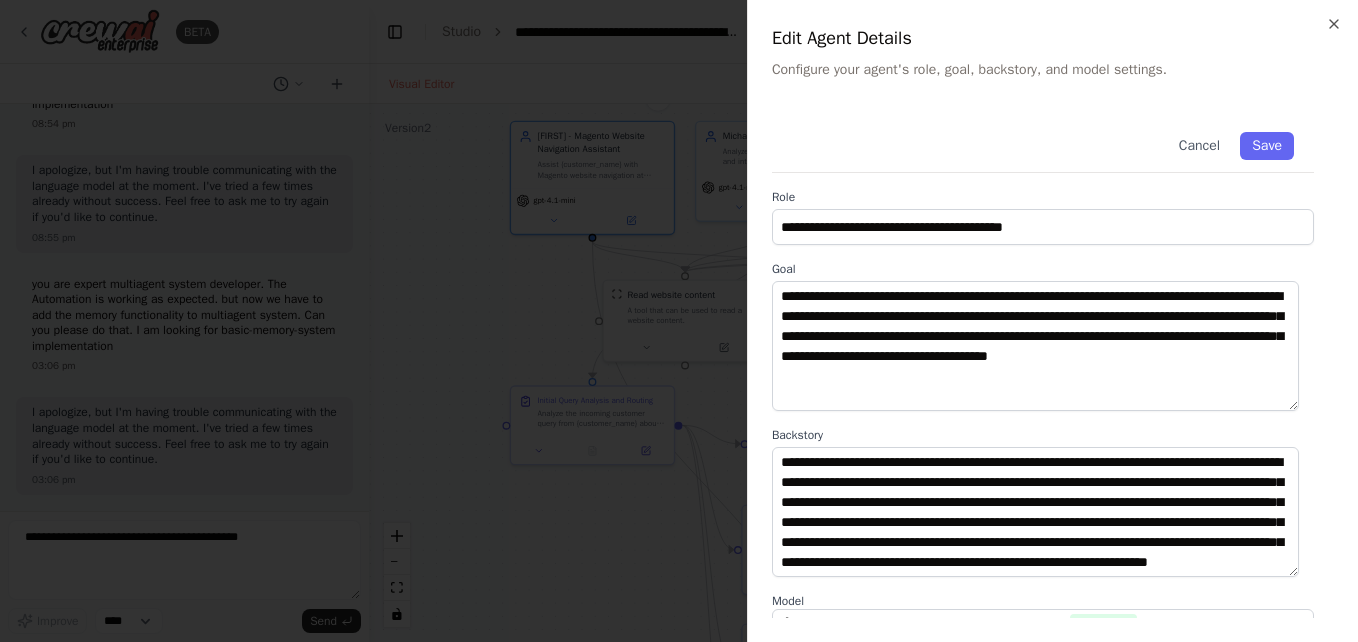 scroll, scrollTop: 264, scrollLeft: 0, axis: vertical 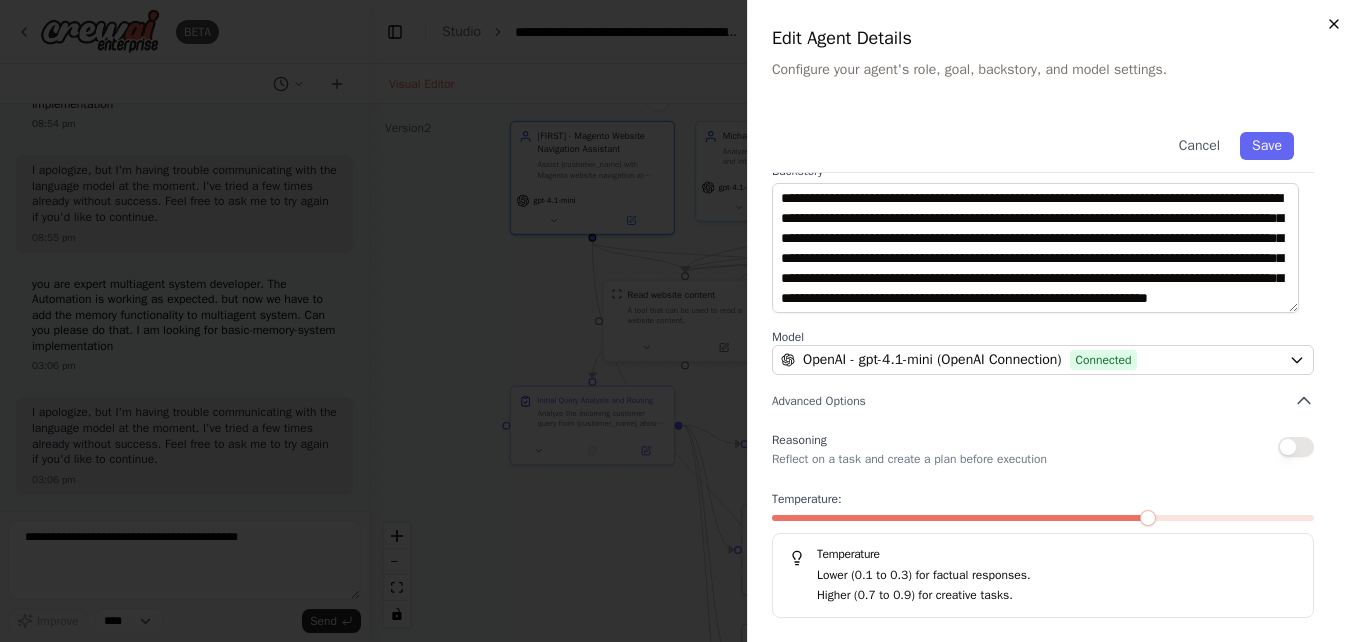 click 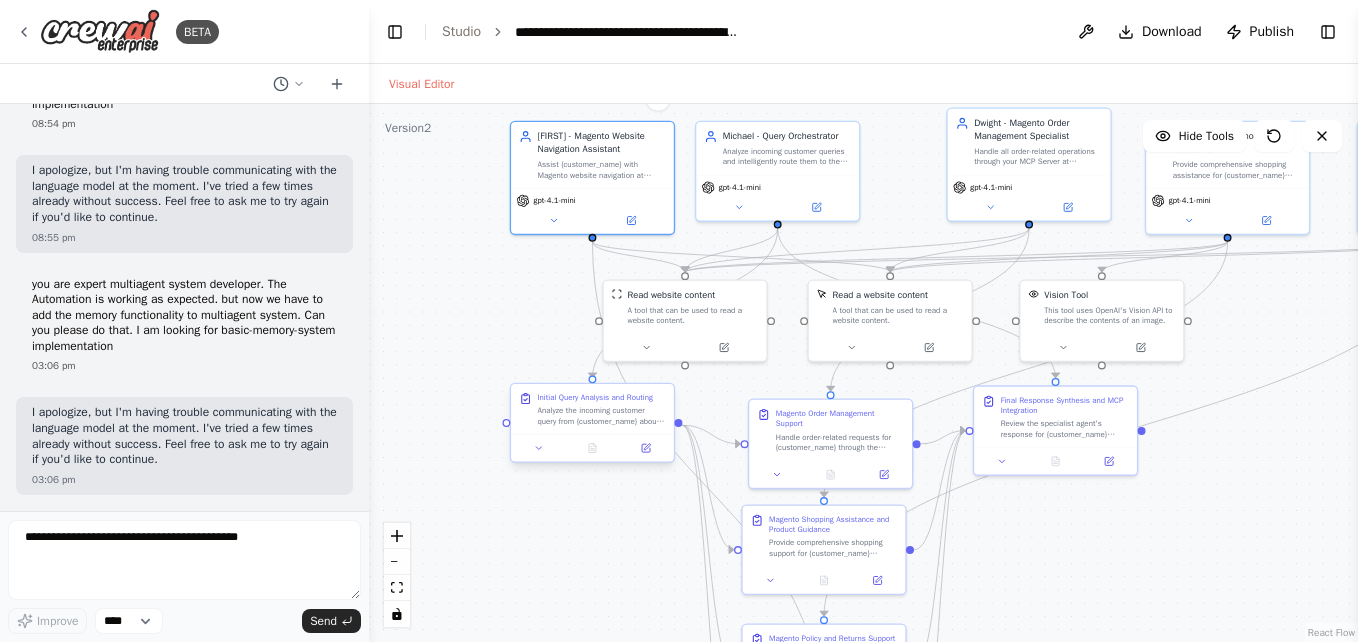 click on "Initial Query Analysis and Routing Analyze the incoming customer query from {customer_name} about {query_topic} and determine which specialist agent should handle this request through the multi-agent system. Categorize the query type (order management, shopping assistance, policy/returns, or website navigation) and route appropriately via API Gateway to the LLM backend. Utilize vector database context when needed for intelligent routing decisions." at bounding box center (592, 409) 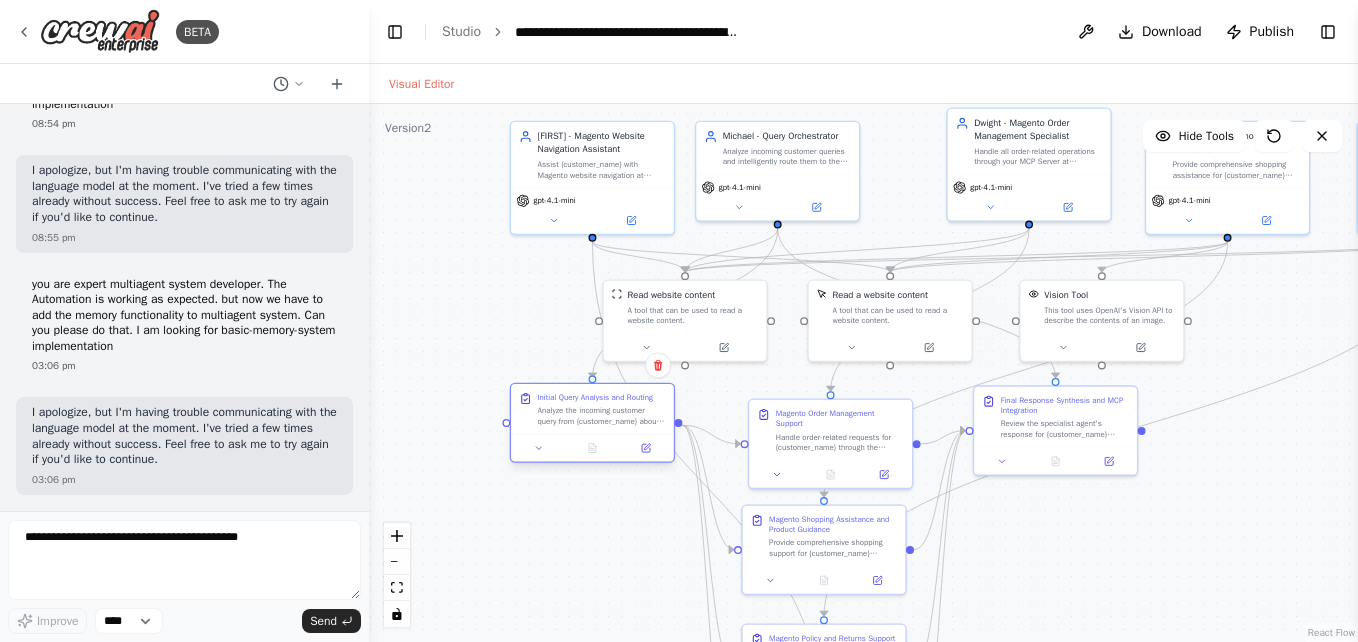 click on "Initial Query Analysis and Routing Analyze the incoming customer query from {customer_name} about {query_topic} and determine which specialist agent should handle this request through the multi-agent system. Categorize the query type (order management, shopping assistance, policy/returns, or website navigation) and route appropriately via API Gateway to the LLM backend. Utilize vector database context when needed for intelligent routing decisions." at bounding box center [592, 409] 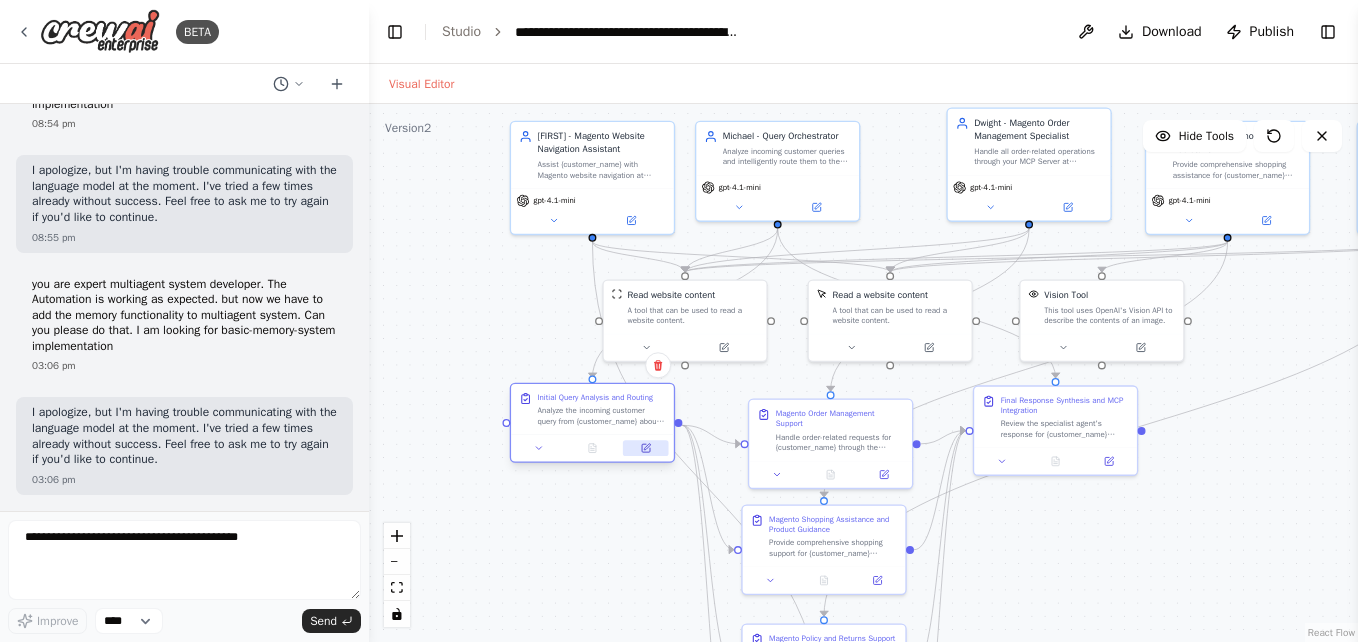 click 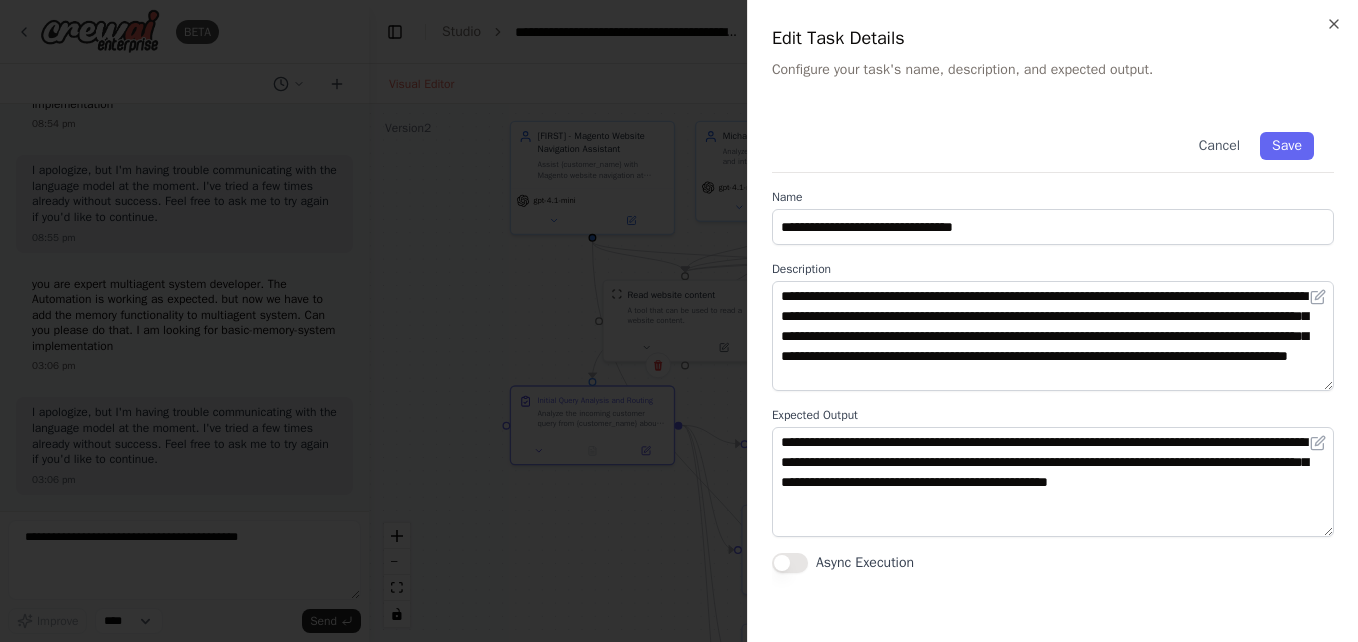 click at bounding box center [679, 321] 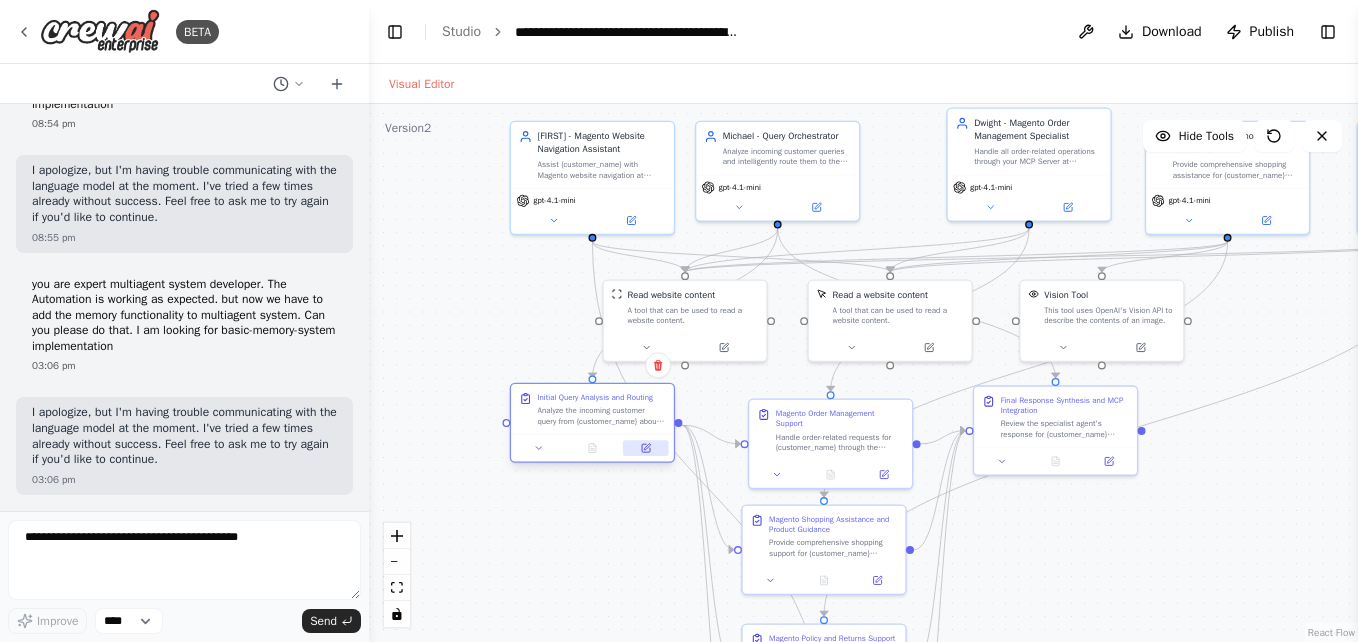 click at bounding box center (645, 448) 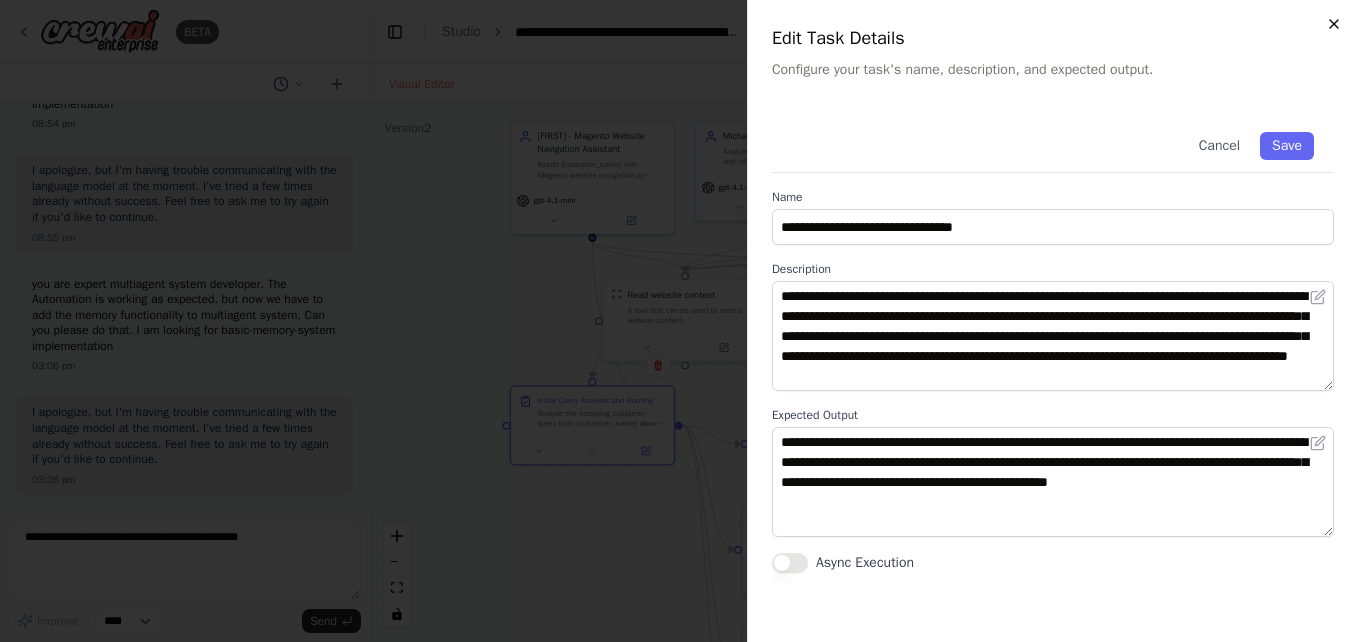 click 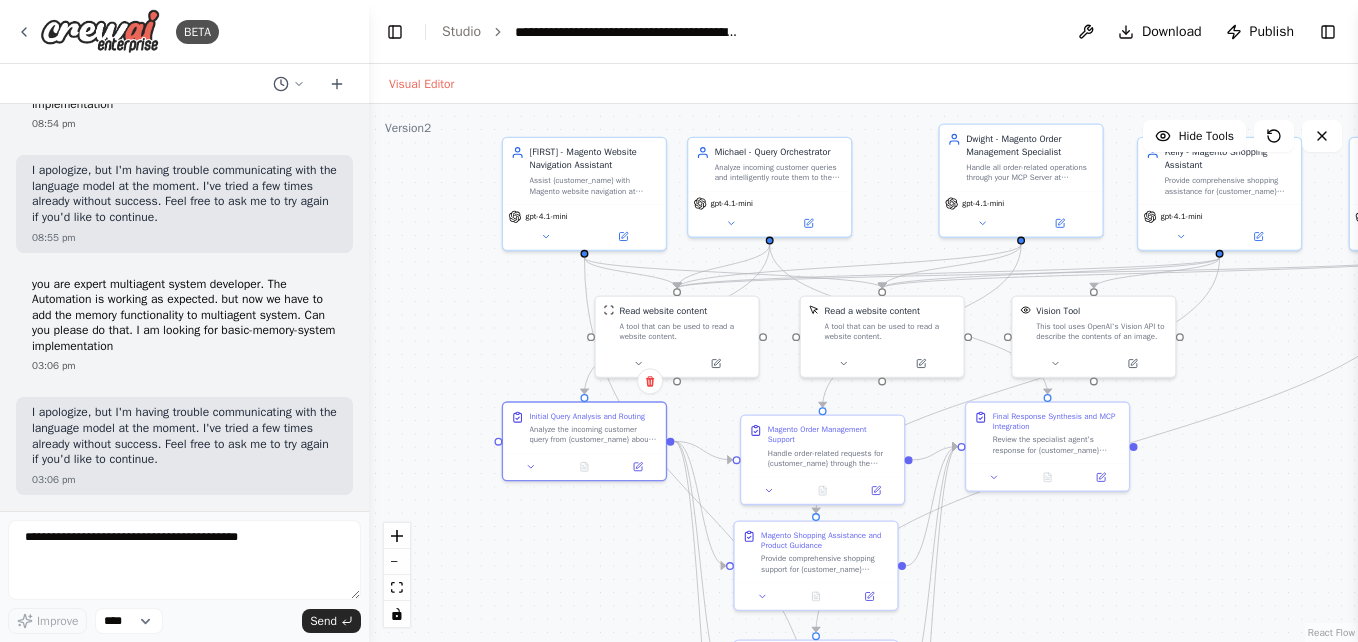 drag, startPoint x: 1267, startPoint y: 331, endPoint x: 1263, endPoint y: 345, distance: 14.56022 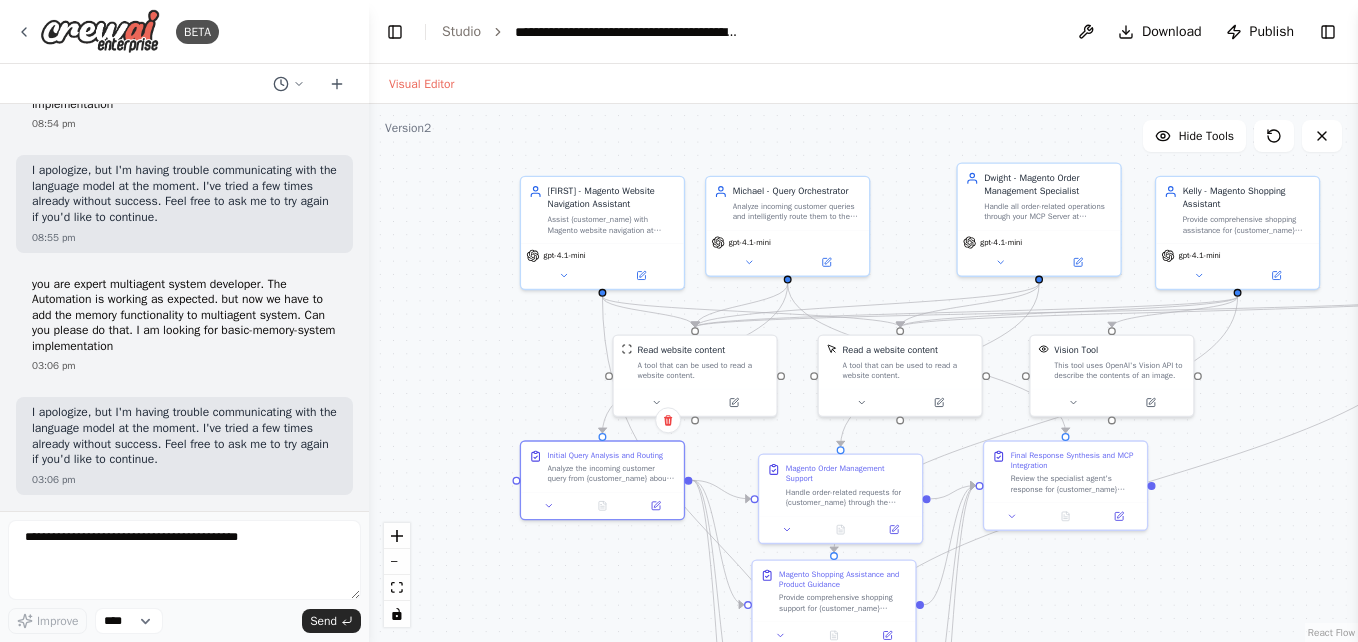 drag, startPoint x: 1285, startPoint y: 456, endPoint x: 1299, endPoint y: 497, distance: 43.32436 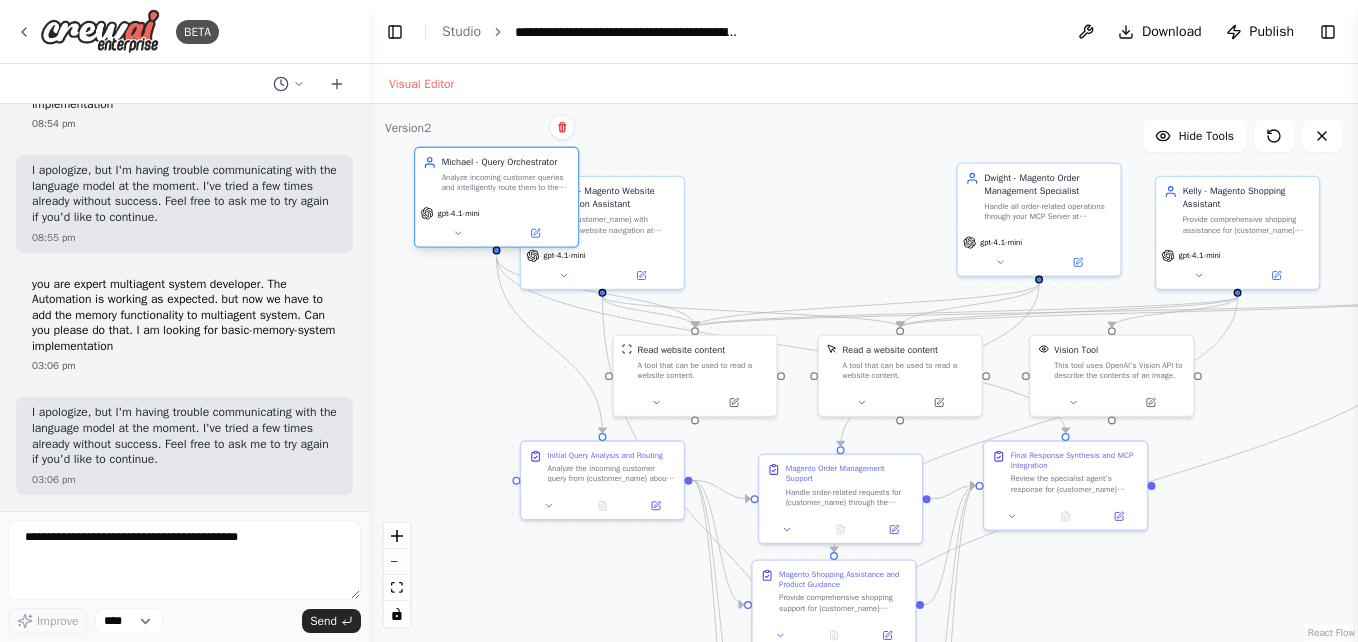 drag, startPoint x: 777, startPoint y: 222, endPoint x: 486, endPoint y: 198, distance: 291.988 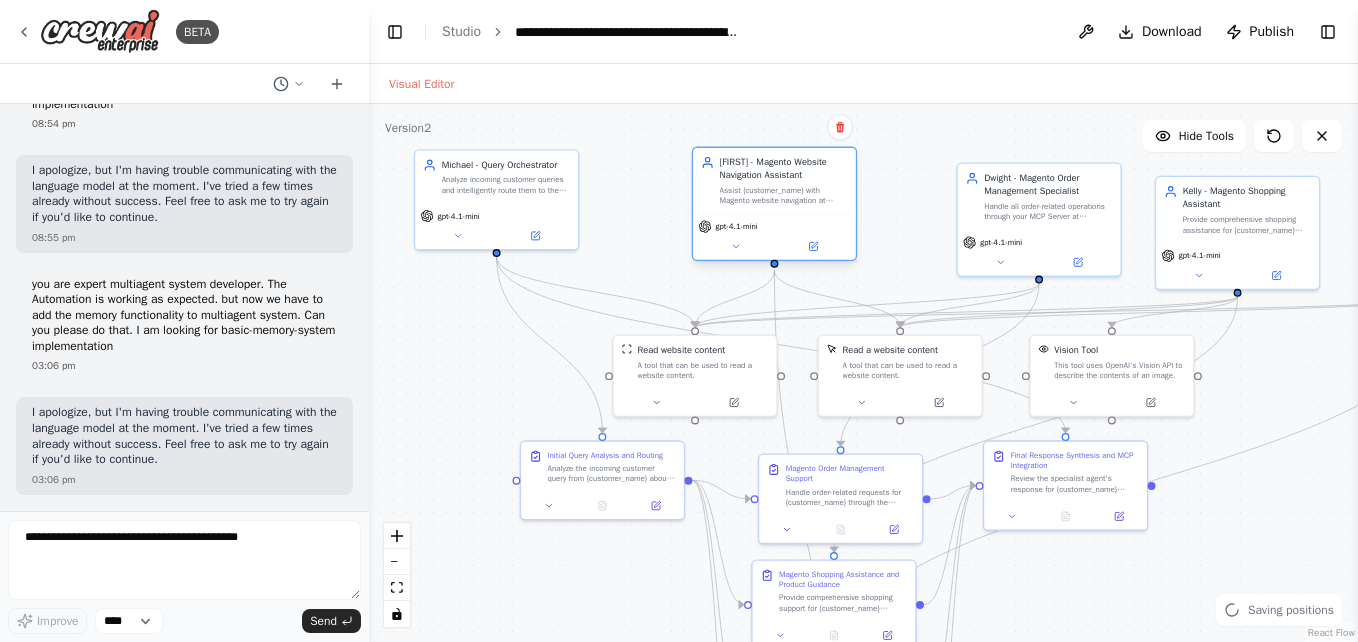 drag, startPoint x: 643, startPoint y: 224, endPoint x: 833, endPoint y: 194, distance: 192.35384 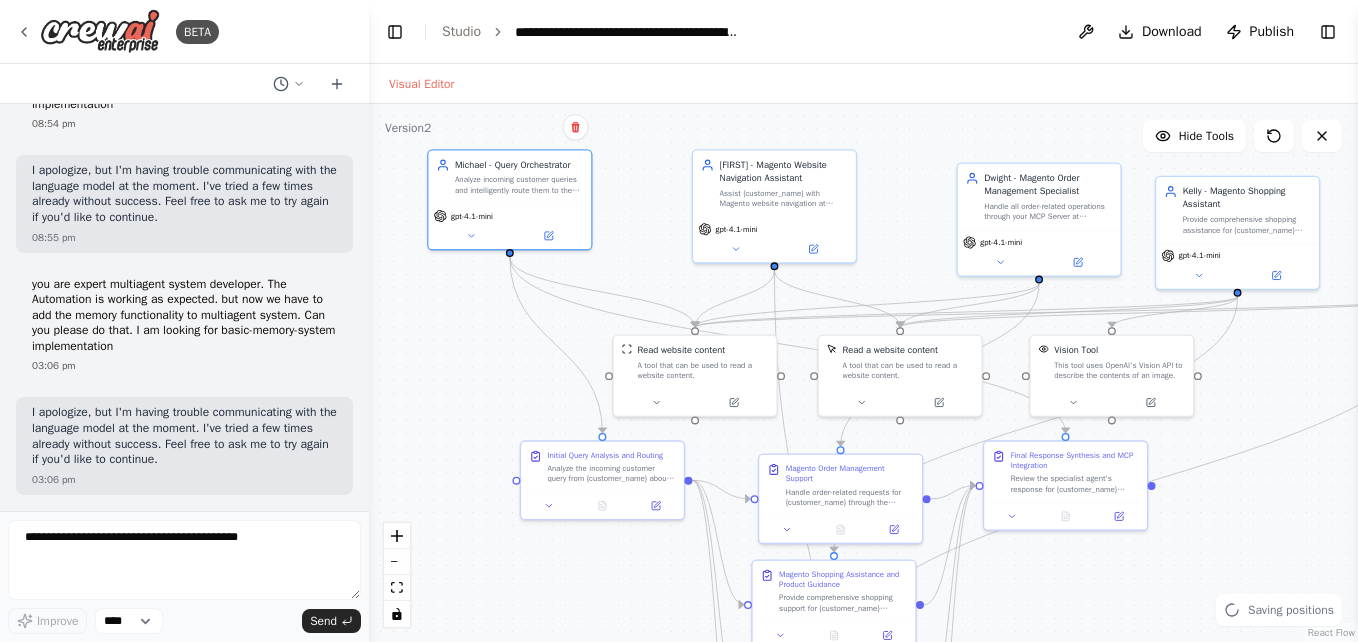 drag, startPoint x: 543, startPoint y: 195, endPoint x: 628, endPoint y: 191, distance: 85.09406 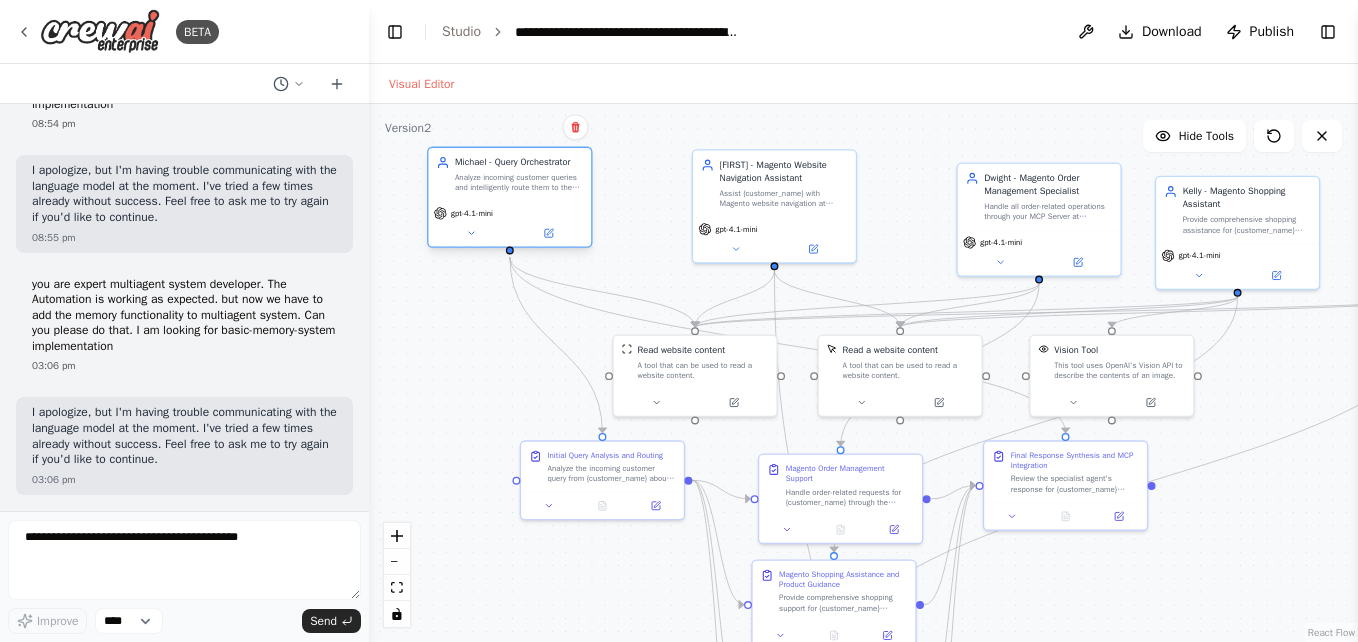 click on "Analyze incoming customer queries and intelligently route them to the most appropriate specialist agent through the multi-agent system. Integrate with LLM backend via API Gateway, manage escalation workflows, and ensure seamless customer experience by directing queries efficiently. Monitor agent interactions for continuous optimization." at bounding box center (519, 182) 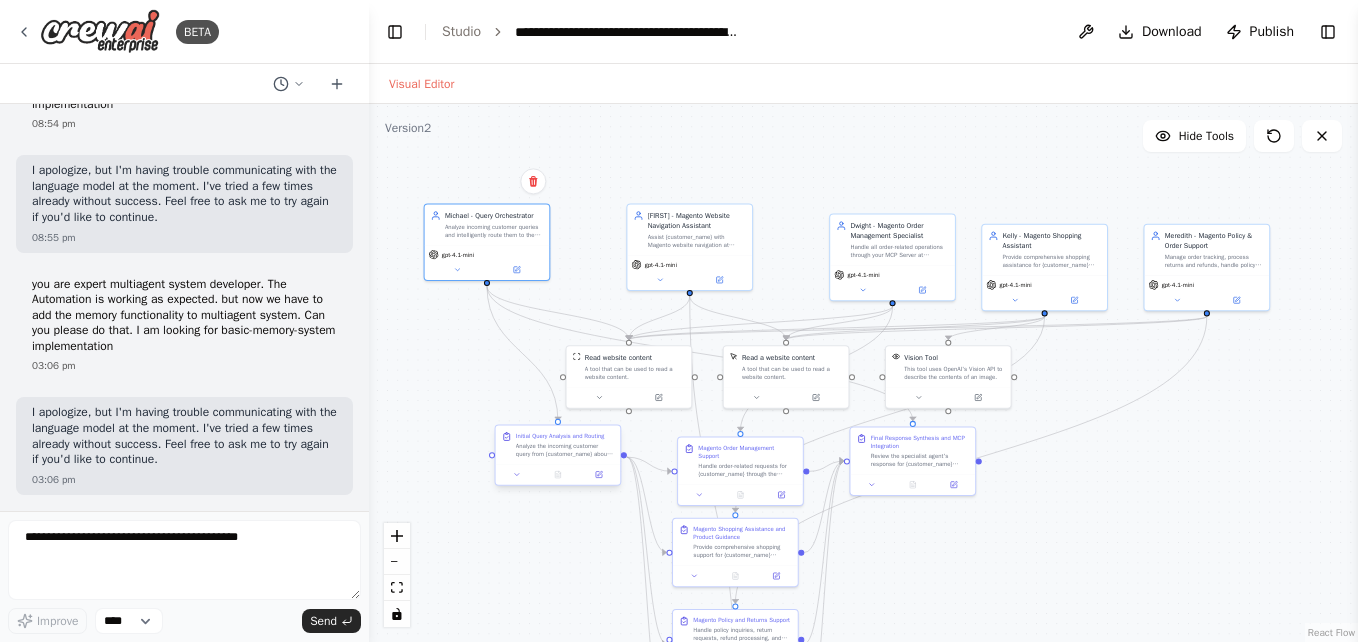 click on "Analyze the incoming customer query from {customer_name} about {query_topic} and determine which specialist agent should handle this request through the multi-agent system. Categorize the query type (order management, shopping assistance, policy/returns, or website navigation) and route appropriately via API Gateway to the LLM backend. Utilize vector database context when needed for intelligent routing decisions." at bounding box center (565, 450) 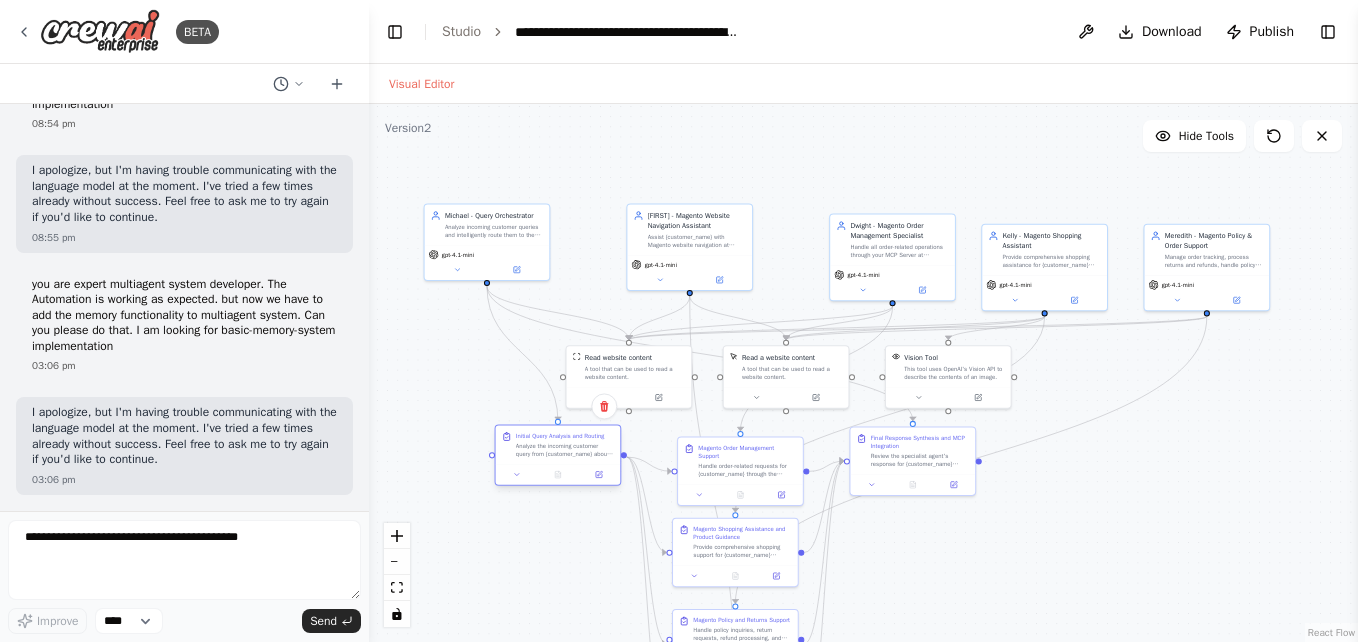 click on "Analyze the incoming customer query from {customer_name} about {query_topic} and determine which specialist agent should handle this request through the multi-agent system. Categorize the query type (order management, shopping assistance, policy/returns, or website navigation) and route appropriately via API Gateway to the LLM backend. Utilize vector database context when needed for intelligent routing decisions." at bounding box center (565, 450) 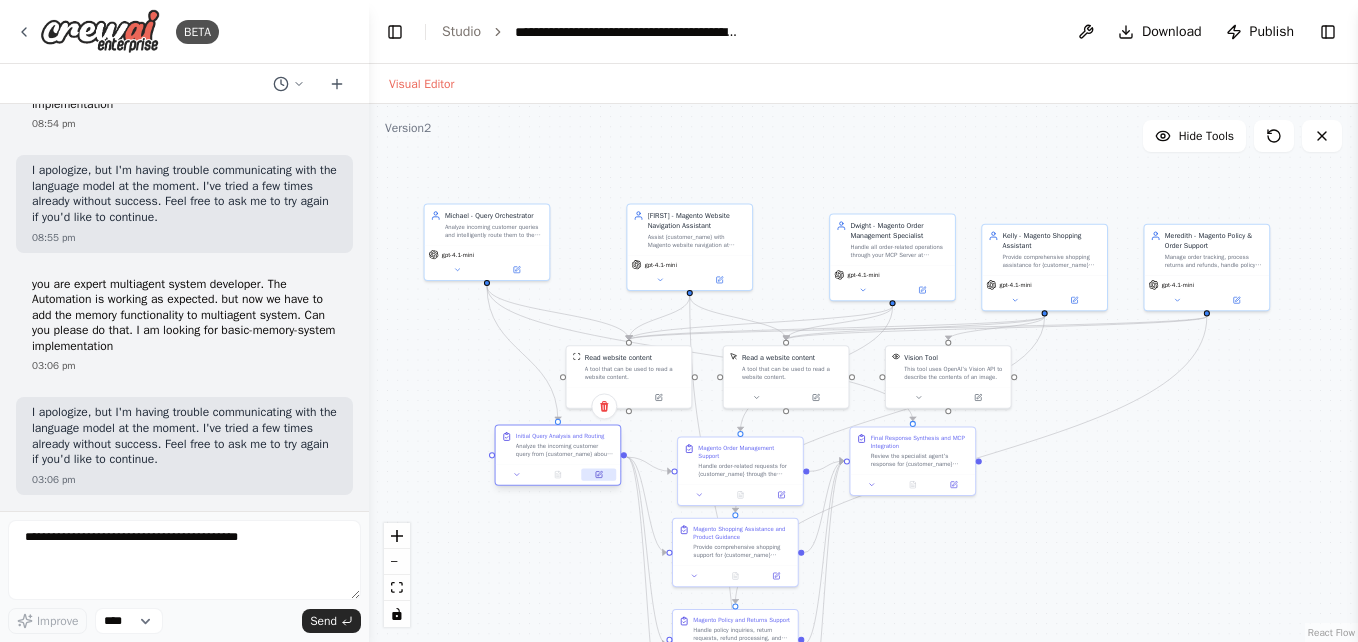 click at bounding box center (598, 475) 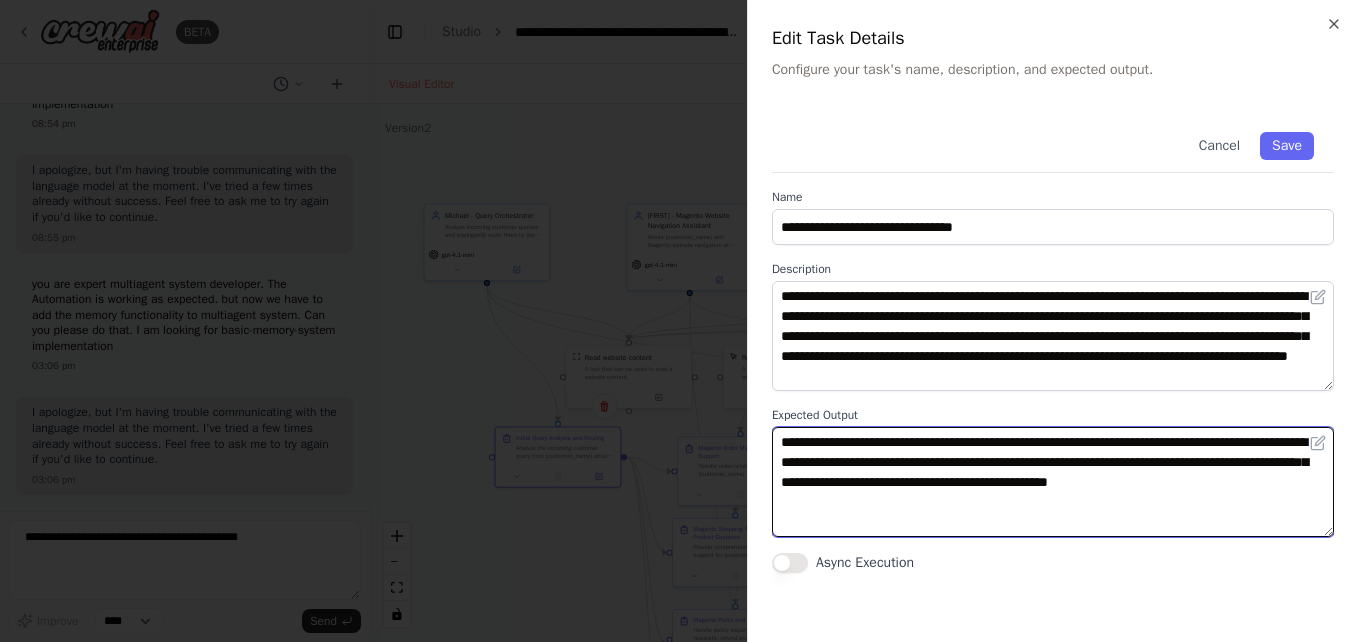 drag, startPoint x: 1011, startPoint y: 486, endPoint x: 1020, endPoint y: 503, distance: 19.235384 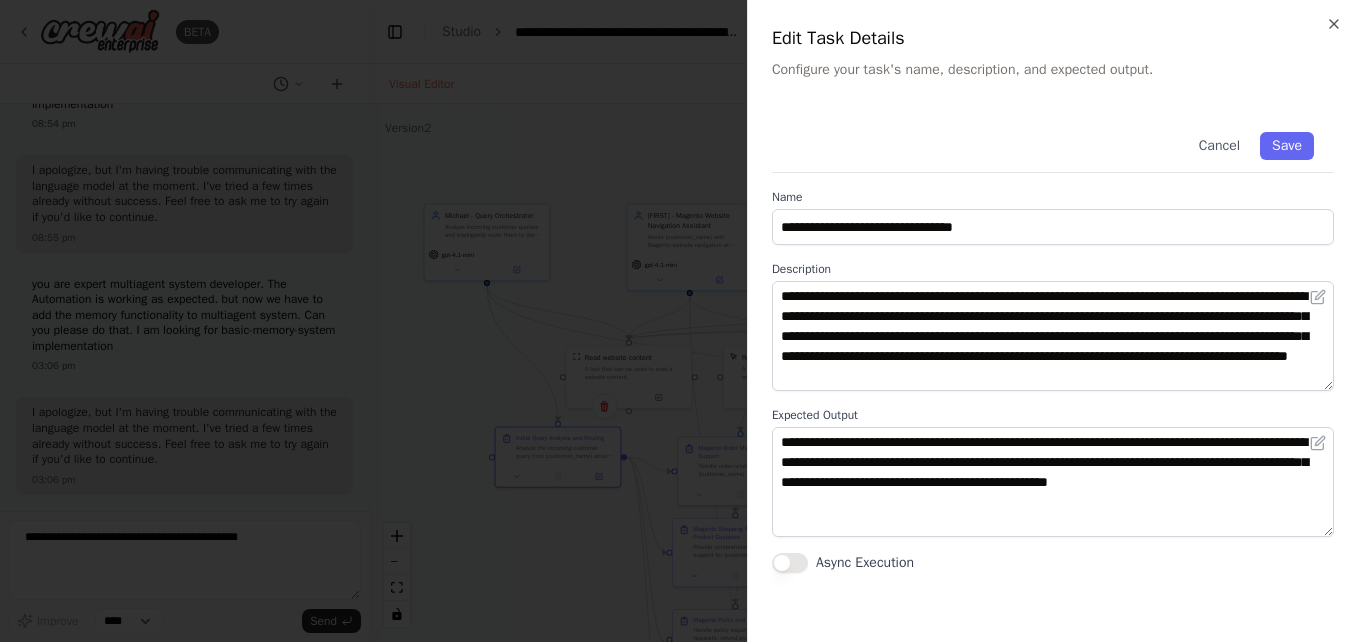 click on "**********" at bounding box center [1052, 321] 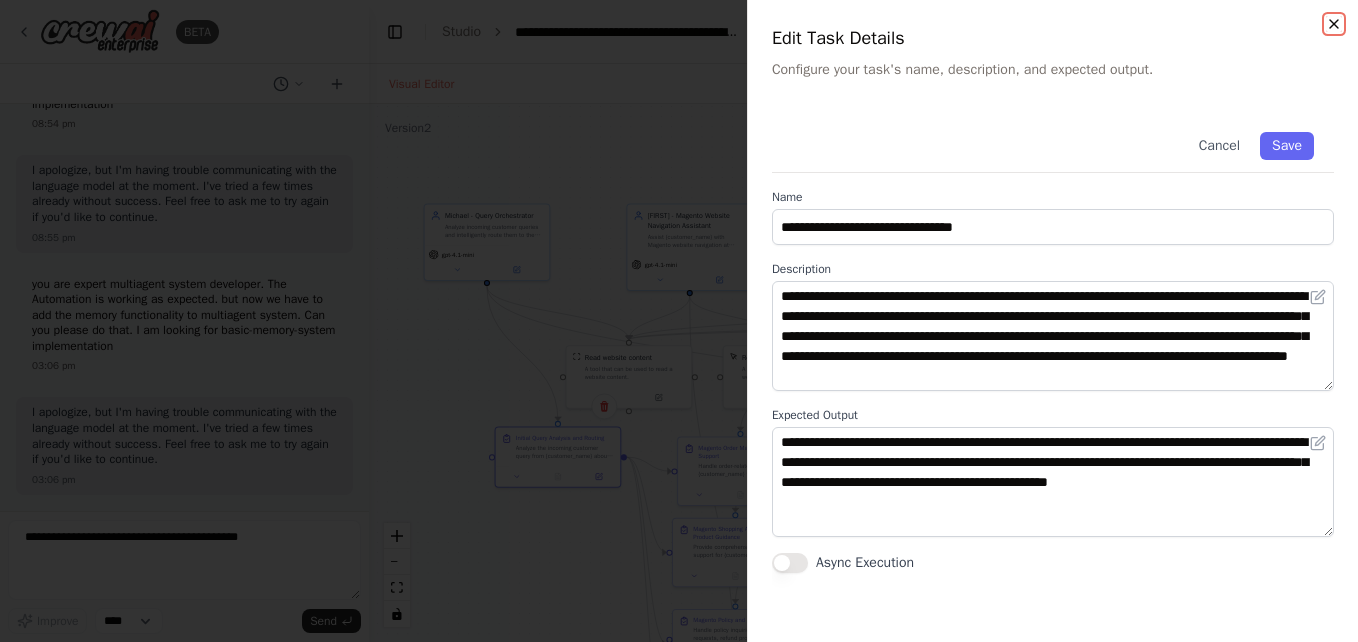 click 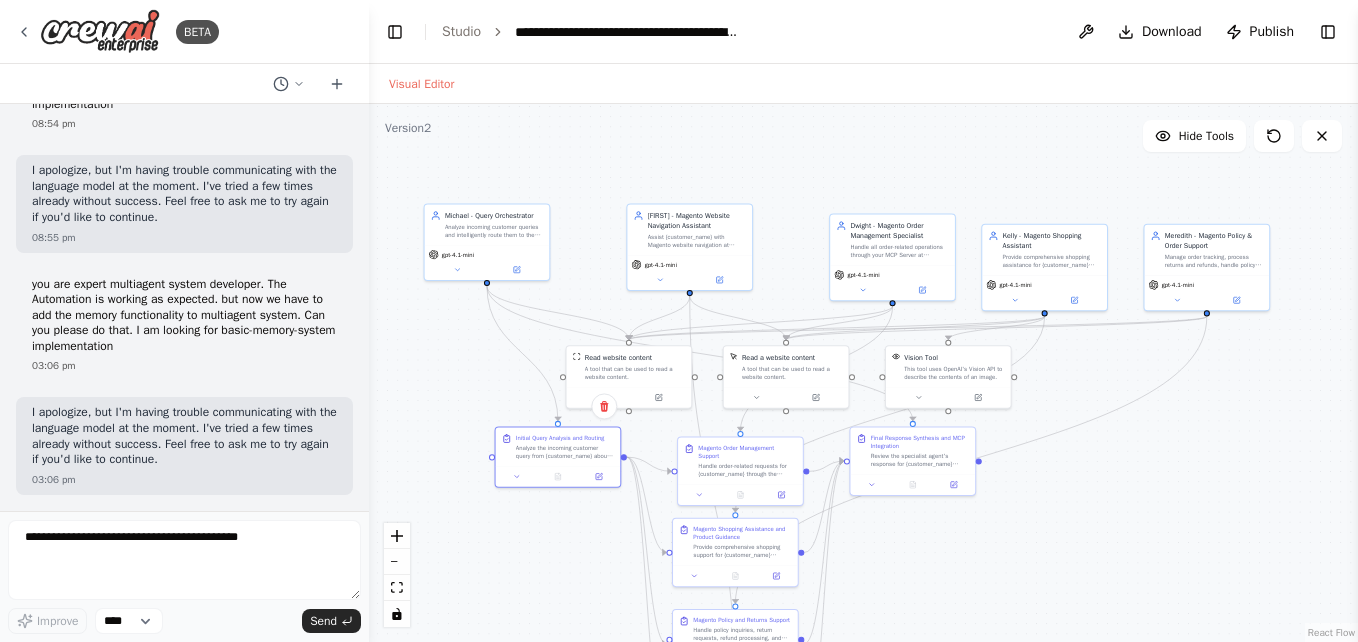 scroll, scrollTop: 37153, scrollLeft: 0, axis: vertical 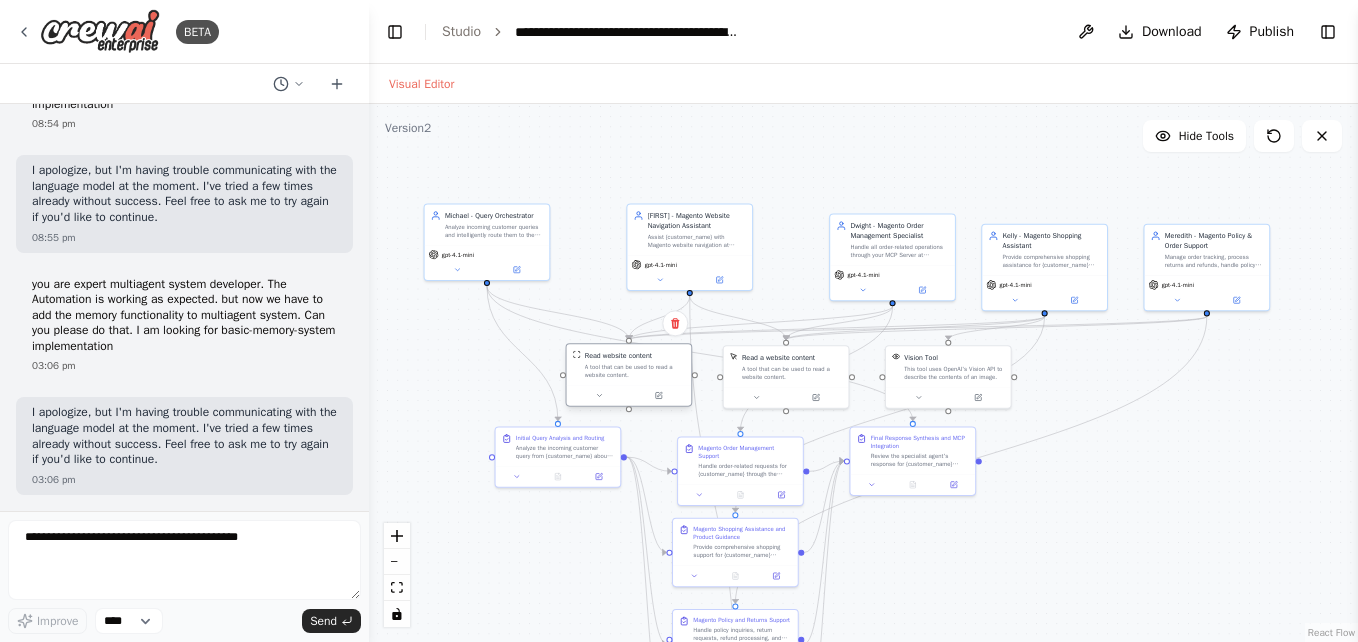 click on "A tool that can be used to read a website content." at bounding box center [635, 371] 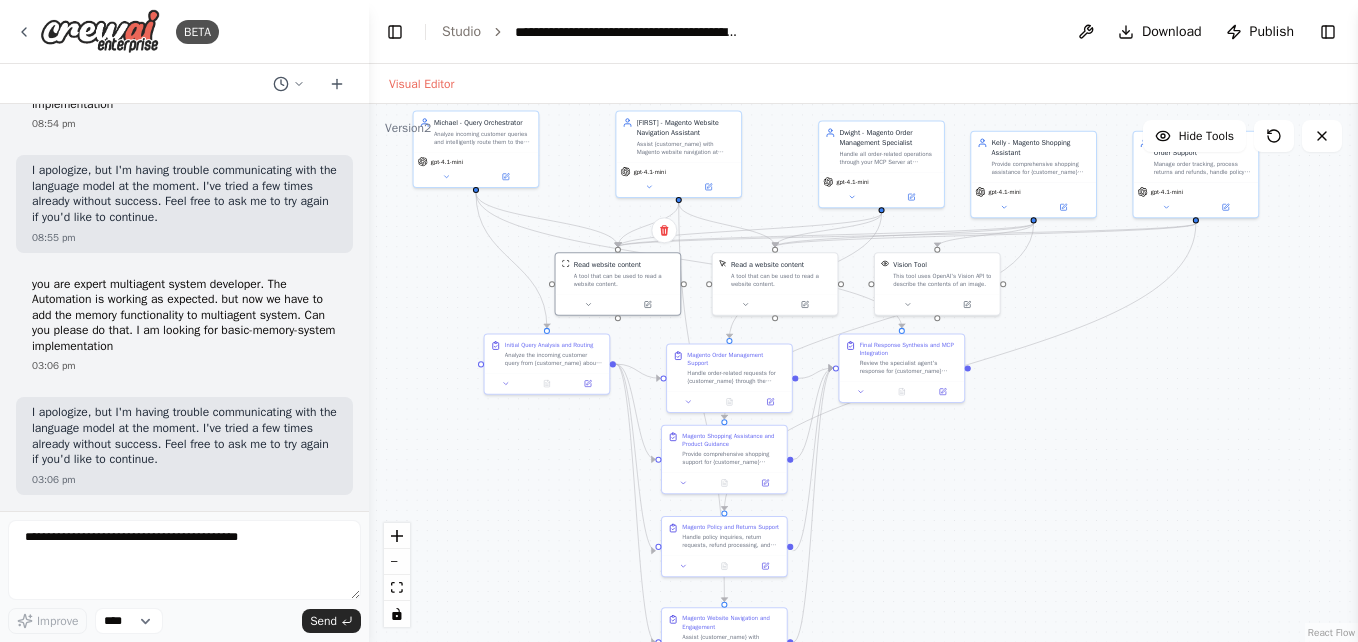 drag, startPoint x: 1142, startPoint y: 477, endPoint x: 1131, endPoint y: 384, distance: 93.64828 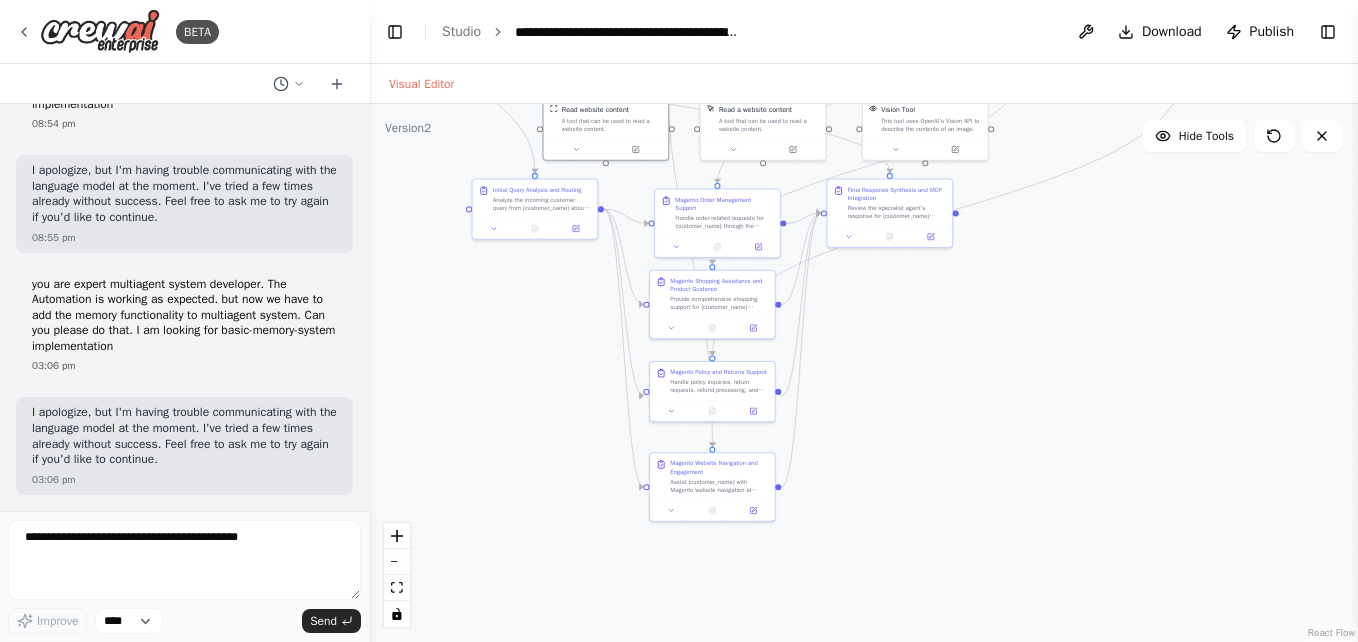drag, startPoint x: 894, startPoint y: 505, endPoint x: 882, endPoint y: 350, distance: 155.46382 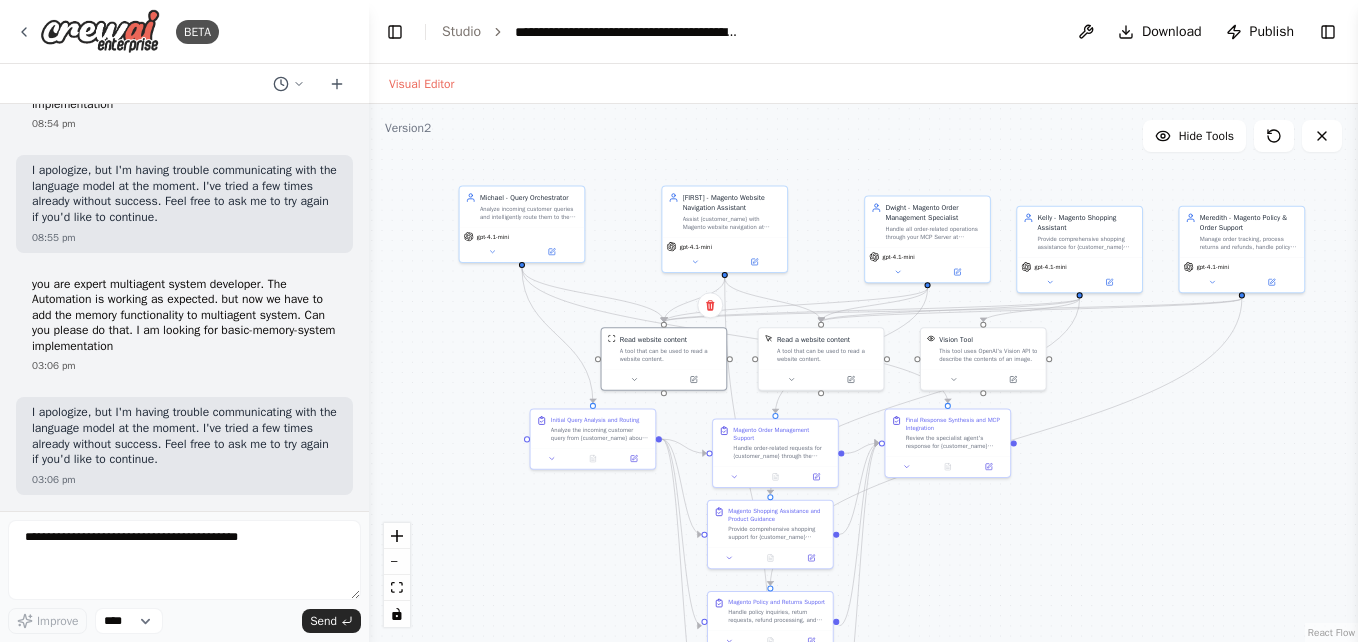 drag, startPoint x: 1045, startPoint y: 364, endPoint x: 1103, endPoint y: 594, distance: 237.20033 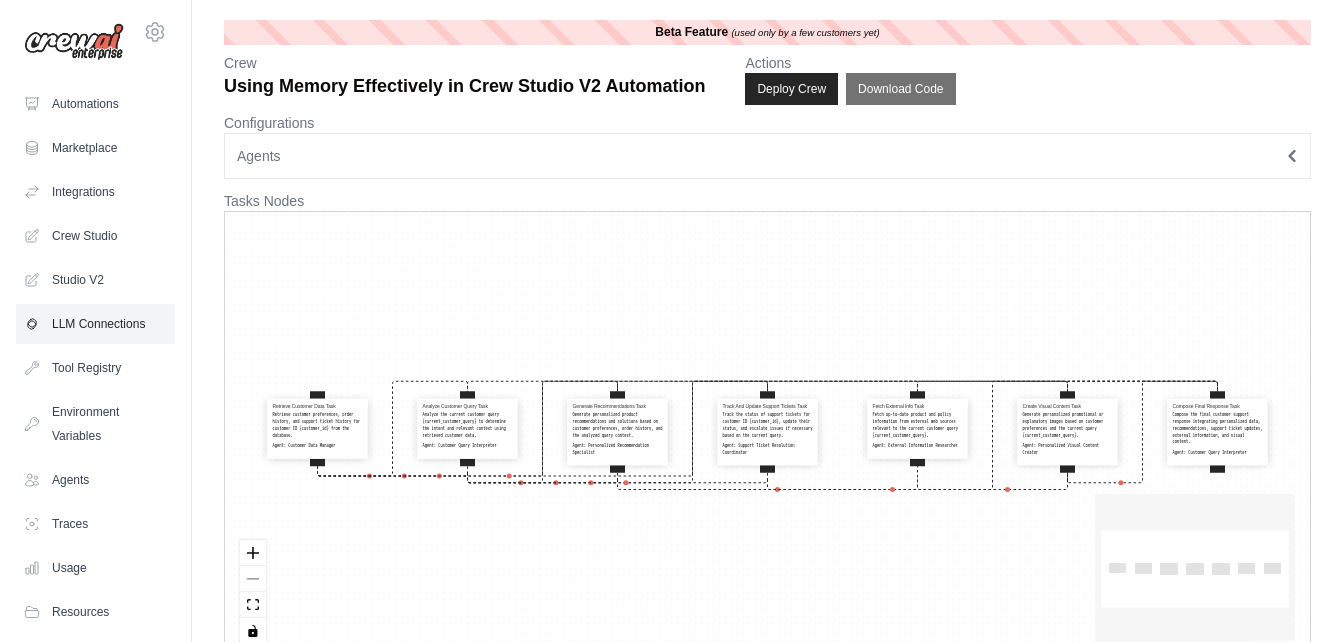 scroll, scrollTop: 0, scrollLeft: 0, axis: both 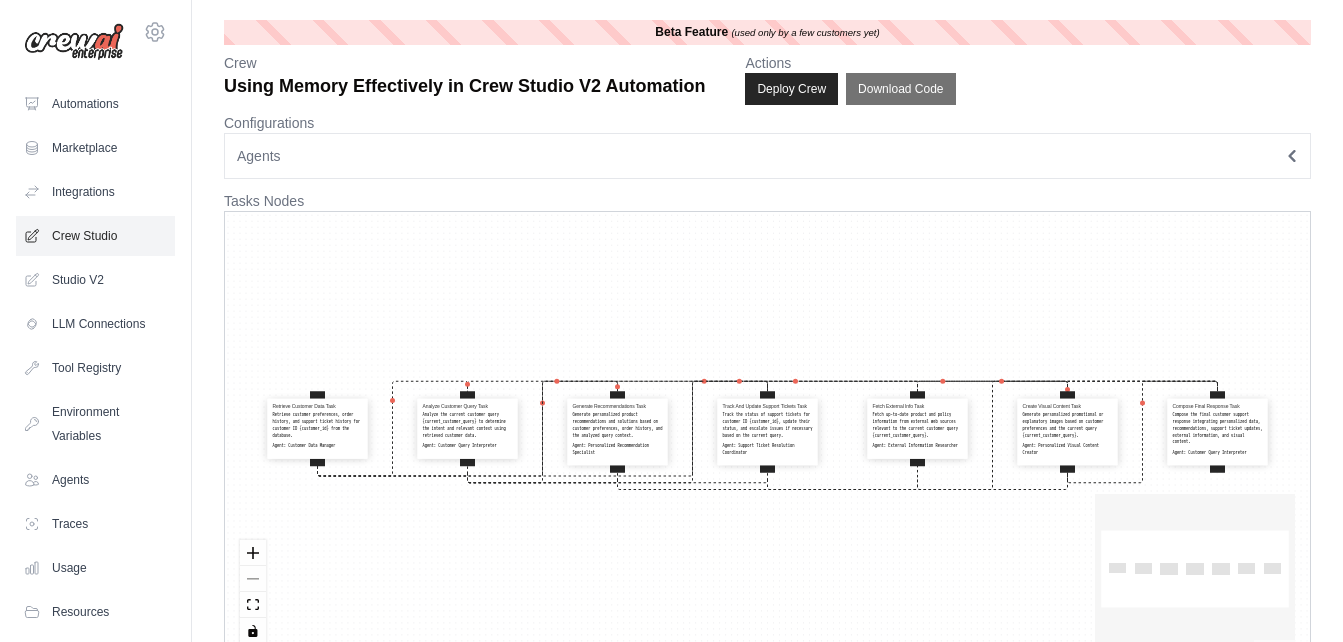 click on "Crew Studio" at bounding box center [95, 236] 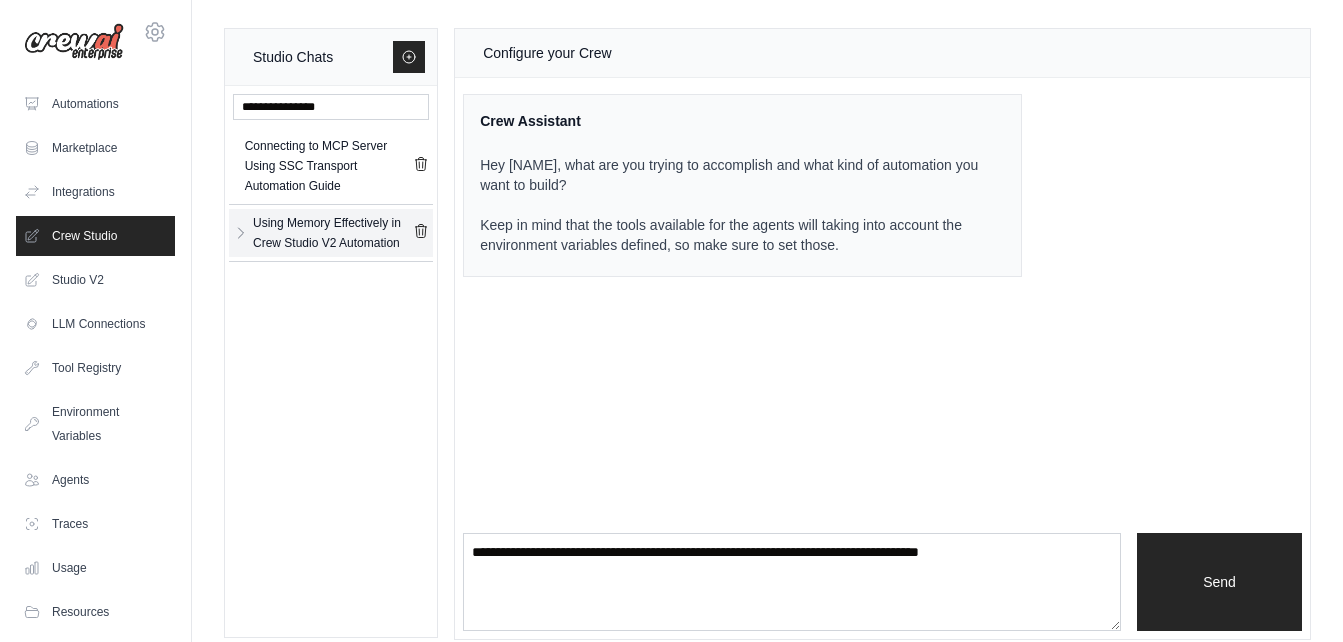 click on "Using Memory Effectively in Crew Studio V2 Automation" at bounding box center (333, 233) 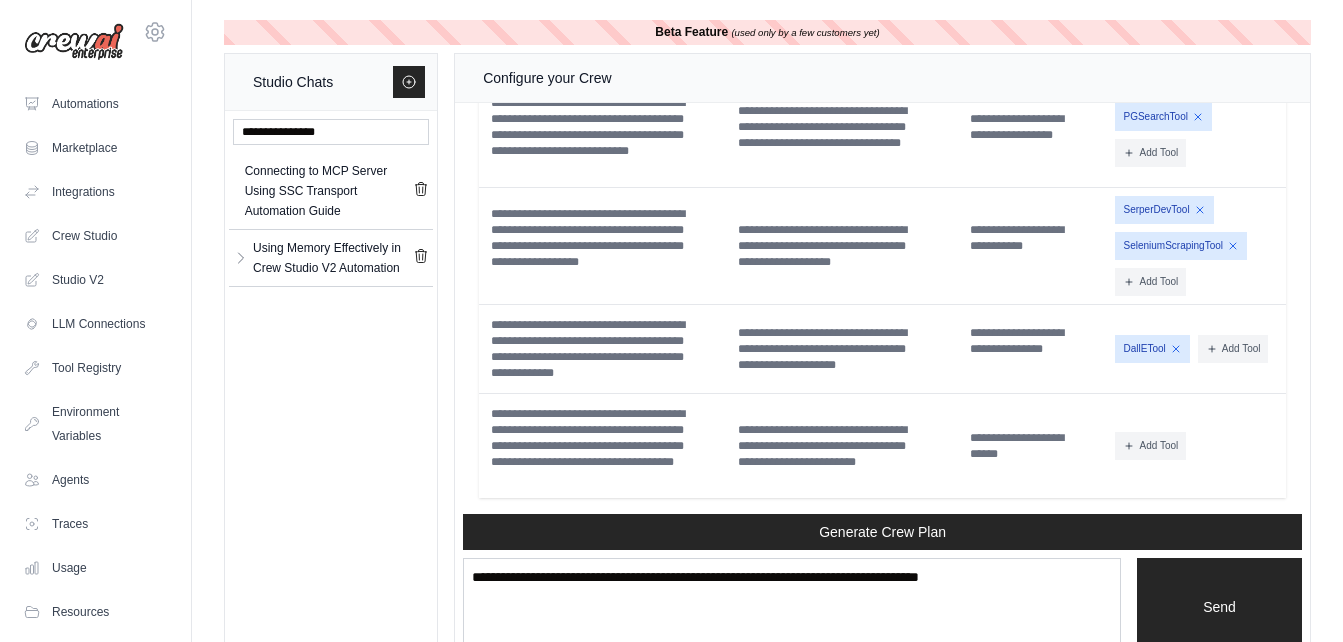 scroll, scrollTop: 4555, scrollLeft: 0, axis: vertical 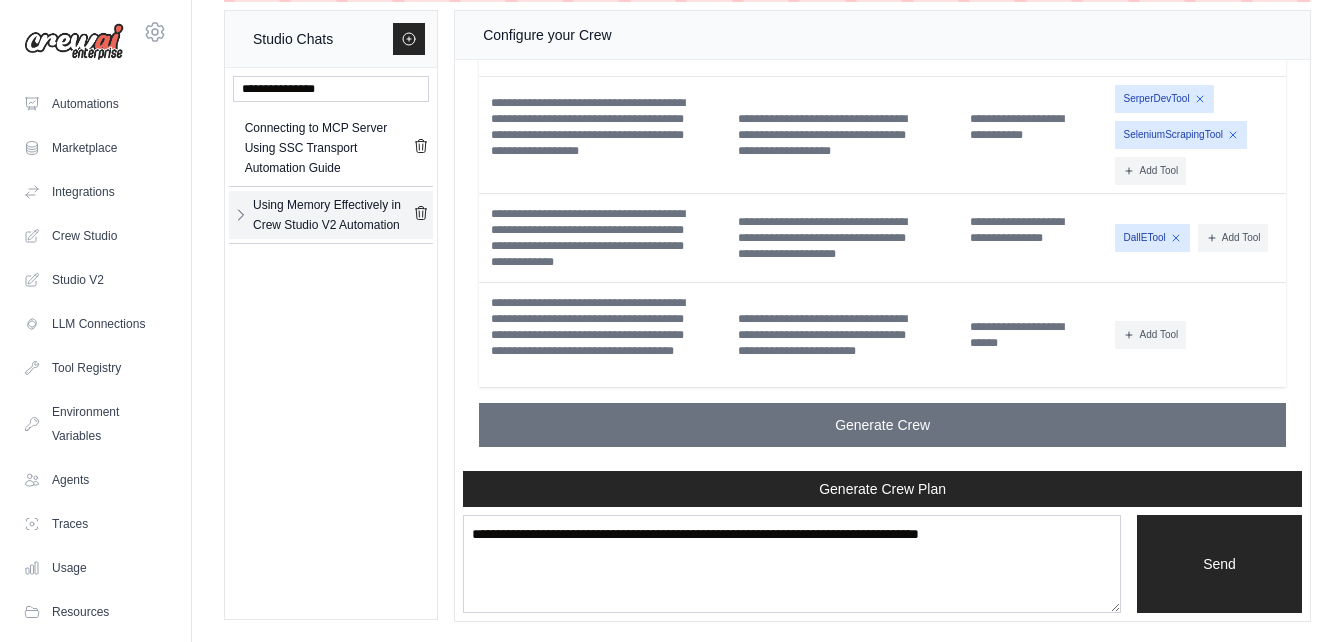 click 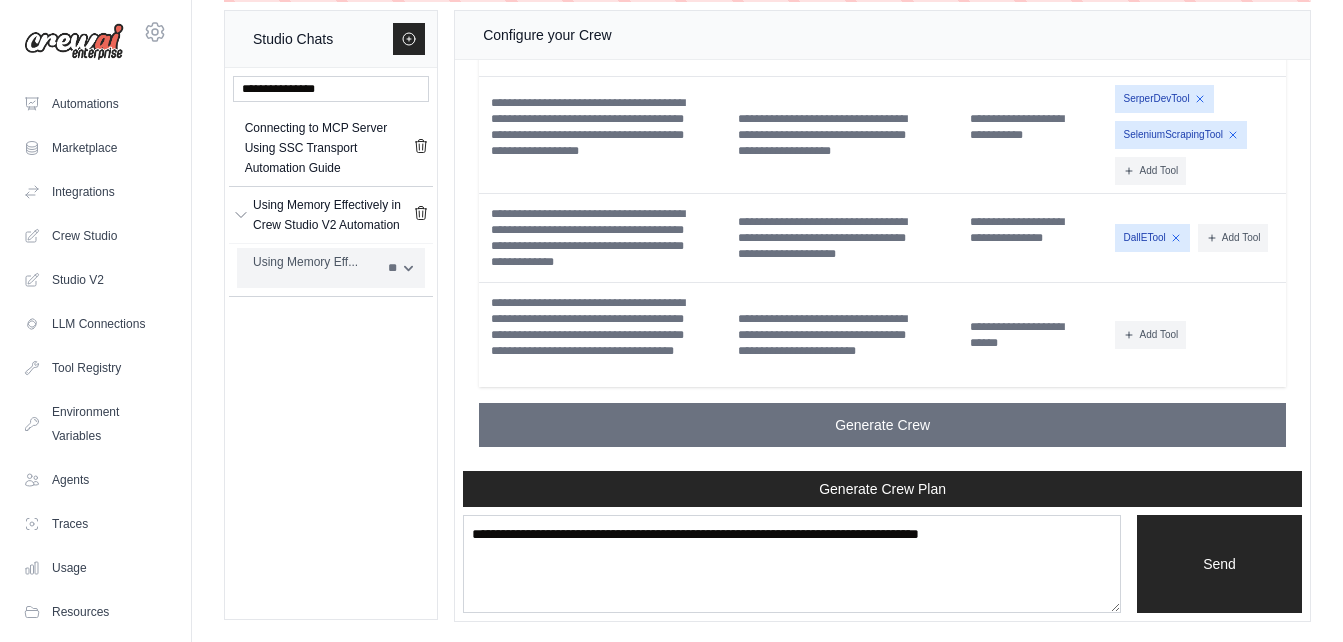 click on "Using Memory Eff..." at bounding box center (314, 262) 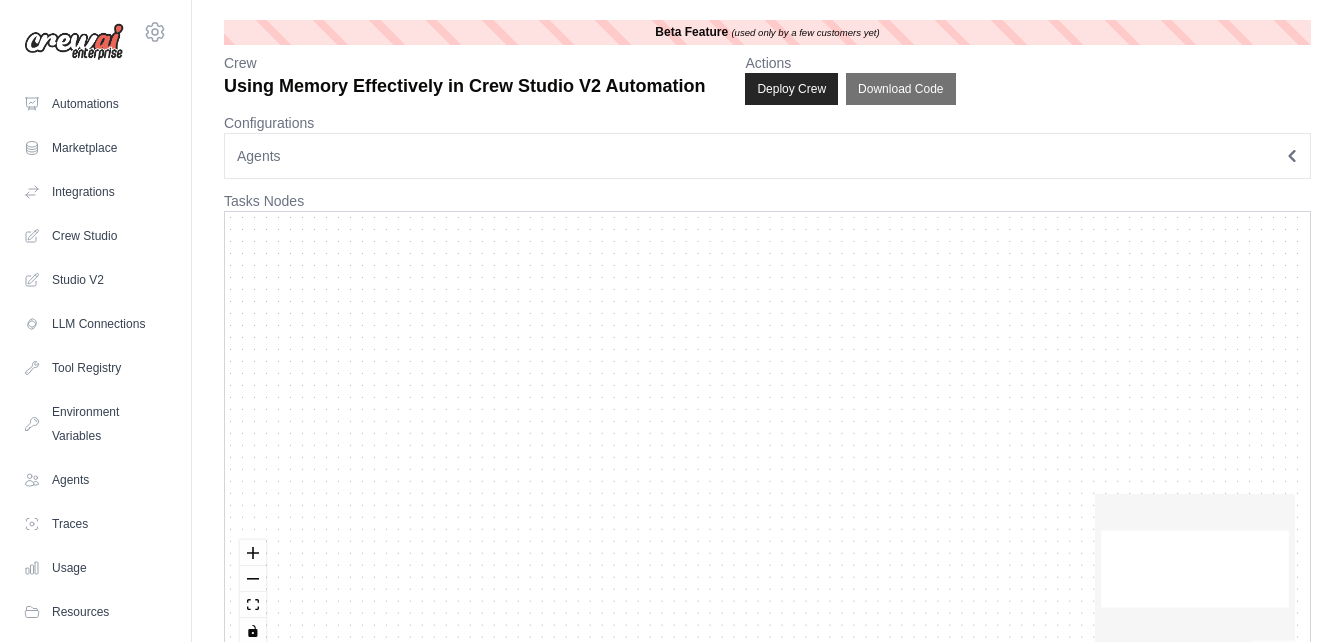 scroll, scrollTop: 0, scrollLeft: 0, axis: both 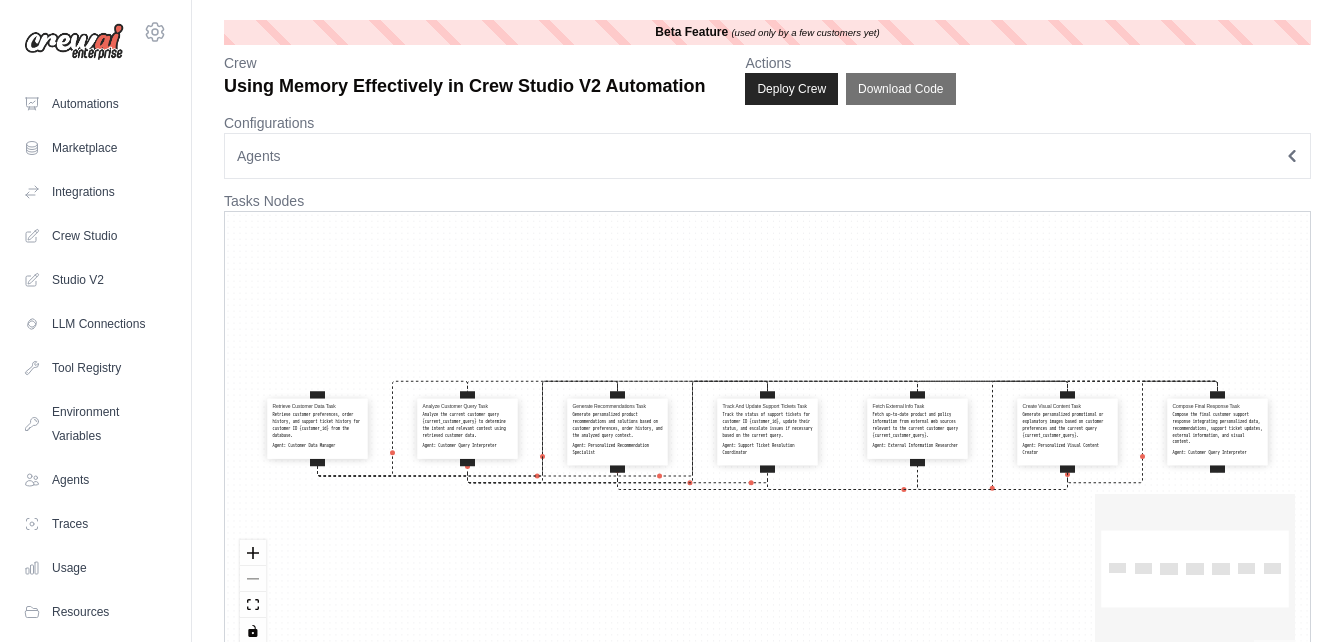 click on "Retrieve customer preferences, order history, and support ticket history for customer ID {customer_id} from the database." at bounding box center (318, 425) 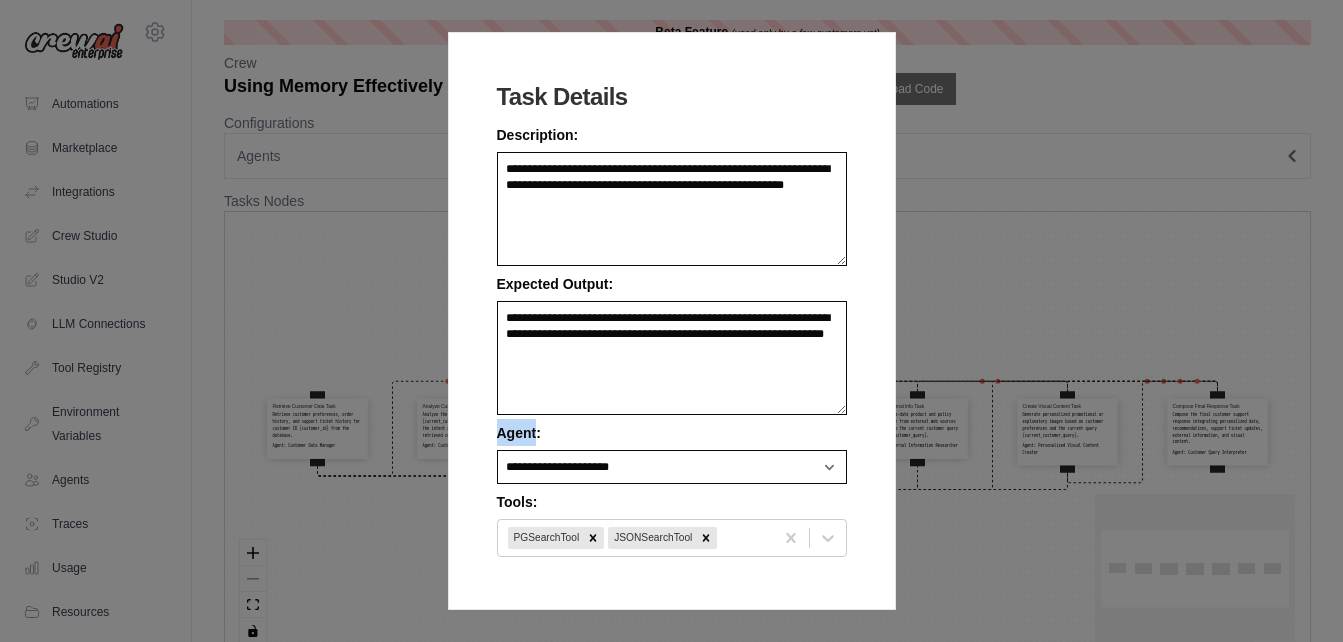 click on "**********" at bounding box center [671, 321] 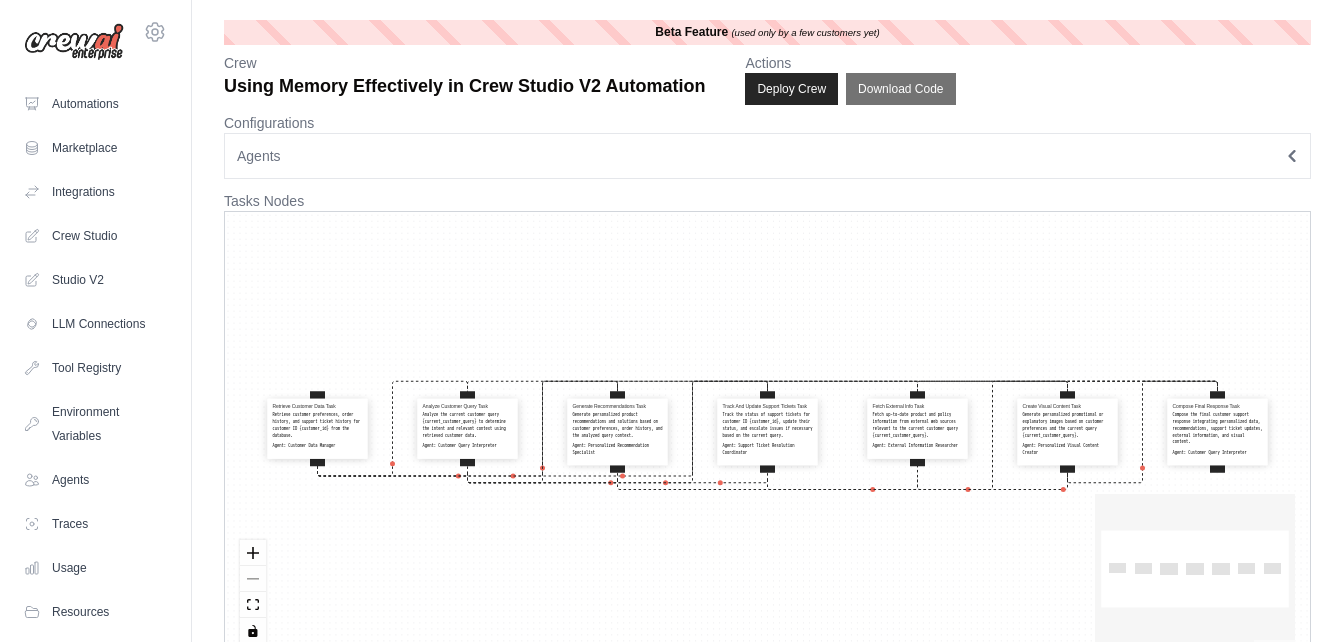 click on "Retrieve customer preferences, order history, and support ticket history for customer ID {customer_id} from the database." at bounding box center [318, 425] 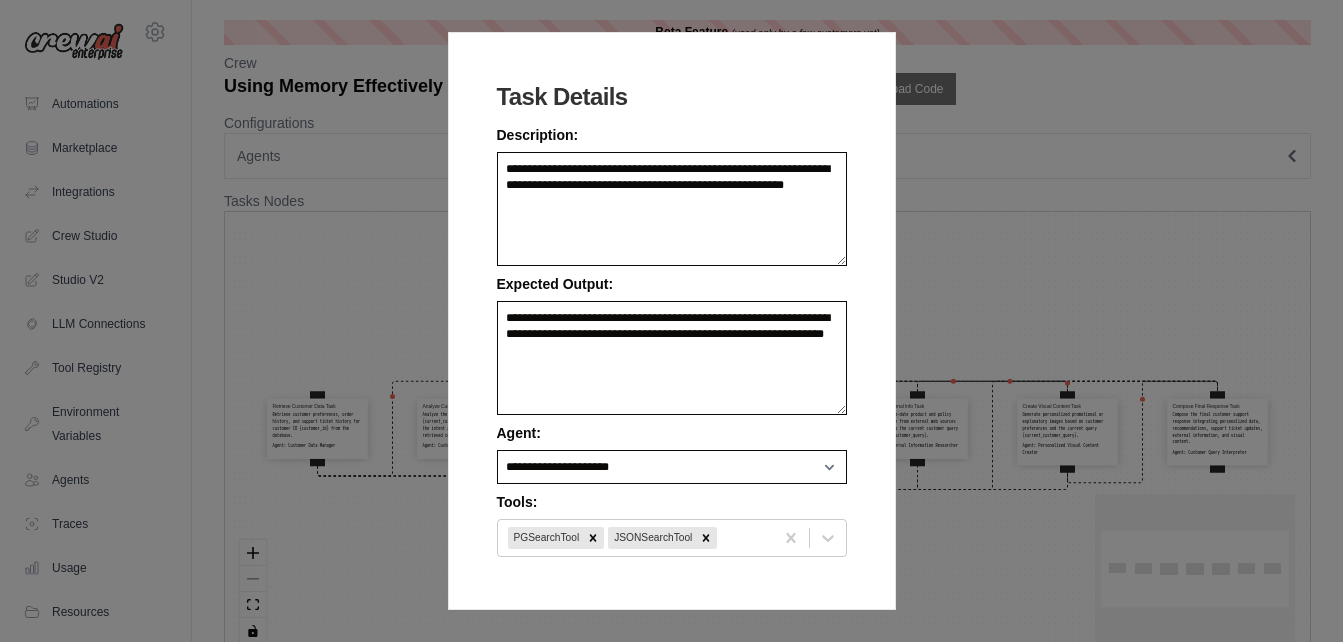 click on "**********" at bounding box center [671, 321] 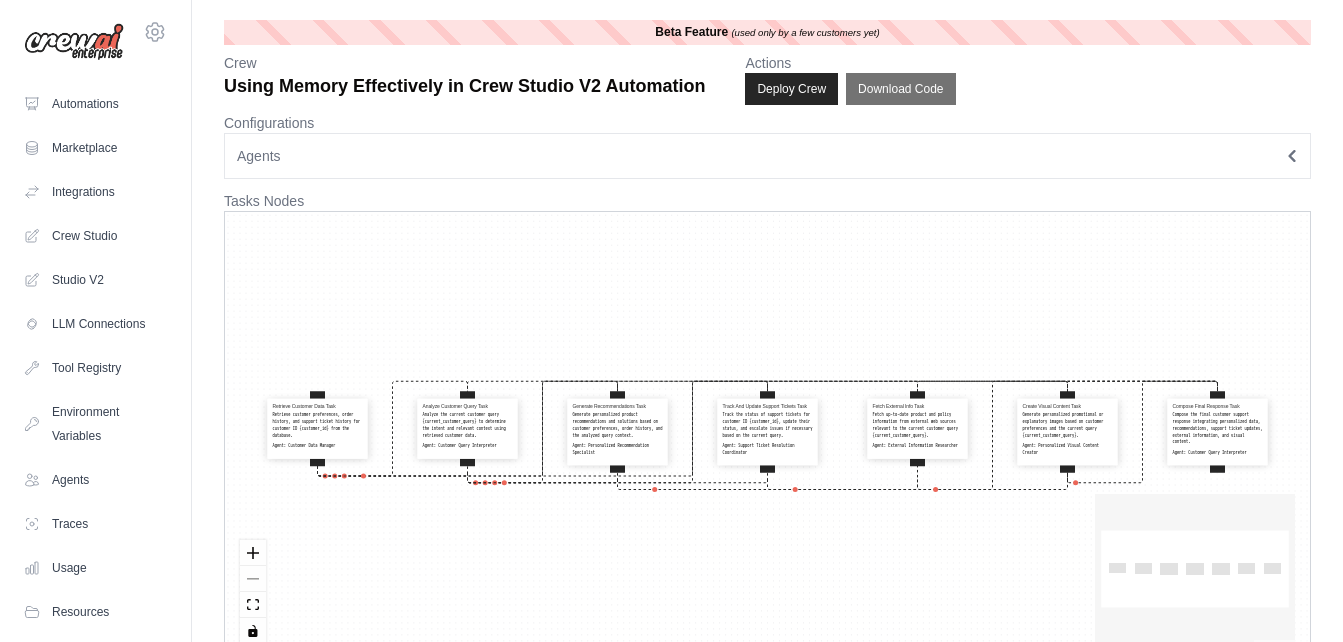 click on "Analyze the current customer query {current_customer_query} to determine the intent and relevant context using retrieved customer data." at bounding box center [468, 425] 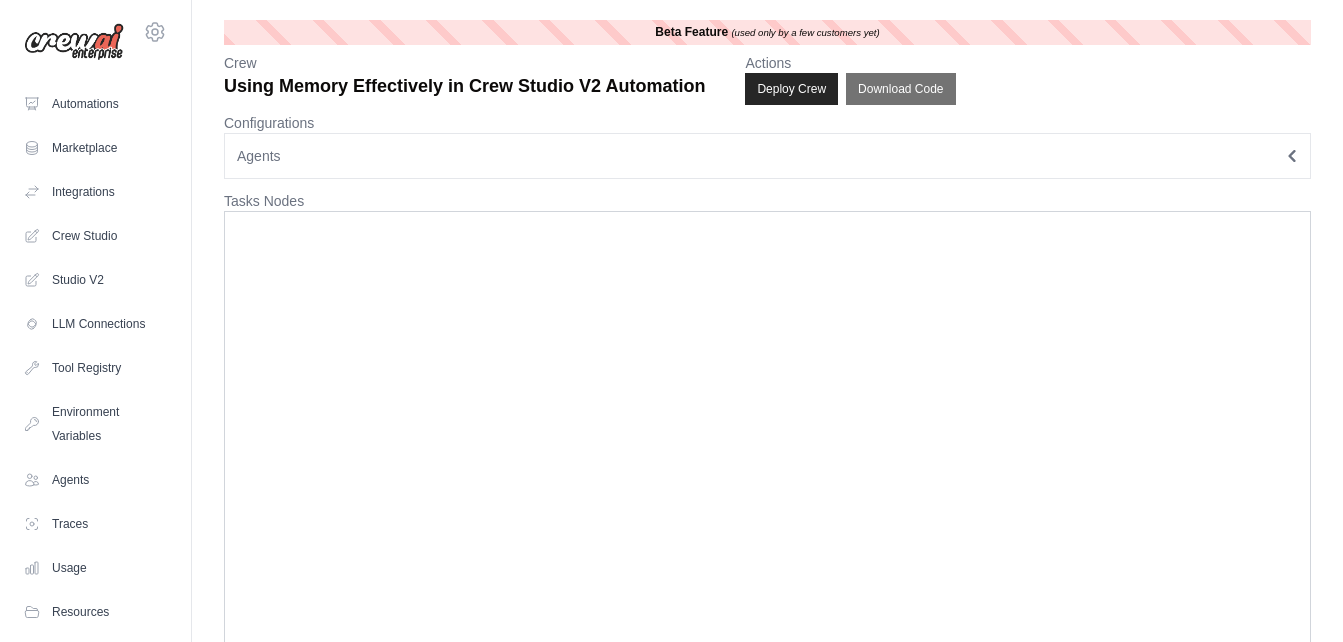 click at bounding box center (767, 435) 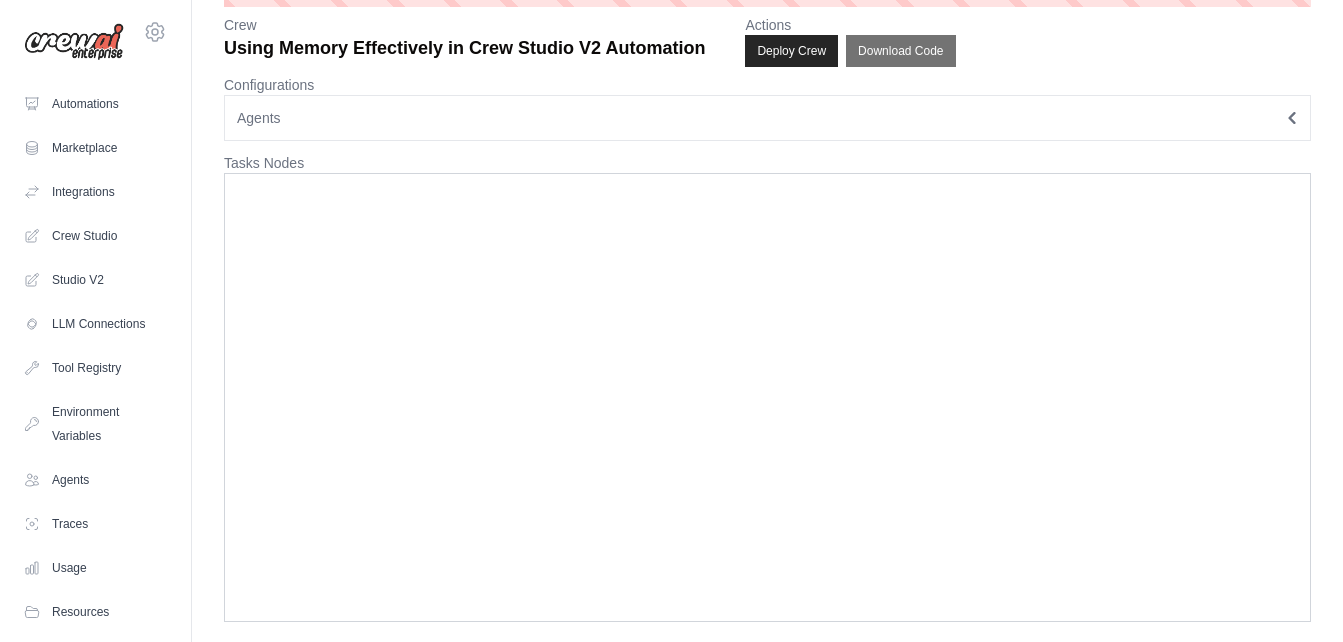 scroll, scrollTop: 0, scrollLeft: 0, axis: both 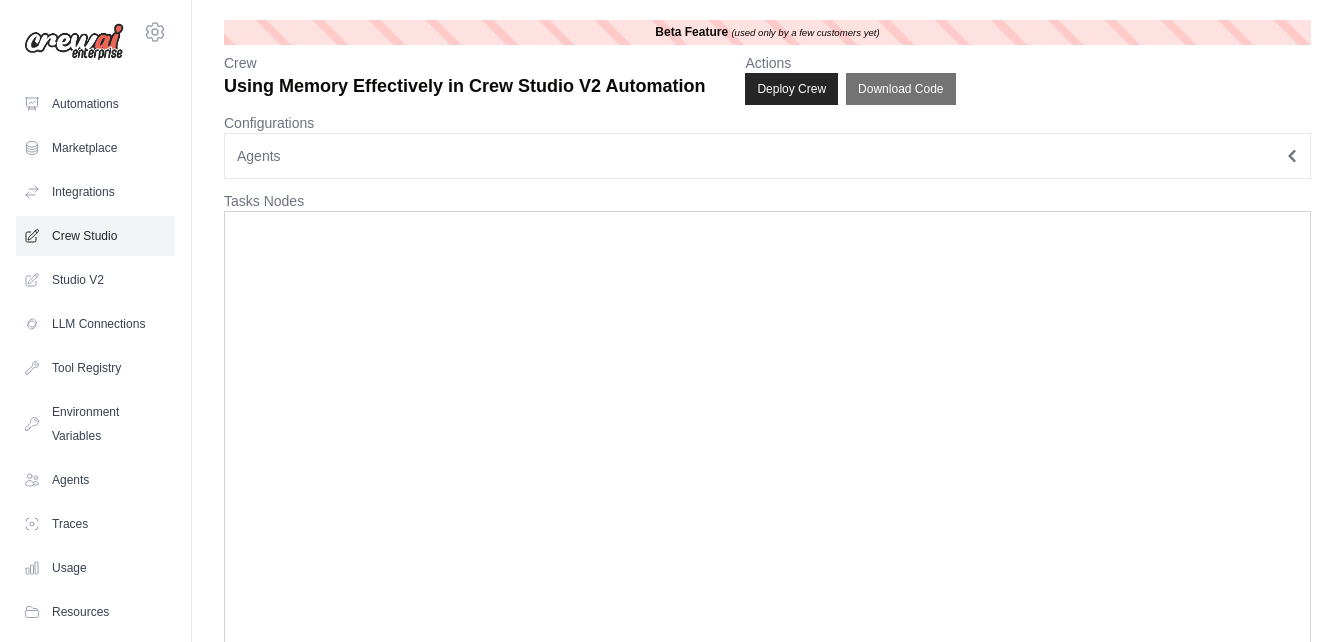 click on "Crew Studio" at bounding box center (95, 236) 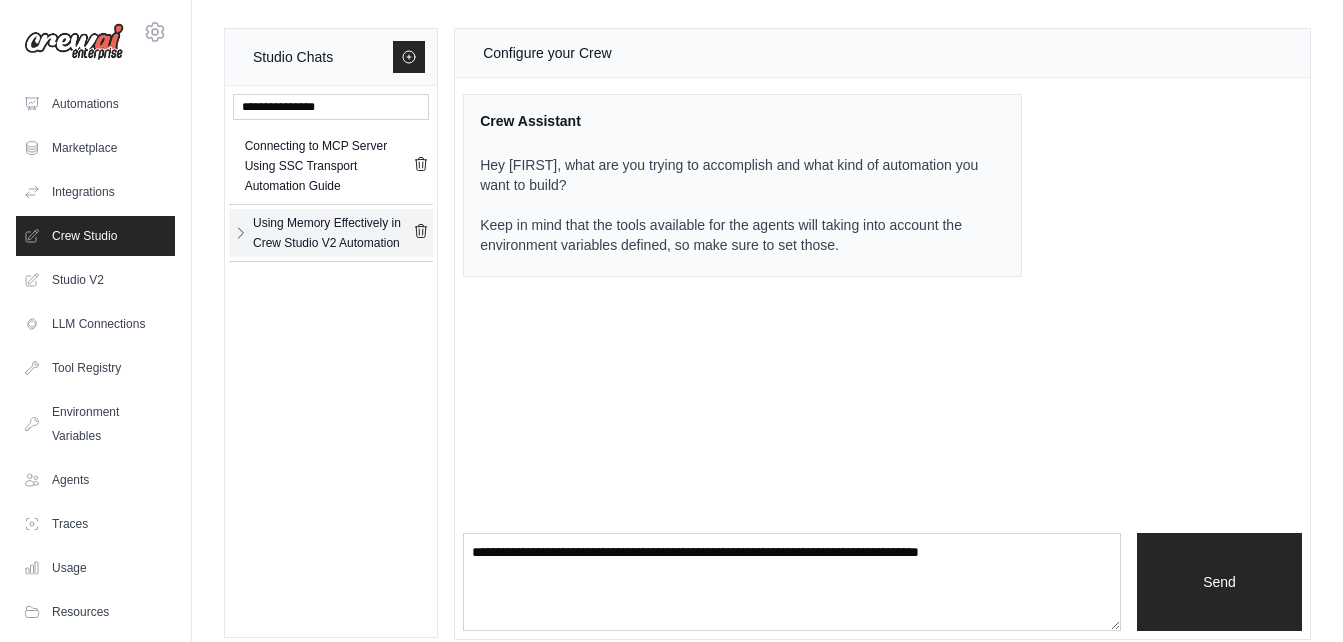 click 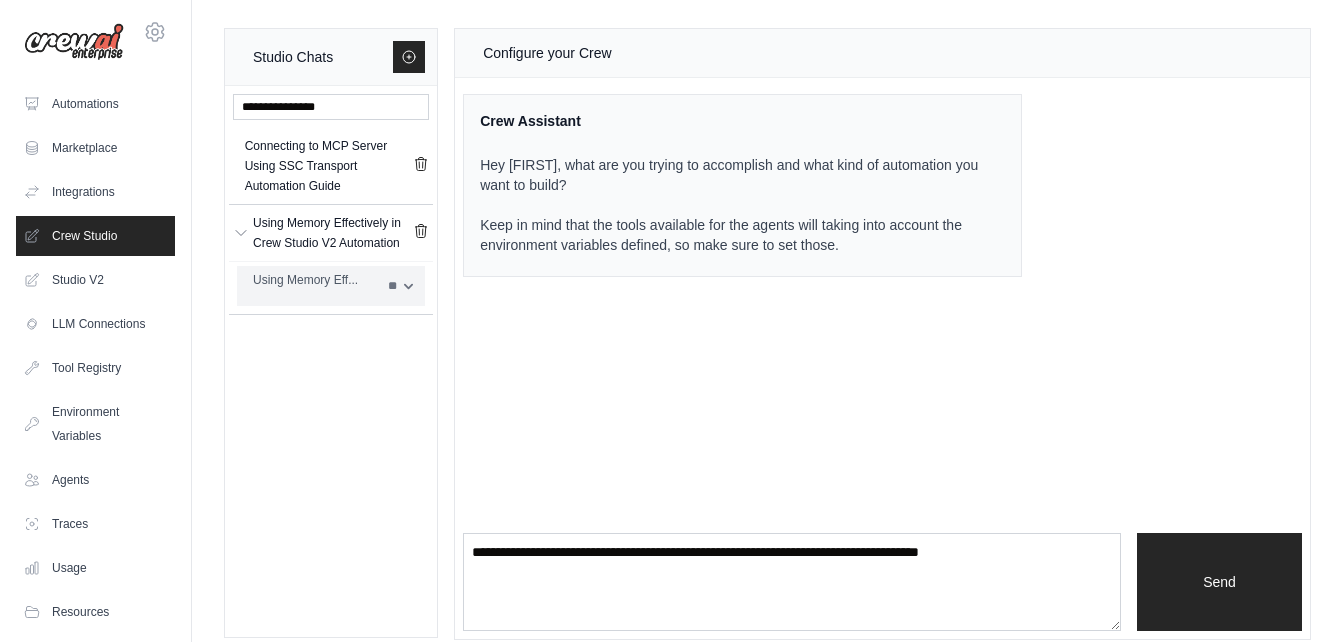 click on "Using Memory Eff..." at bounding box center [314, 280] 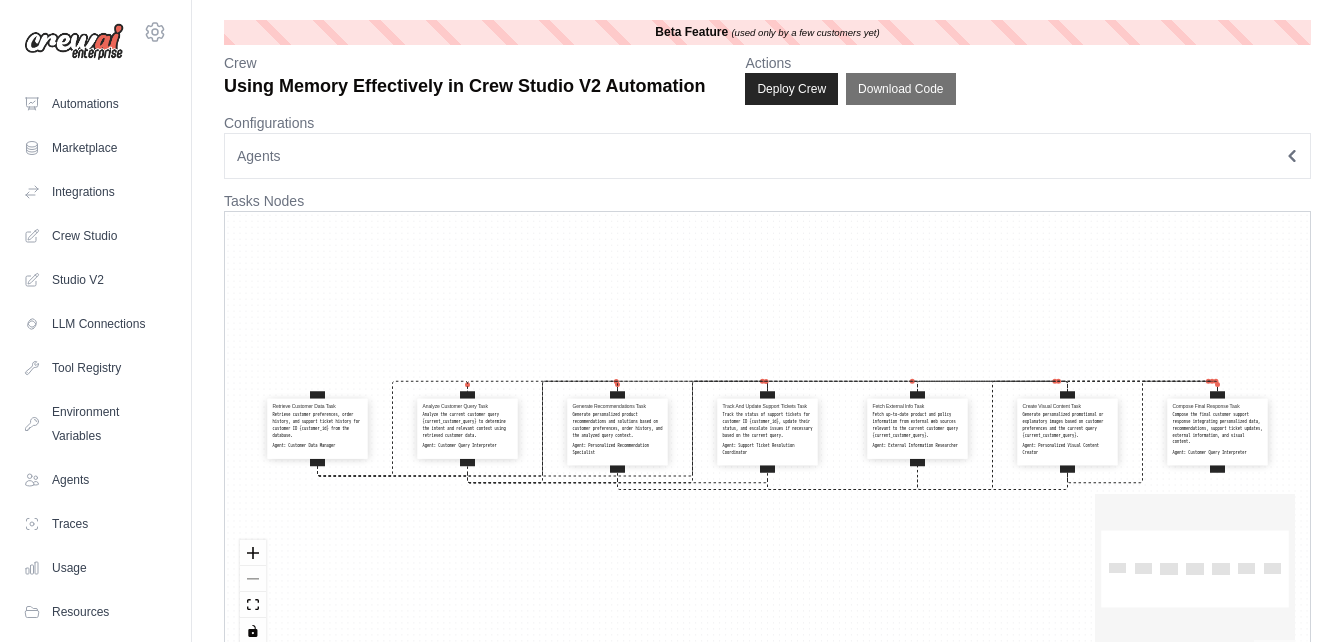 scroll, scrollTop: 0, scrollLeft: 0, axis: both 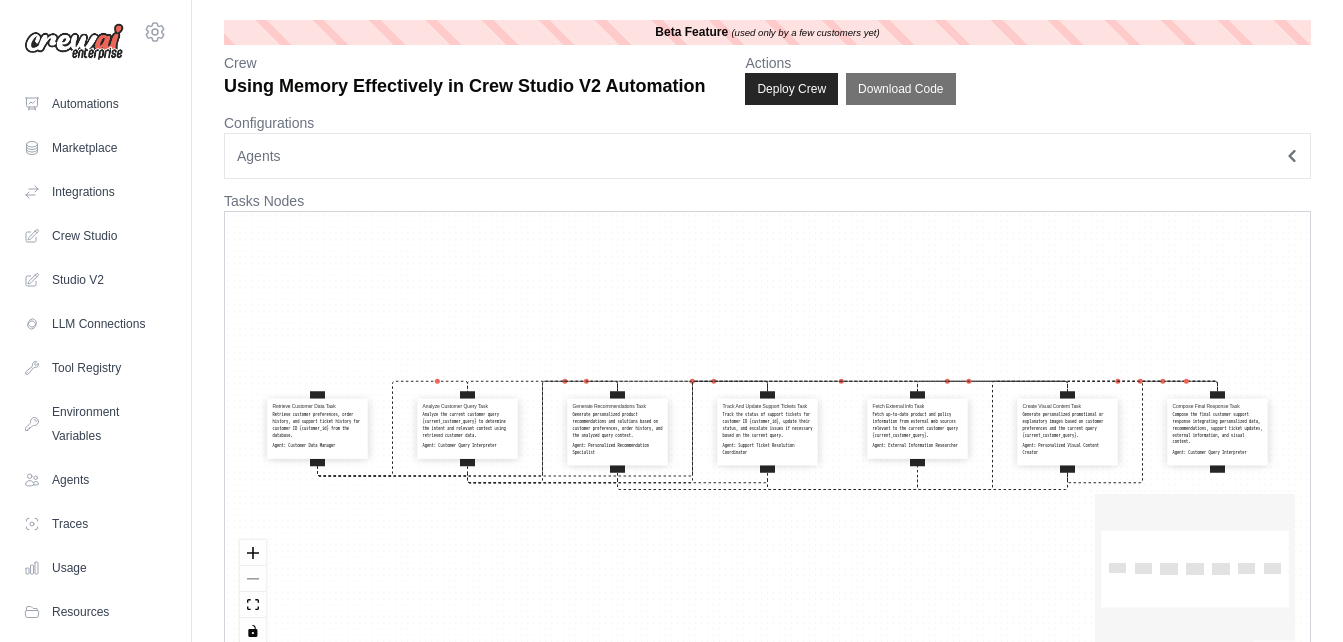 click on "Analyze the current customer query {current_customer_query} to determine the intent and relevant context using retrieved customer data." at bounding box center (468, 425) 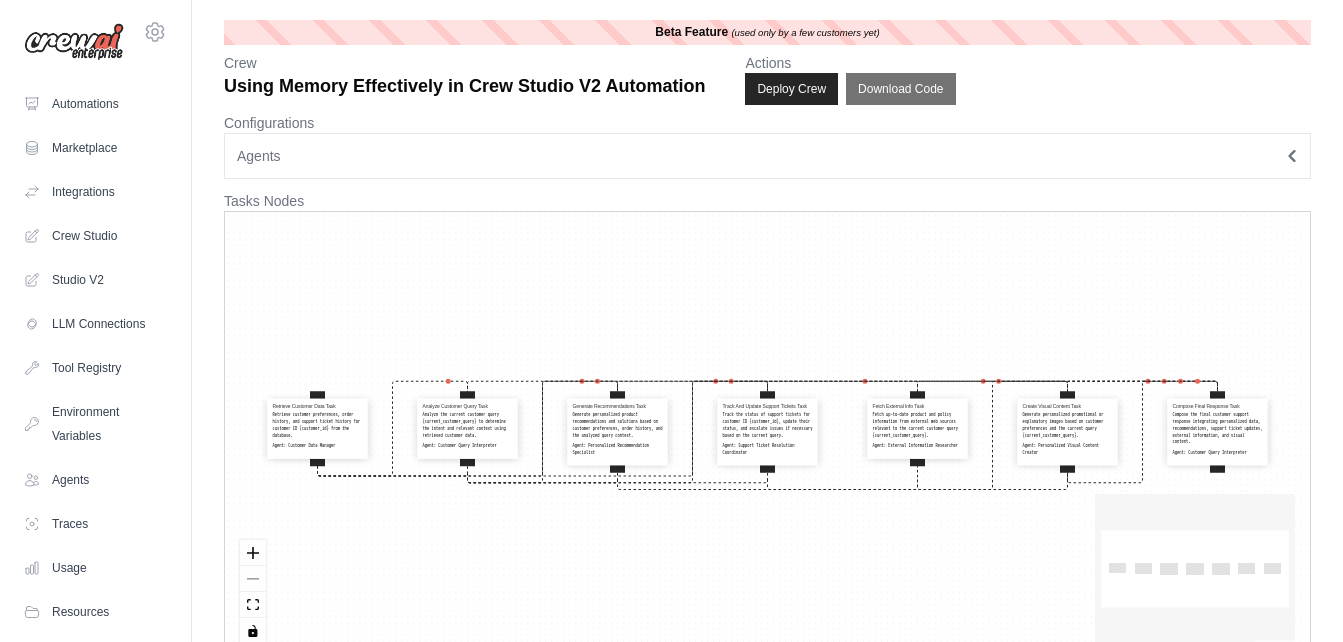 click on "Retrieve Customer Data Task Retrieve customer preferences, order history, and support ticket history for customer ID {customer_id} from the database. Agent:   Customer Data Manager Analyze Customer Query Task Analyze the current customer query {current_customer_query} to determine the intent and relevant context using retrieved customer data. Agent:   Customer Query Interpreter Generate Recommendations Task Generate personalized product recommendations and solutions based on customer preferences, order history, and the analyzed query context. Agent:   Personalized Recommendation Specialist Track And Update Support Tickets Task Track the status of support tickets for customer ID {customer_id}, update their status, and escalate issues if necessary based on the current query. Agent:   Support Ticket Resolution Coordinator Fetch External Info Task Fetch up-to-date product and policy information from external web sources relevant to the current customer query {current_customer_query}. Agent:   Agent:   Agent:" at bounding box center (767, 435) 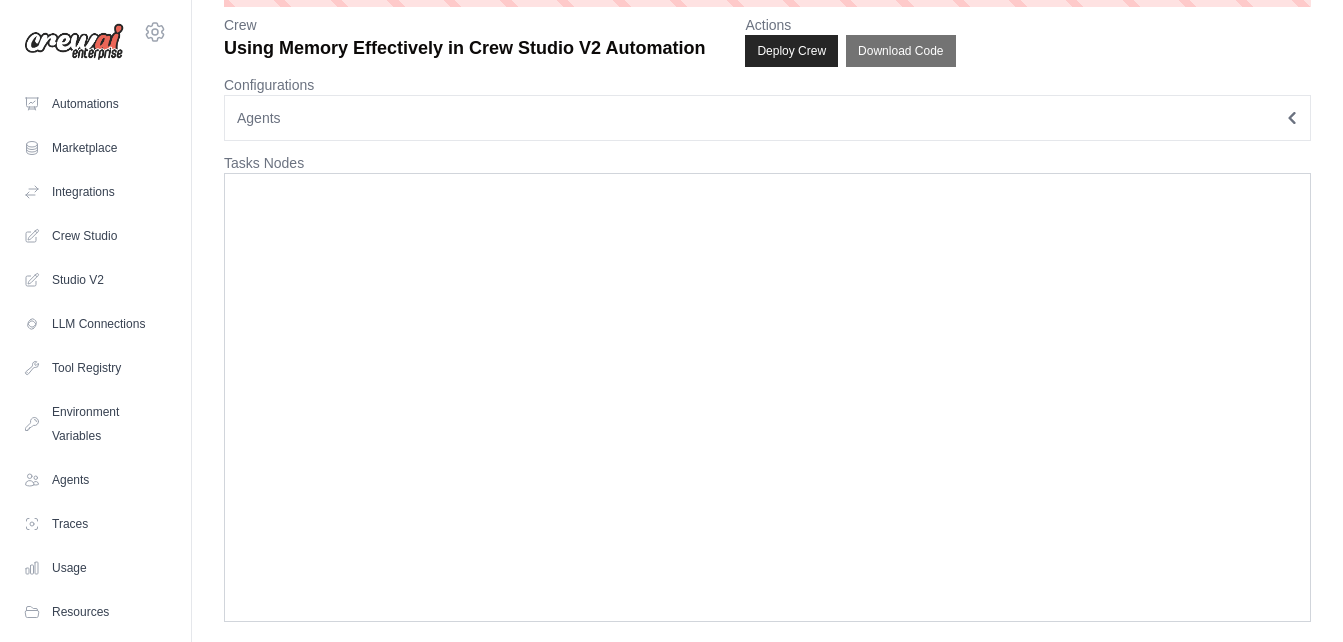 scroll, scrollTop: 0, scrollLeft: 0, axis: both 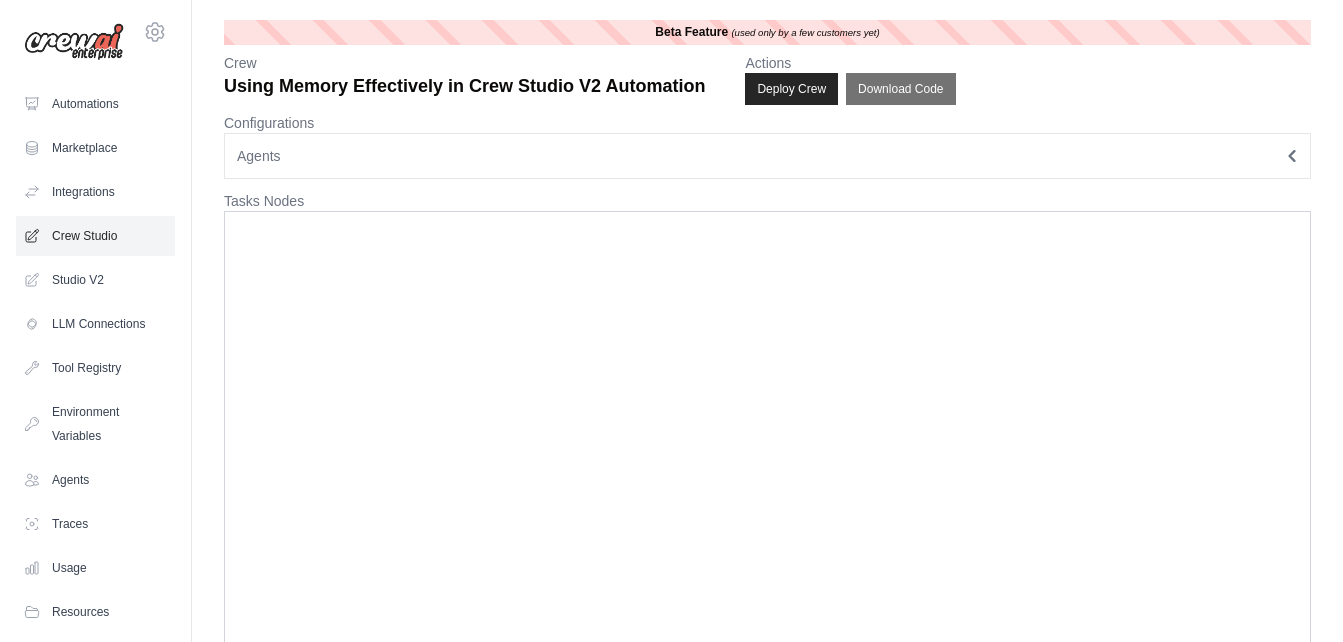 click on "Crew Studio" at bounding box center (95, 236) 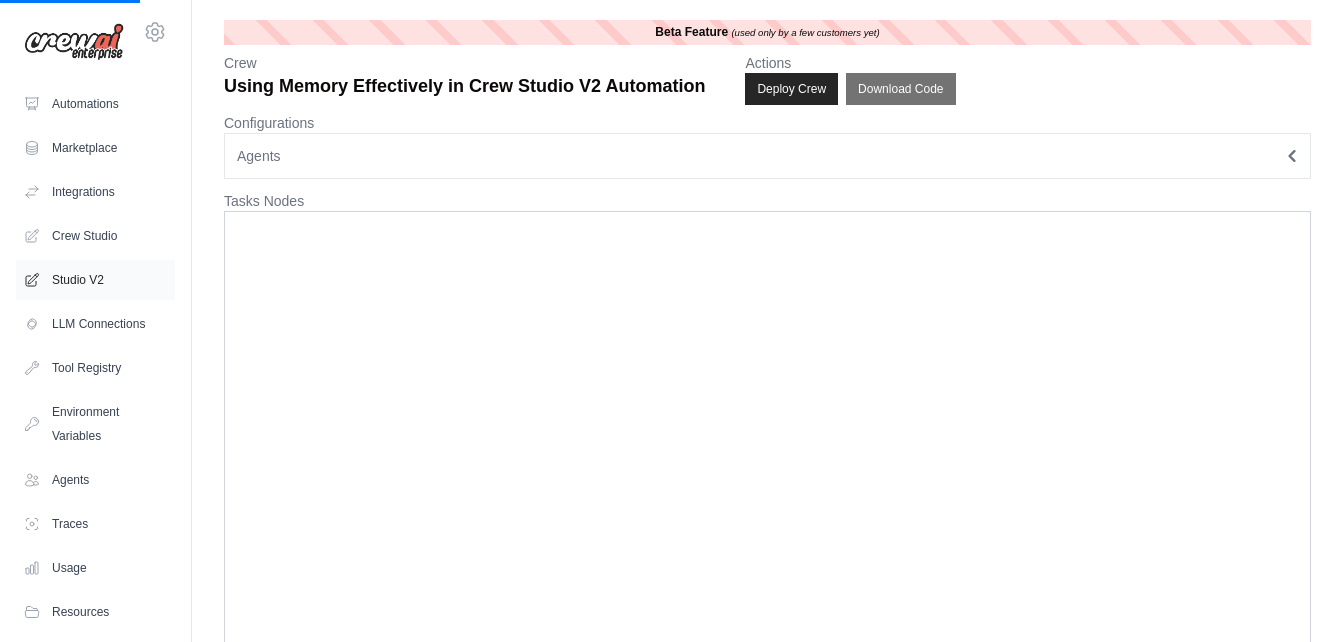click on "Studio V2" at bounding box center [95, 280] 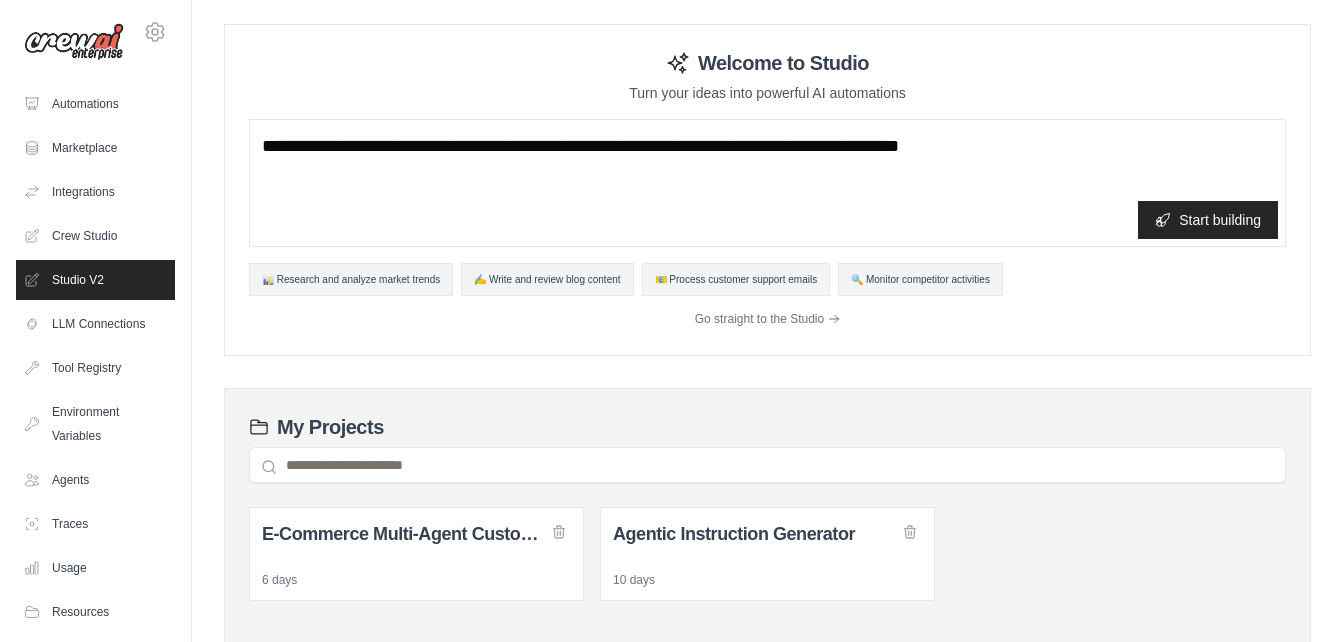 scroll, scrollTop: 0, scrollLeft: 0, axis: both 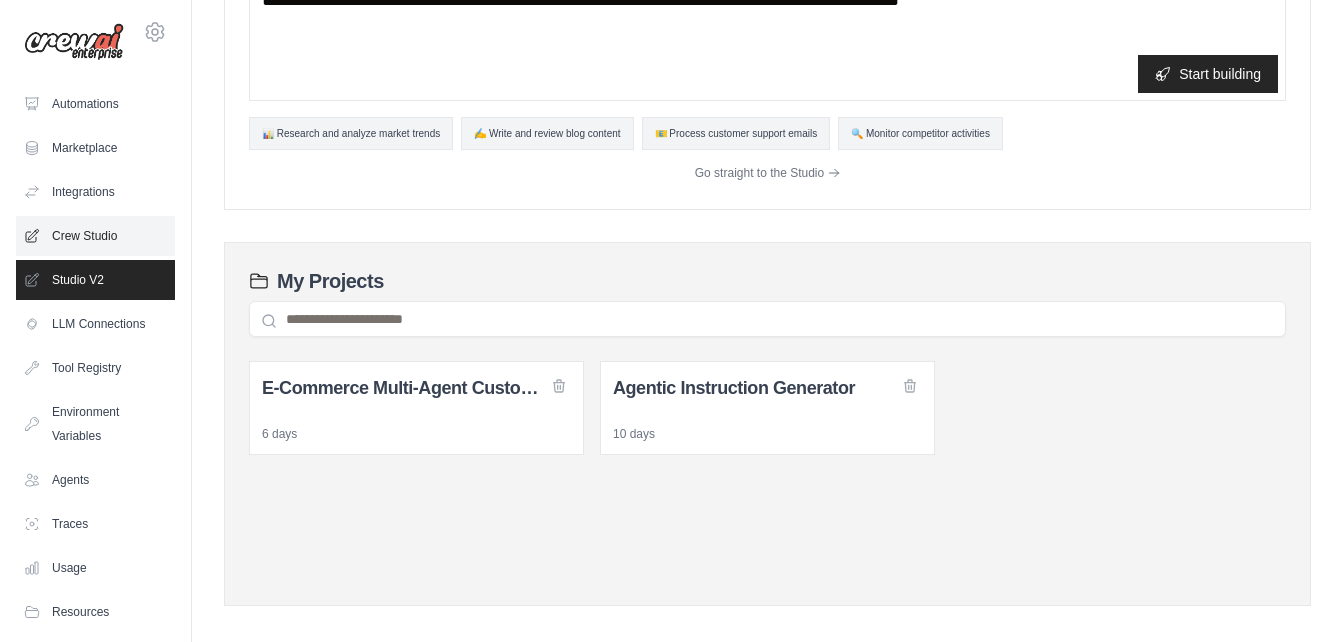 click on "Crew Studio" at bounding box center [95, 236] 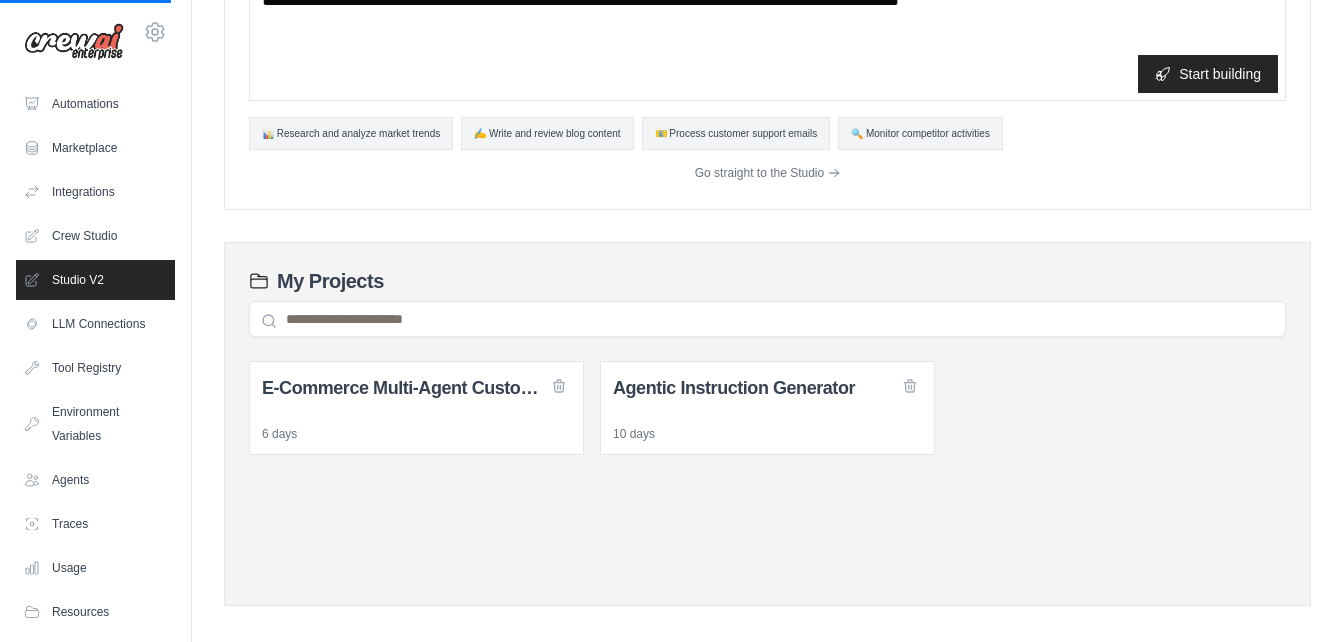 scroll, scrollTop: 0, scrollLeft: 0, axis: both 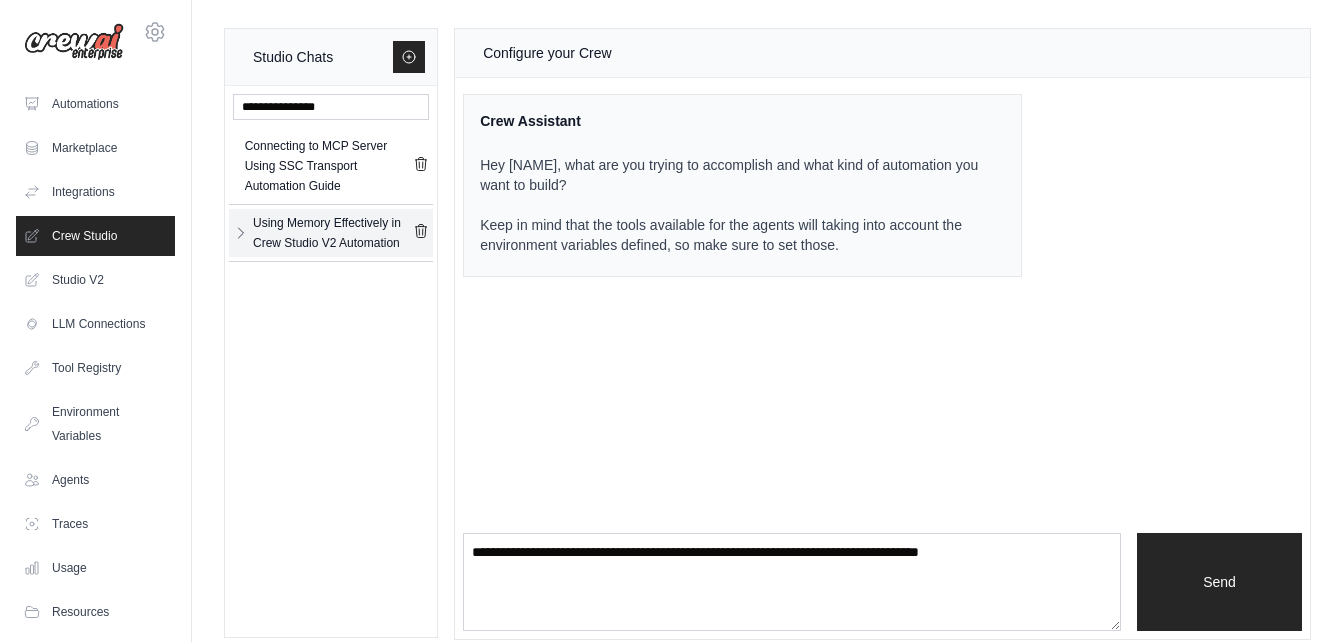 click 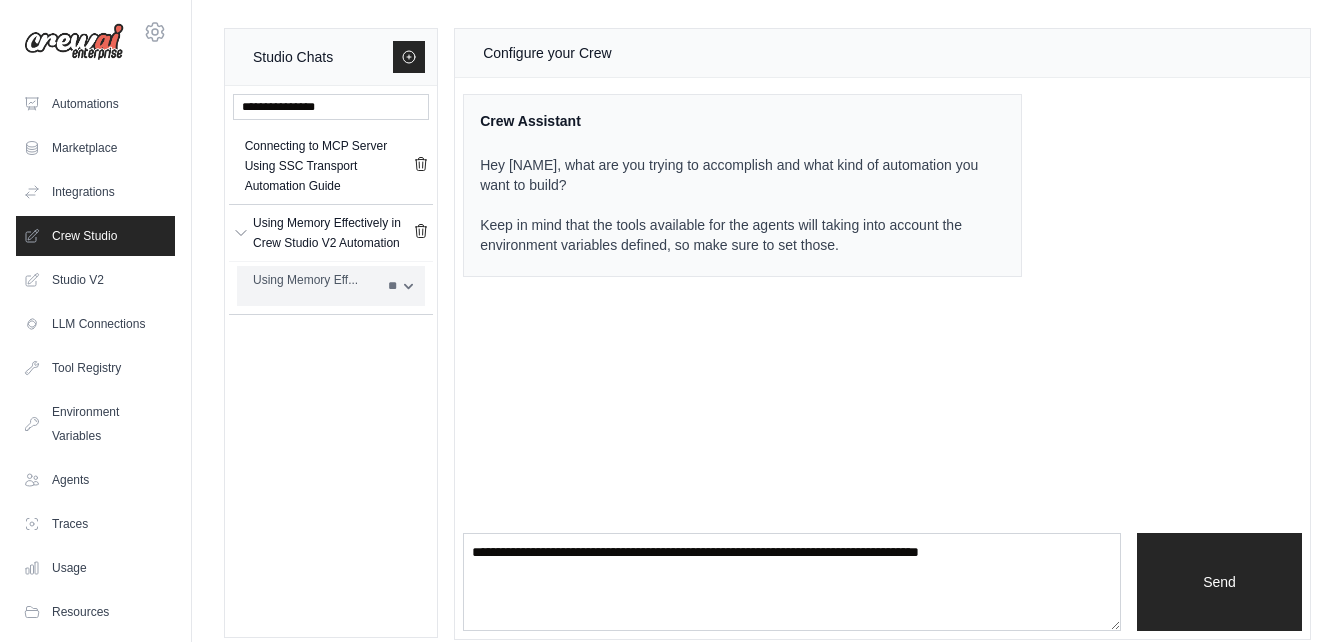click on "Using Memory Eff..." at bounding box center (314, 280) 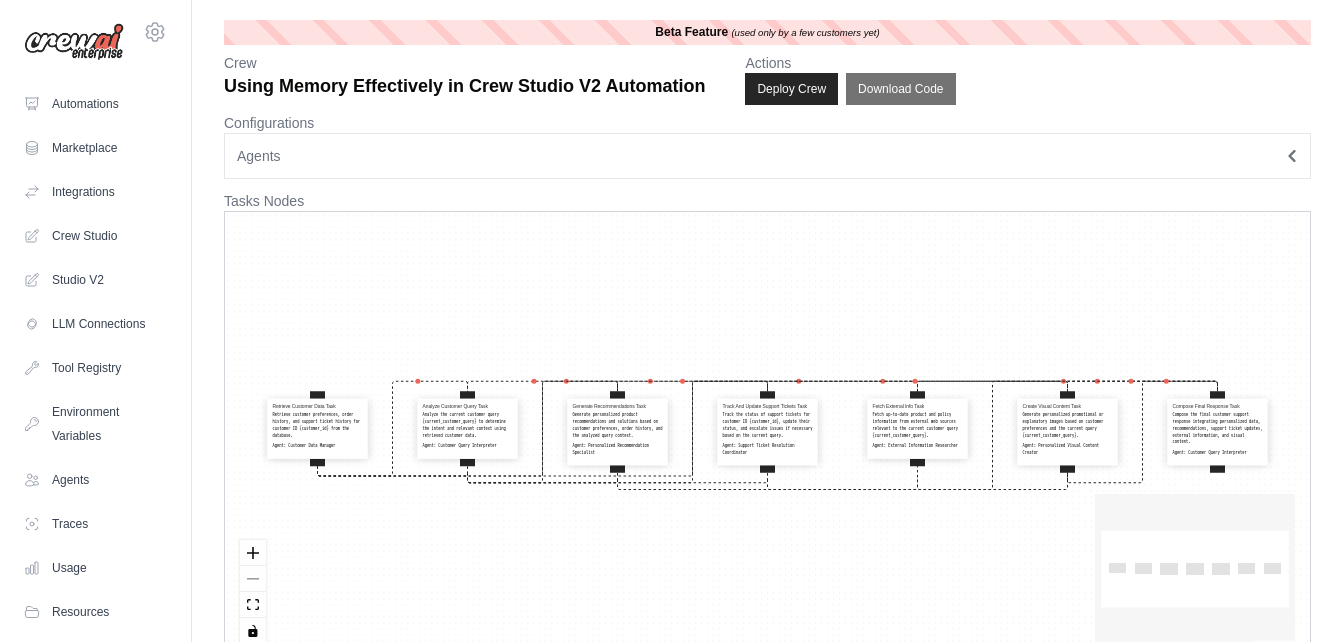scroll, scrollTop: 0, scrollLeft: 0, axis: both 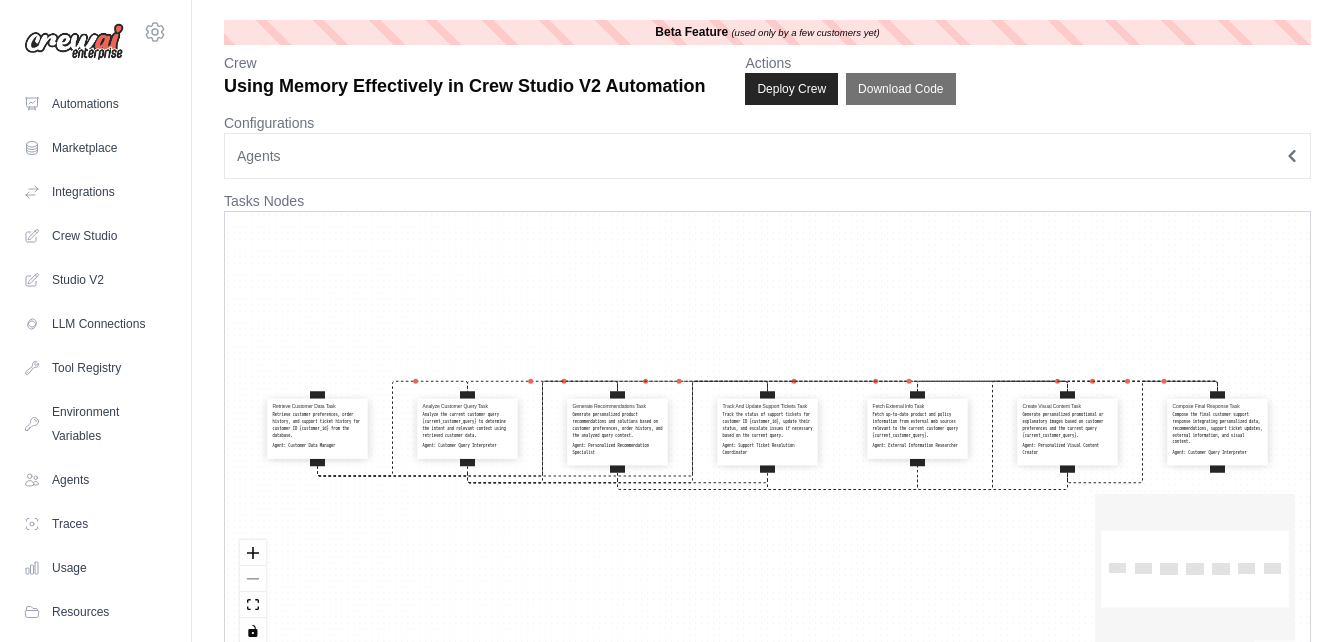 click on "Agent:   Personalized Recommendation Specialist" at bounding box center [618, 450] 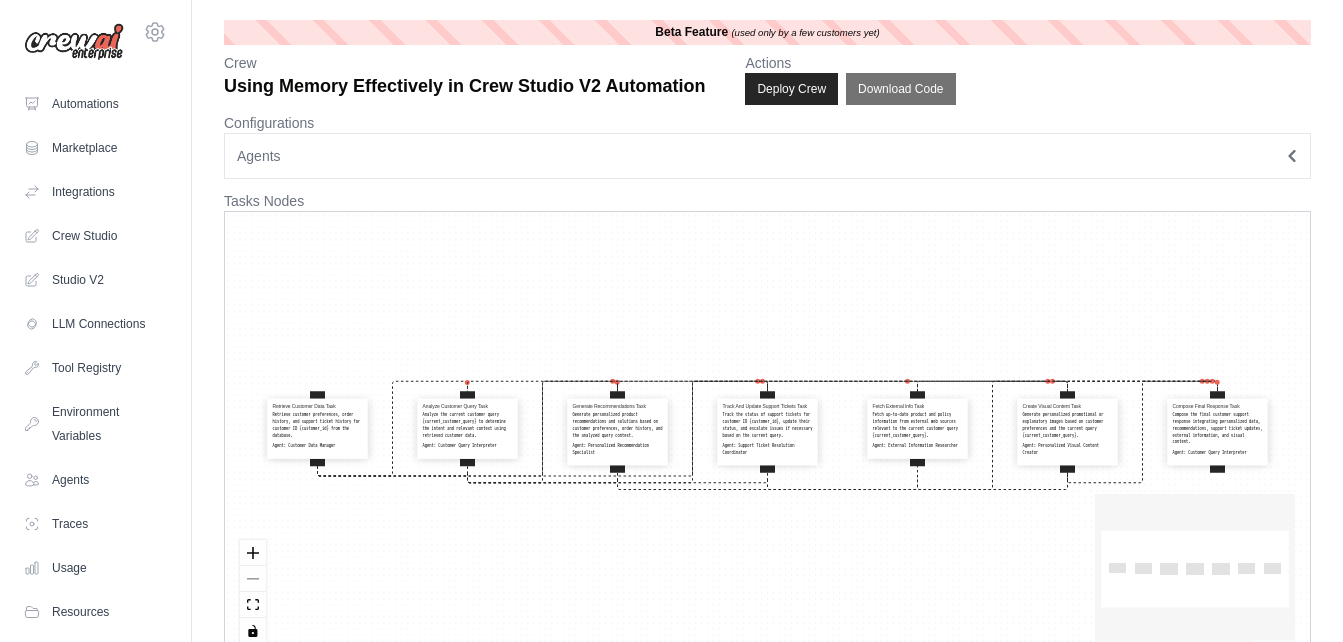 select on "**********" 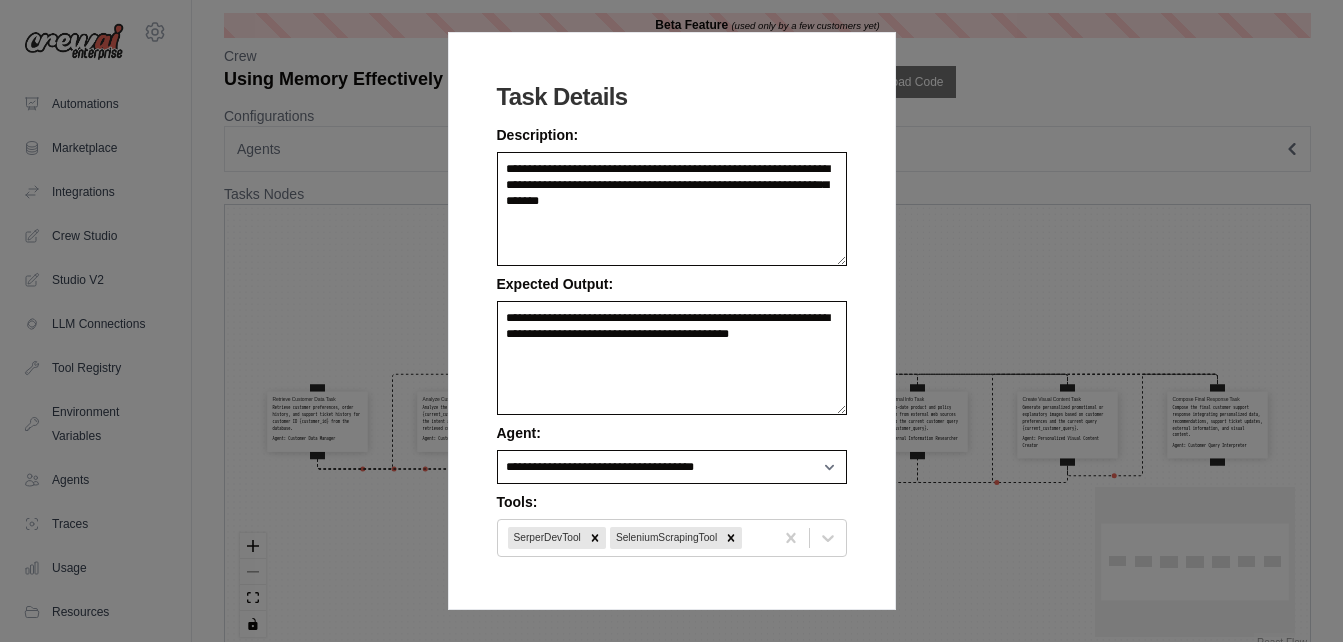 scroll, scrollTop: 0, scrollLeft: 0, axis: both 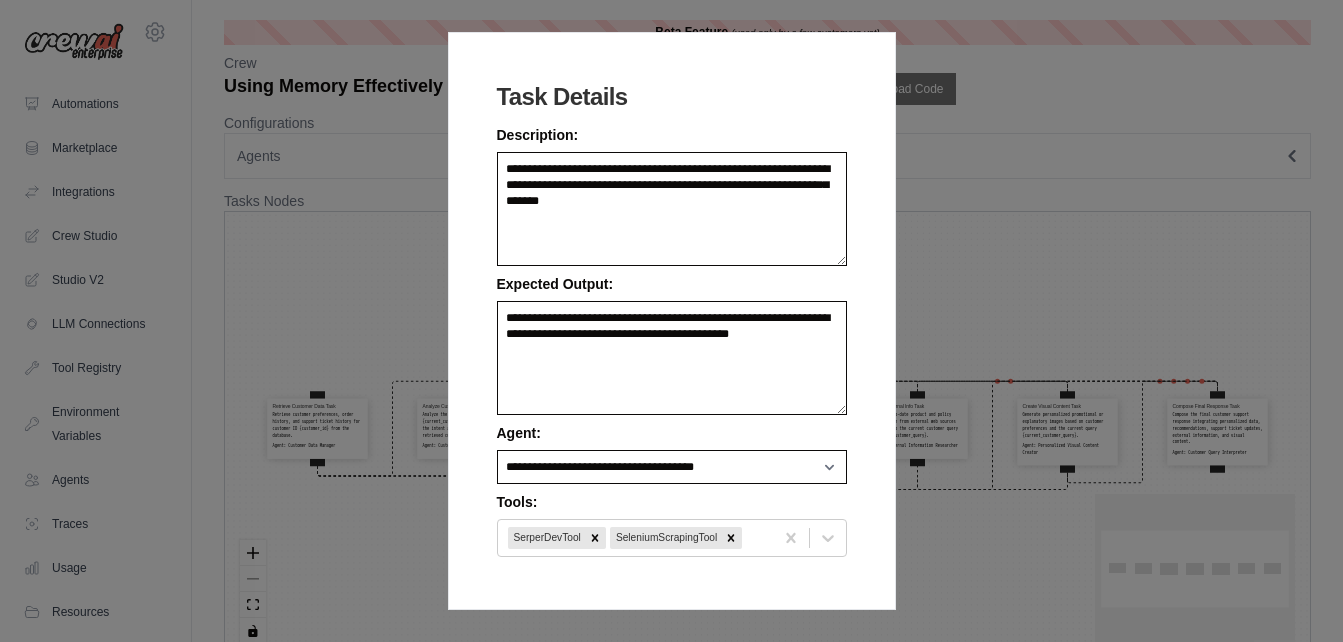 click on "**********" at bounding box center (671, 321) 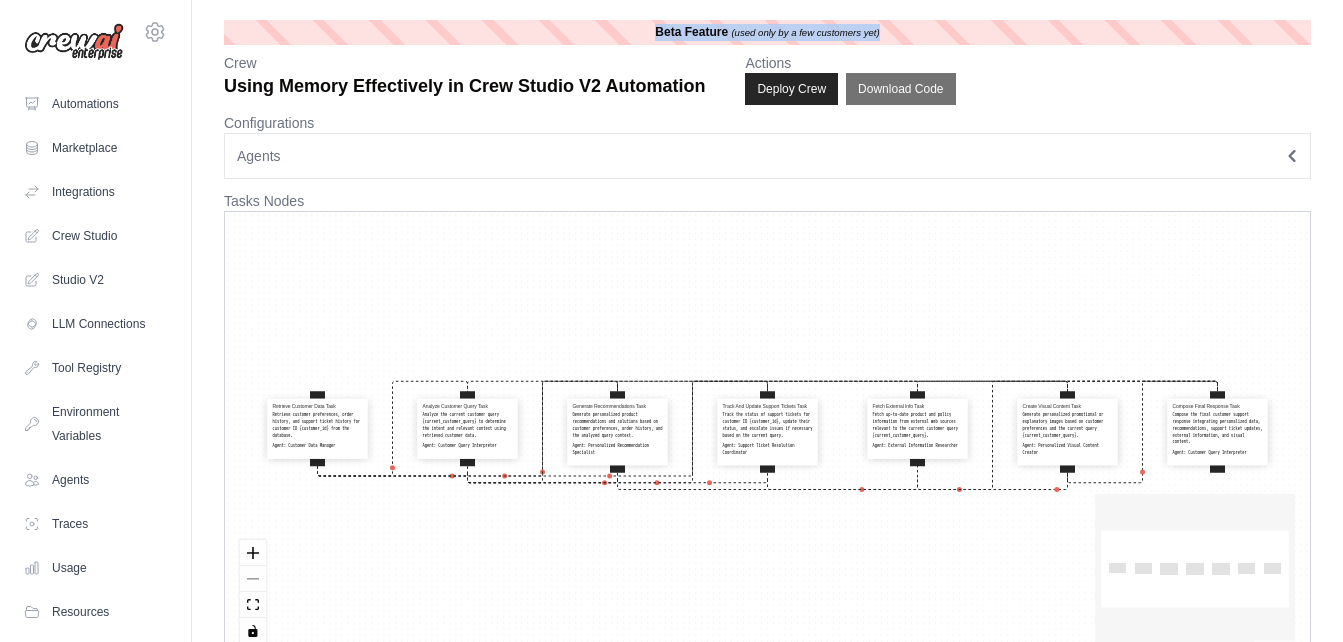 drag, startPoint x: 886, startPoint y: 32, endPoint x: 627, endPoint y: 22, distance: 259.193 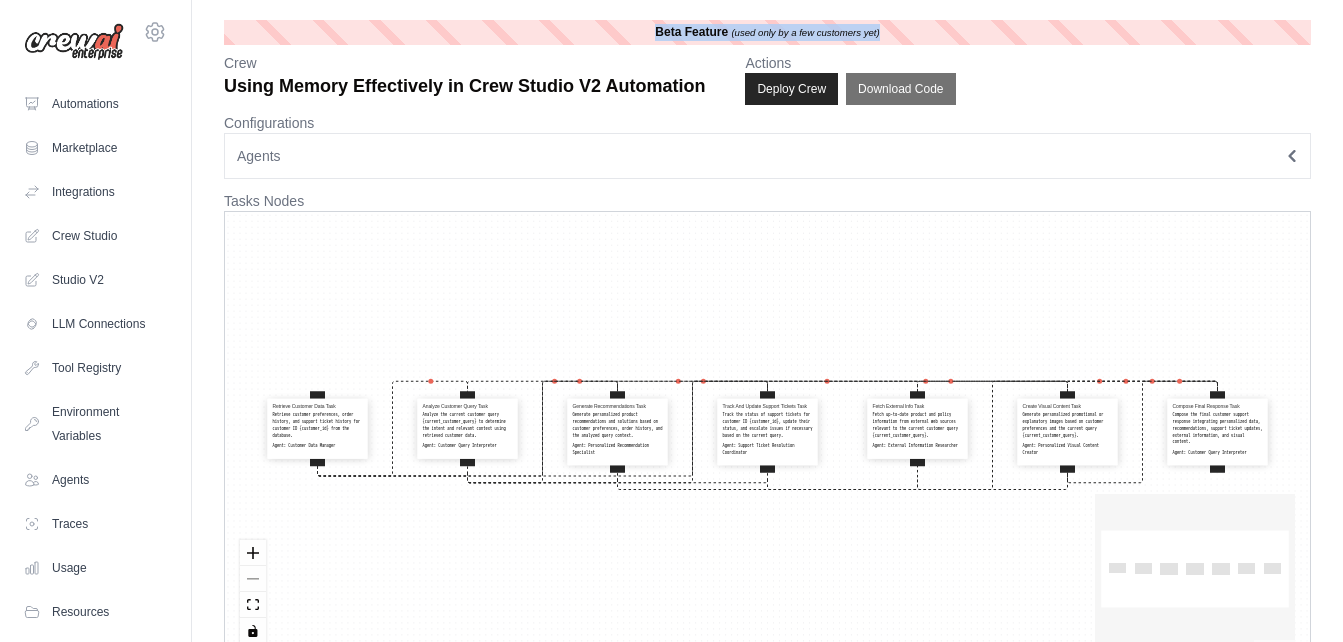 click on "Beta Feature
(used only by a few customers yet)" at bounding box center (767, 32) 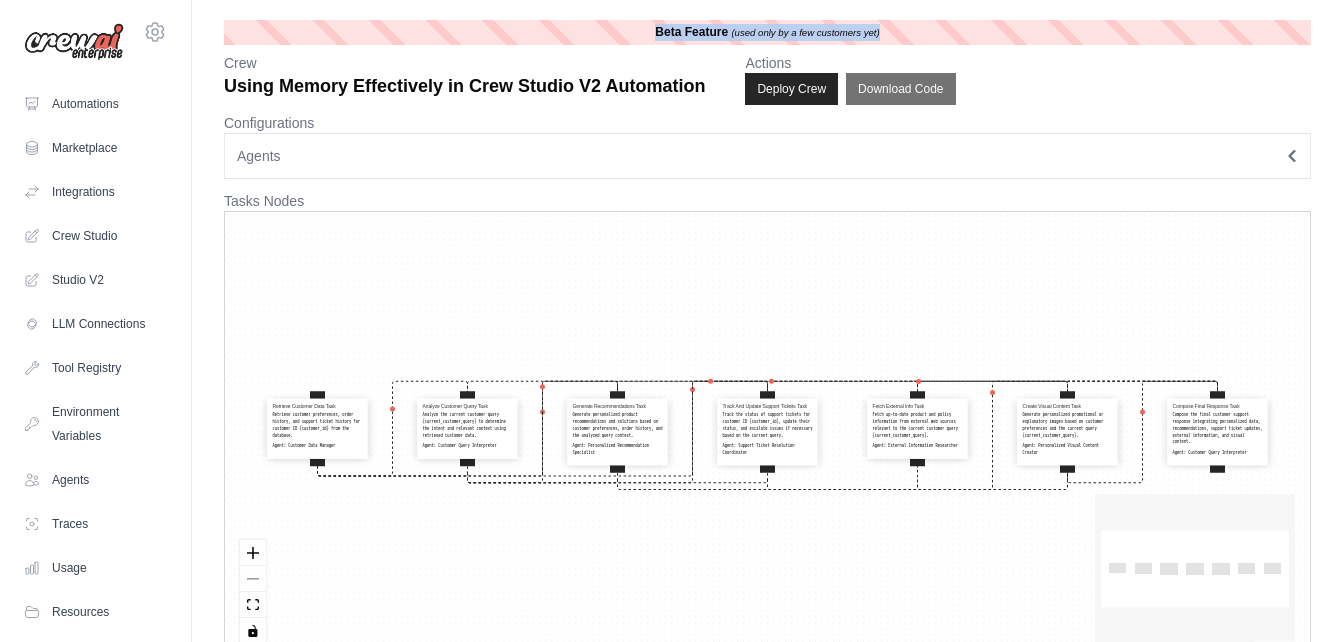 click on "Beta Feature
(used only by a few customers yet)" at bounding box center (767, 32) 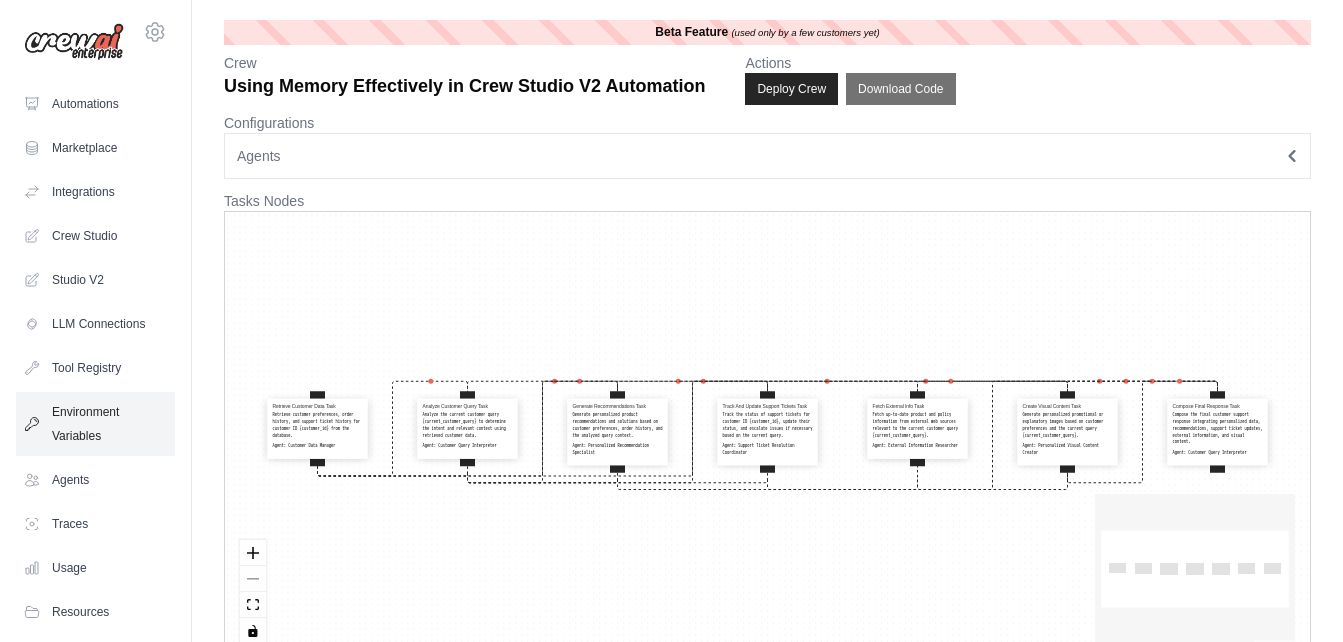 scroll, scrollTop: 120, scrollLeft: 0, axis: vertical 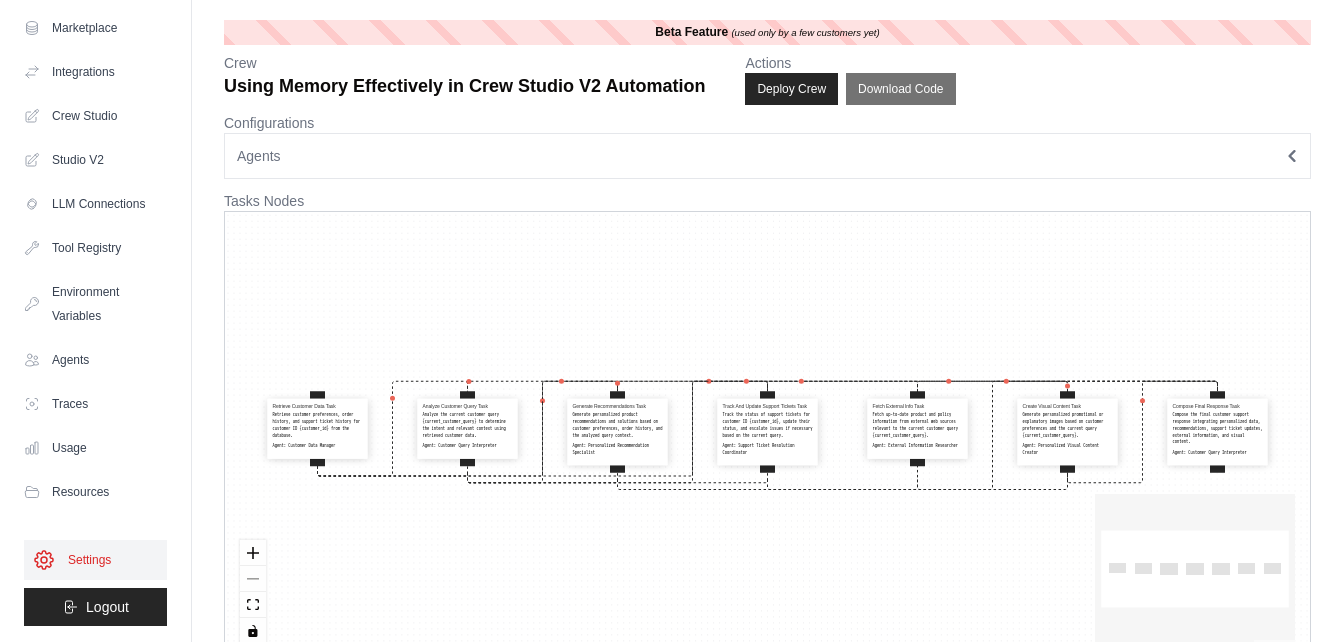 click on "Settings" at bounding box center [95, 560] 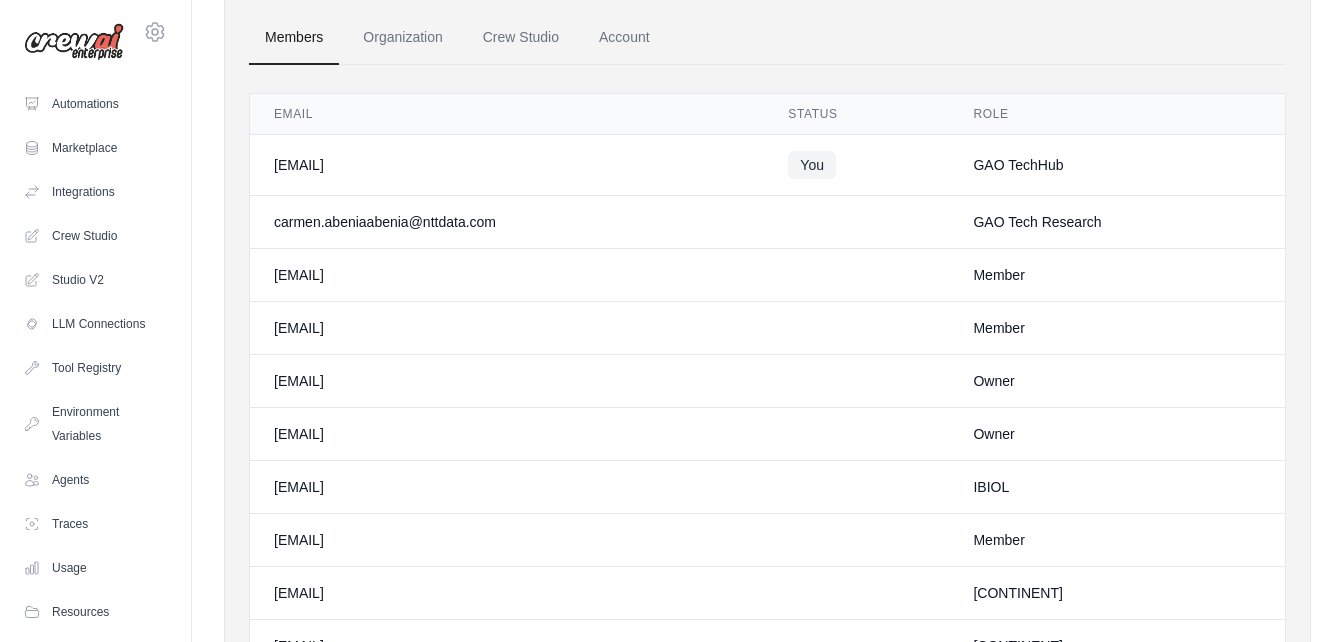 scroll, scrollTop: 0, scrollLeft: 0, axis: both 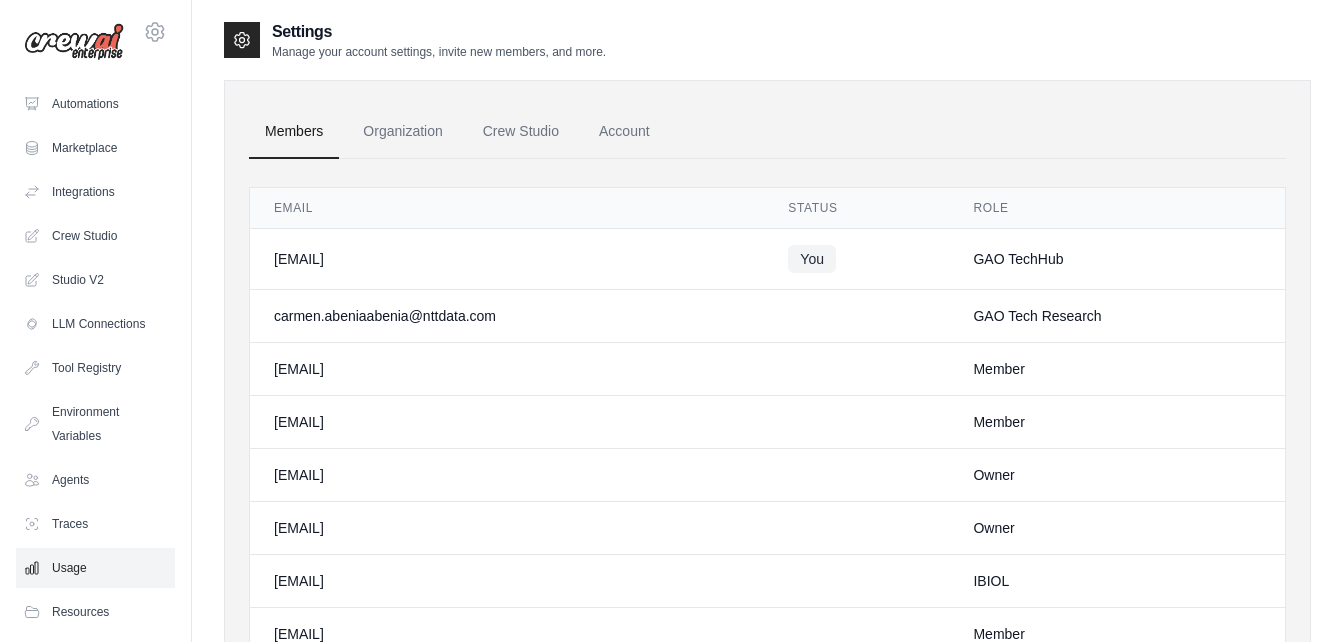 click on "Usage" at bounding box center [95, 568] 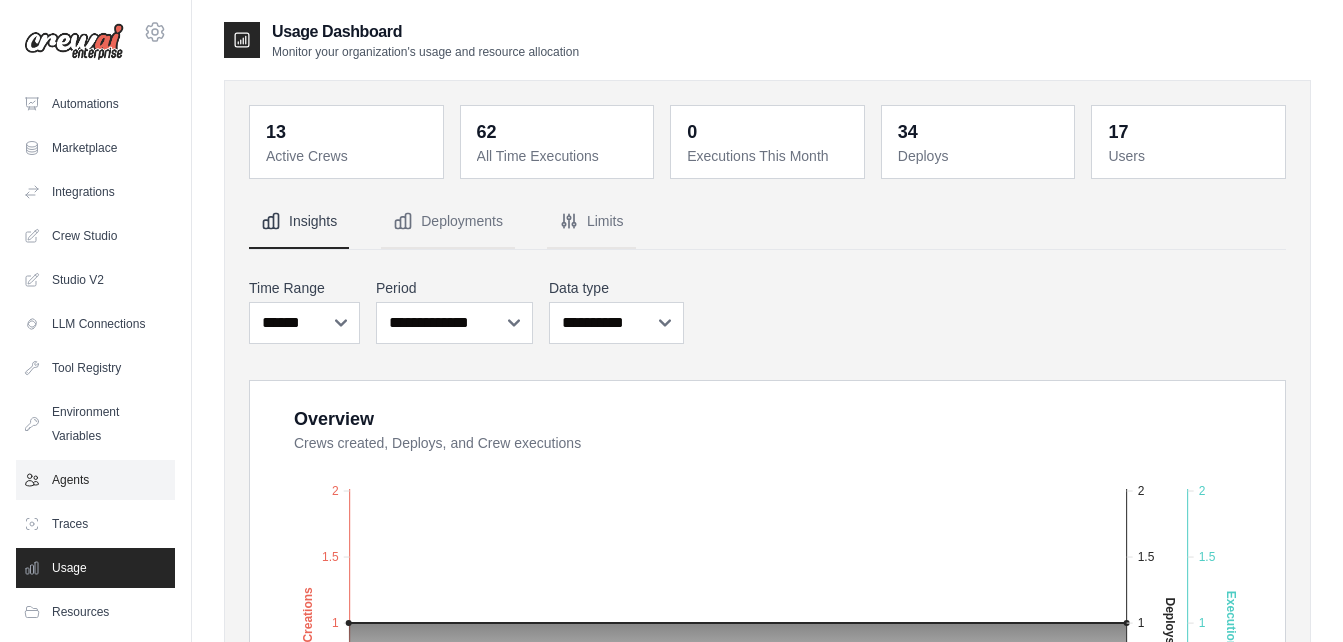 click on "Agents" at bounding box center [95, 480] 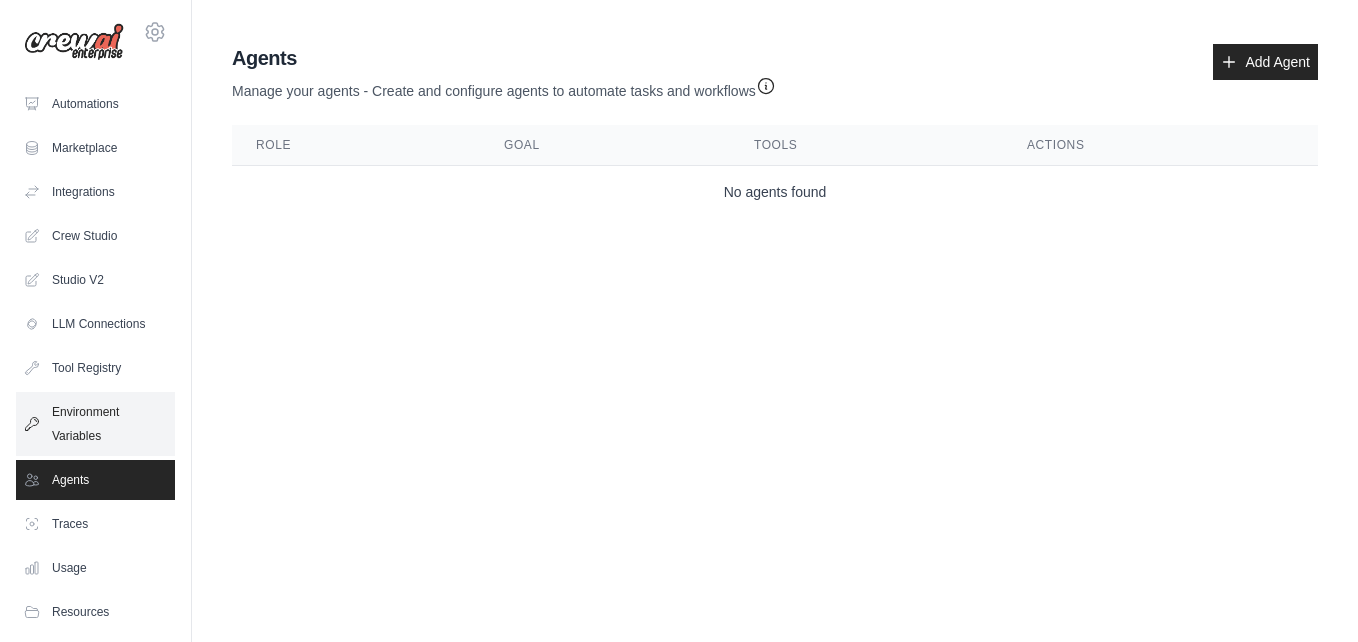 click on "Environment Variables" at bounding box center [95, 424] 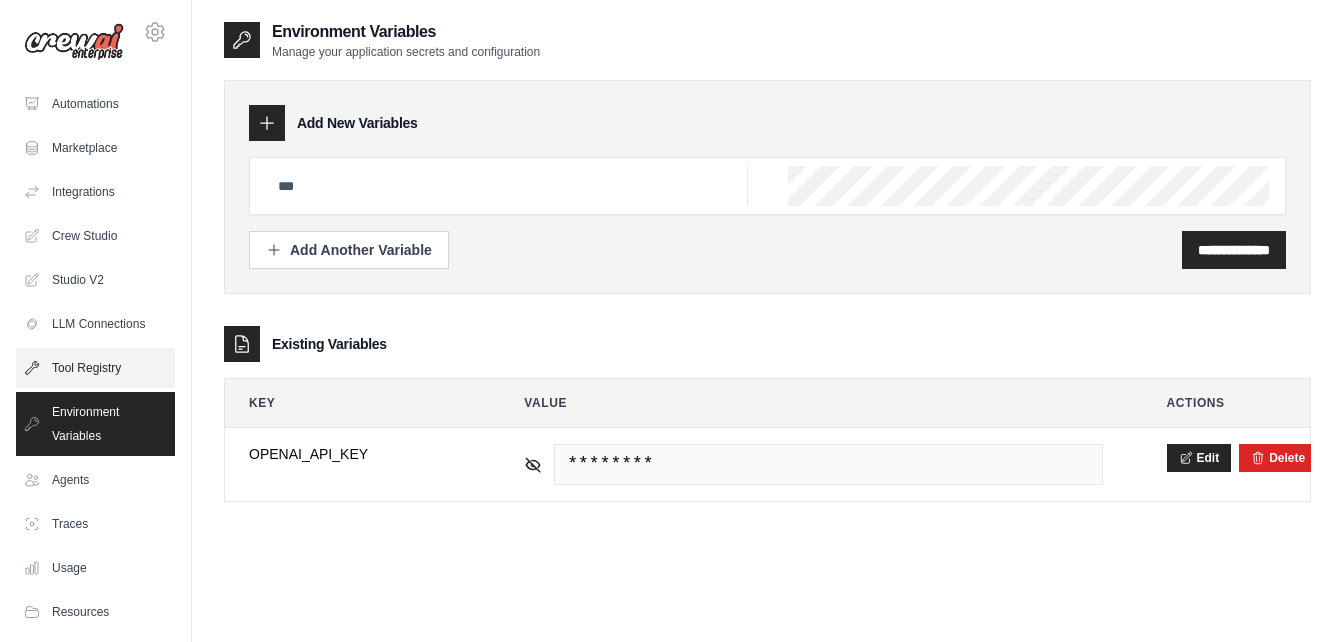 click on "Tool Registry" at bounding box center (95, 368) 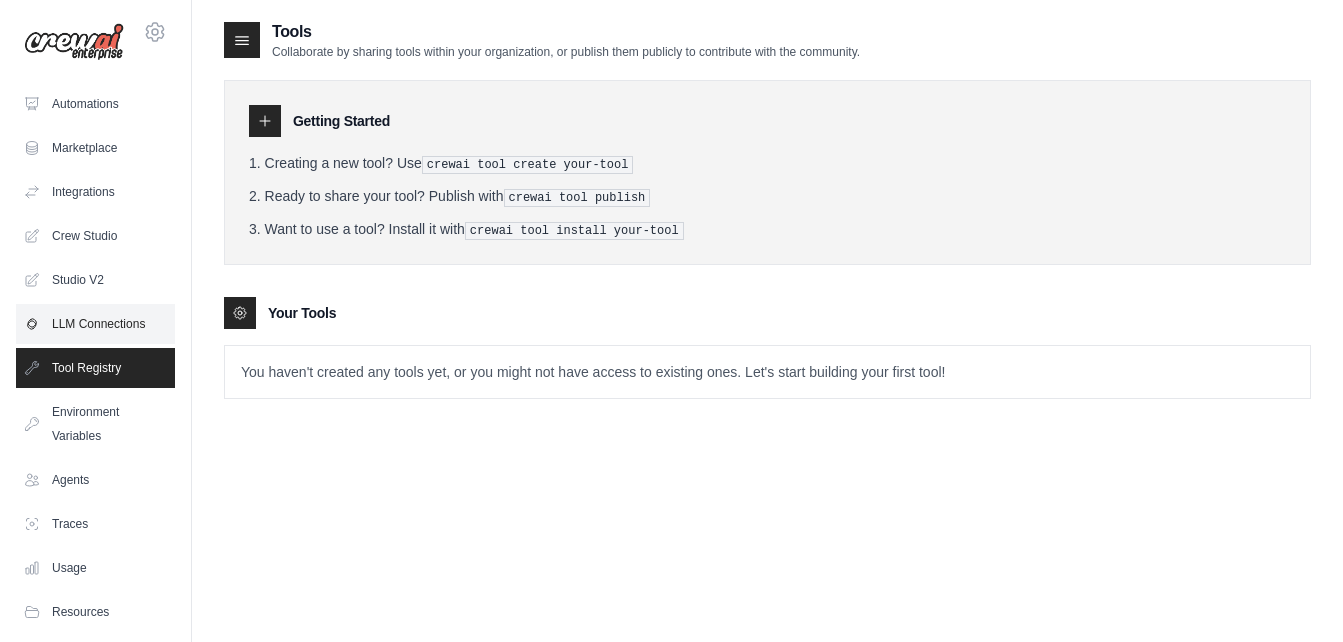 click on "LLM Connections" at bounding box center [95, 324] 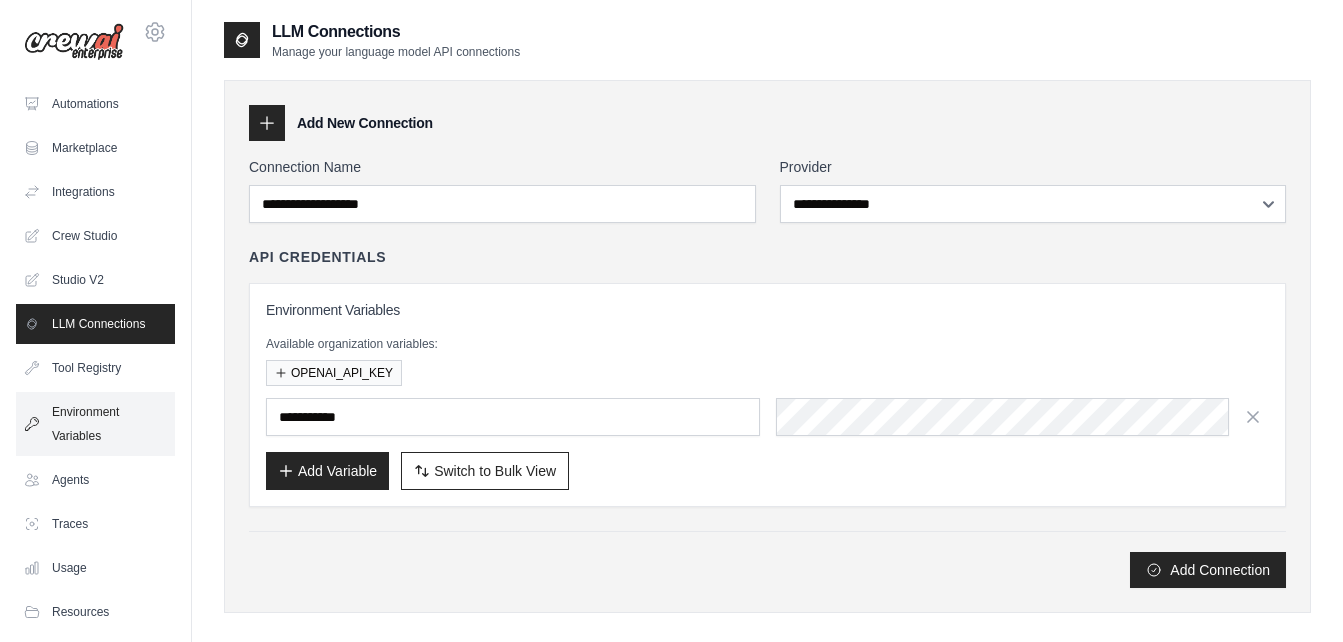 click on "Environment Variables" at bounding box center [95, 424] 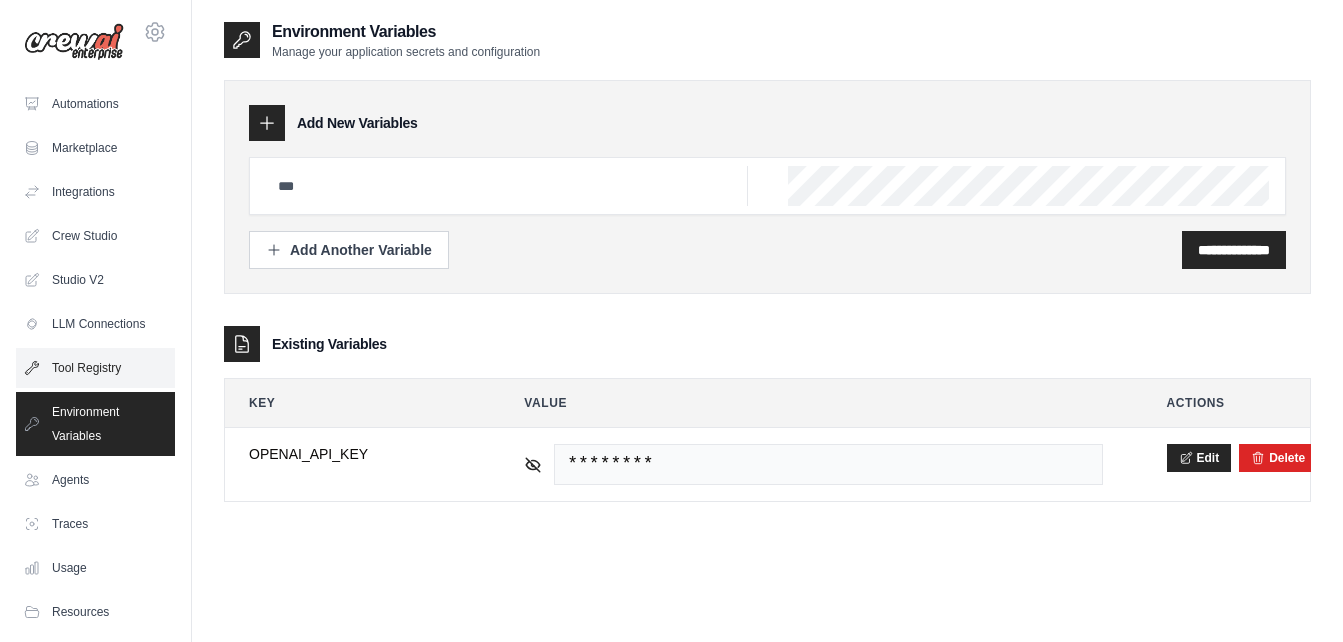 click on "Tool Registry" at bounding box center [95, 368] 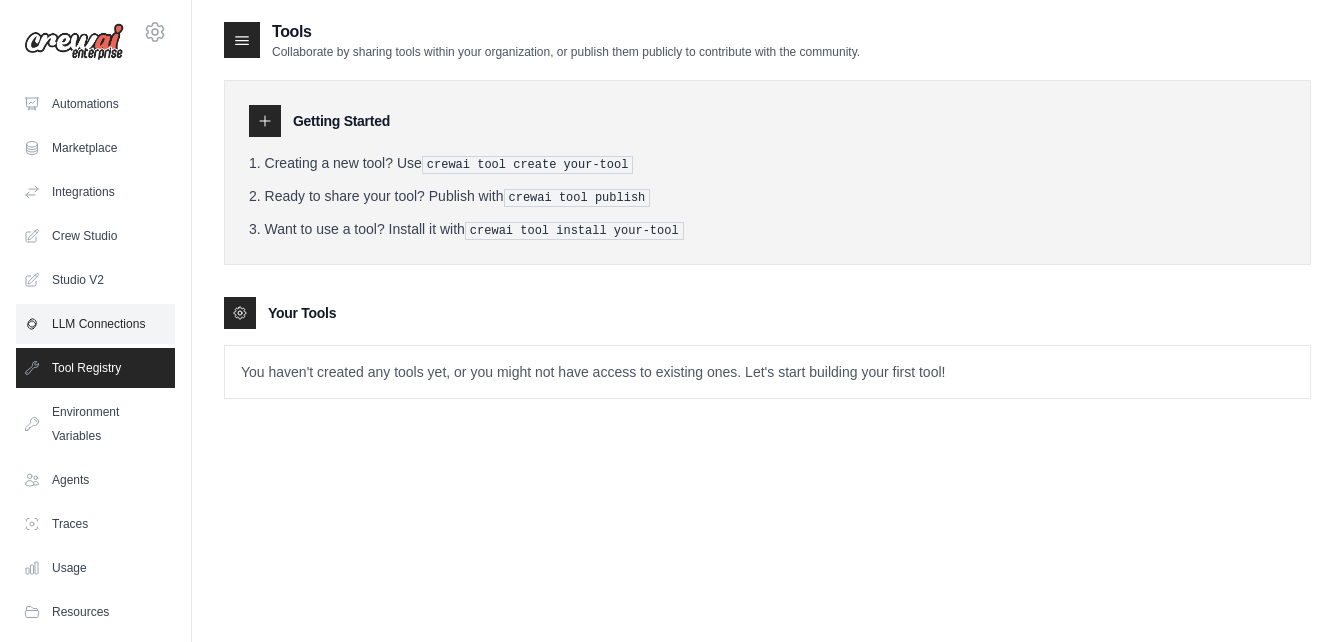 click on "LLM Connections" at bounding box center (95, 324) 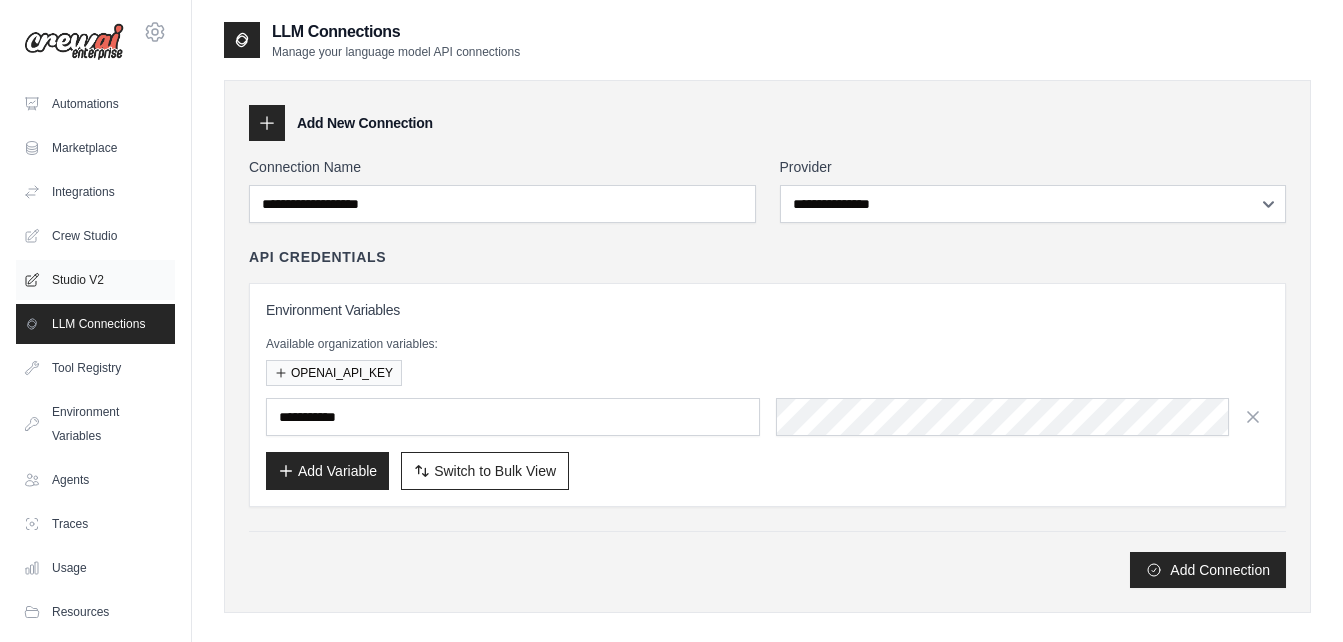 click on "Studio V2" at bounding box center (95, 280) 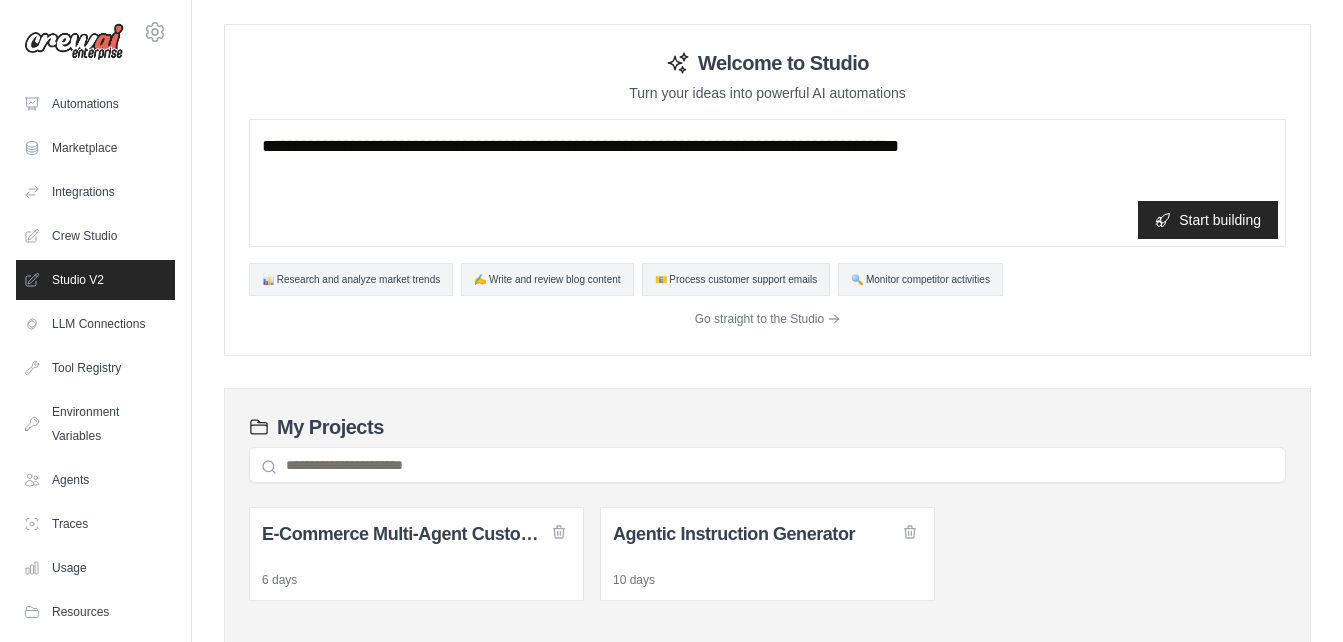 scroll, scrollTop: 0, scrollLeft: 0, axis: both 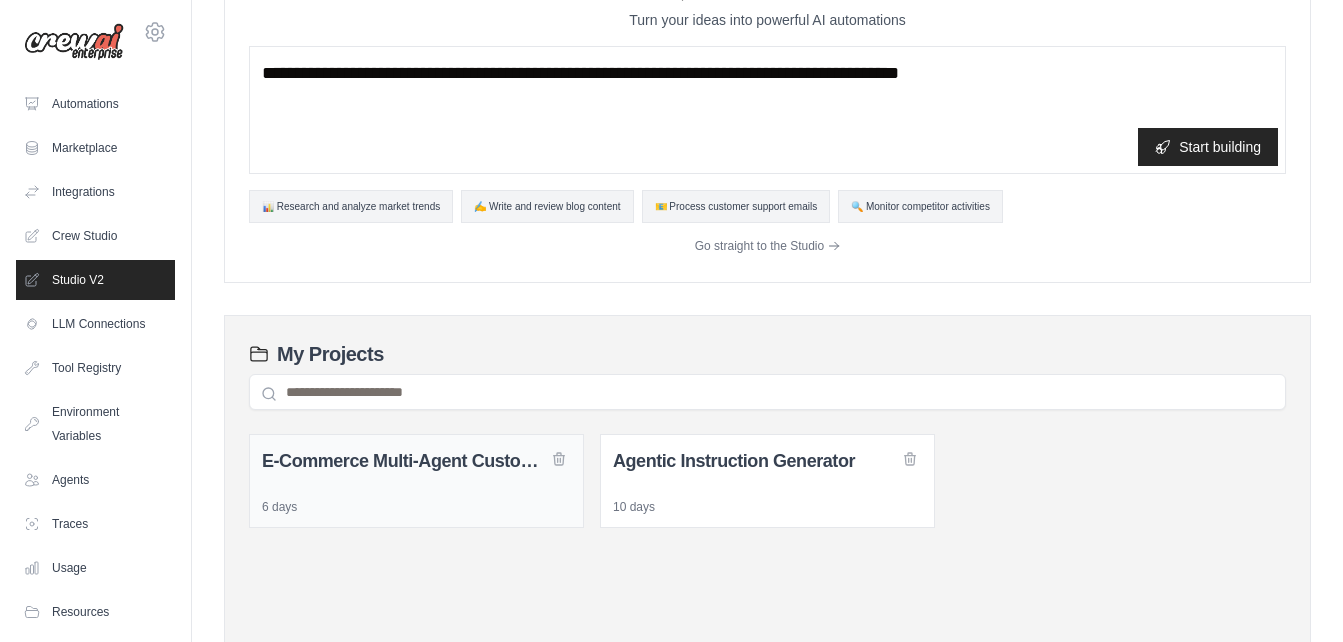 click on "6 days" at bounding box center (416, 507) 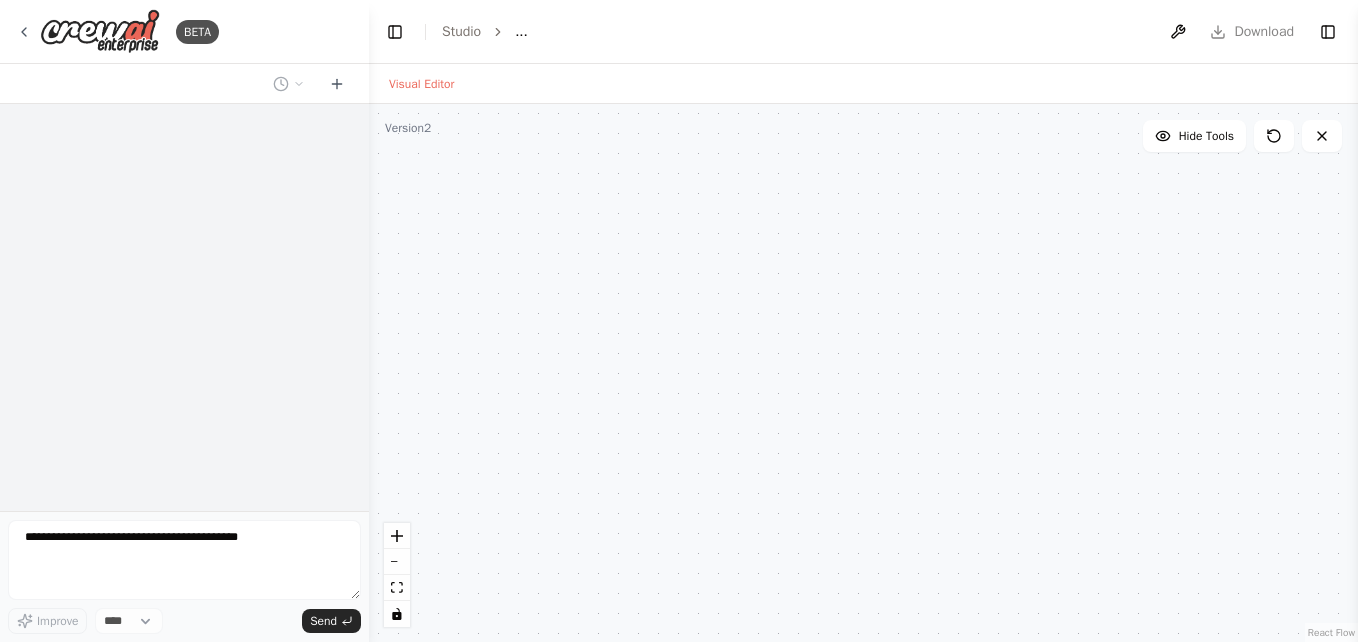 scroll, scrollTop: 0, scrollLeft: 0, axis: both 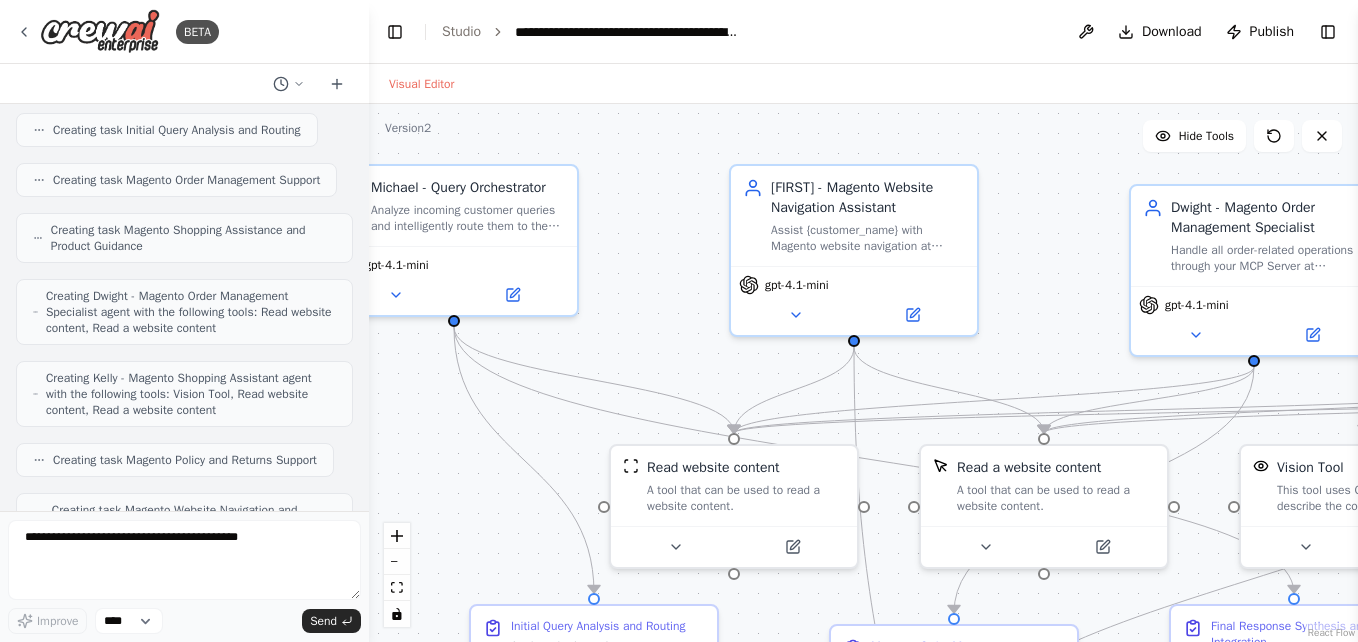 click on ".deletable-edge-delete-btn {
width: 20px;
height: 20px;
border: 0px solid #ffffff;
color: #6b7280;
background-color: #f8fafc;
cursor: pointer;
border-radius: 50%;
font-size: 12px;
padding: 3px;
display: flex;
align-items: center;
justify-content: center;
transition: all 0.2s cubic-bezier(0.4, 0, 0.2, 1);
box-shadow: 0 2px 4px rgba(0, 0, 0, 0.1);
}
.deletable-edge-delete-btn:hover {
background-color: #ef4444;
color: #ffffff;
border-color: #dc2626;
transform: scale(1.1);
box-shadow: 0 4px 12px rgba(239, 68, 68, 0.4);
}
.deletable-edge-delete-btn:active {
transform: scale(0.95);
box-shadow: 0 2px 4px rgba(239, 68, 68, 0.3);
}
Read website content Read a website content Vision Tool gpt-4.1-mini" at bounding box center (863, 373) 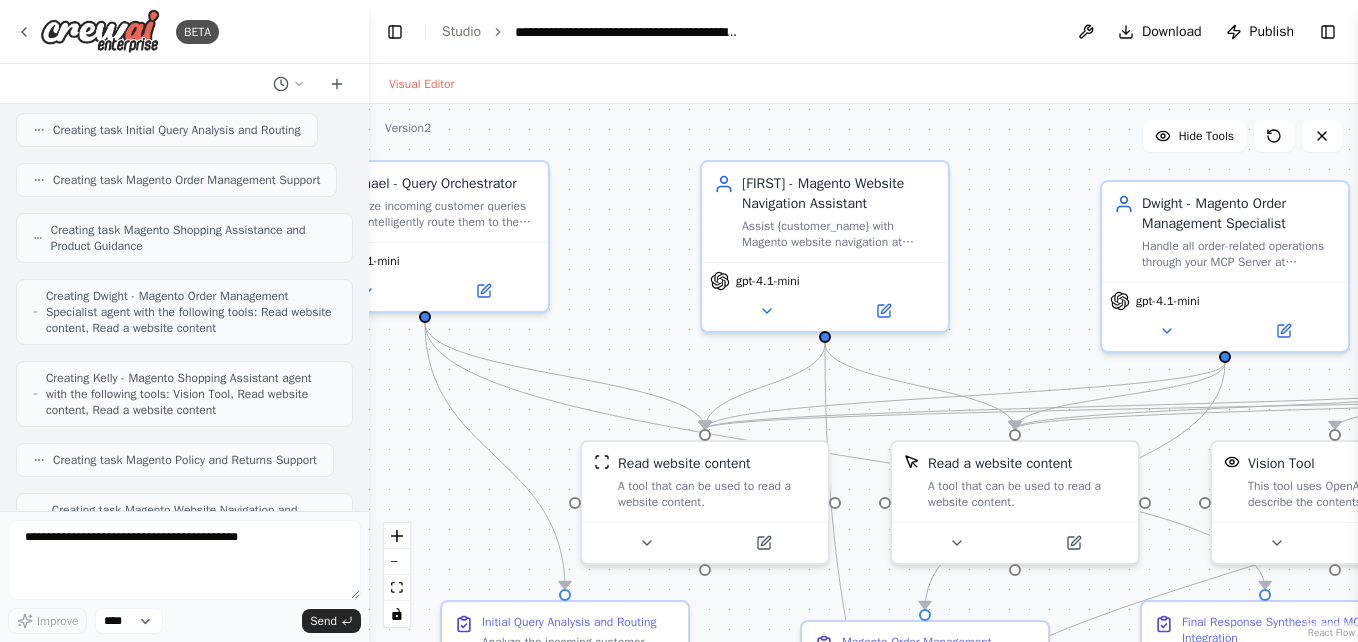 drag, startPoint x: 1083, startPoint y: 262, endPoint x: 1055, endPoint y: 258, distance: 28.284271 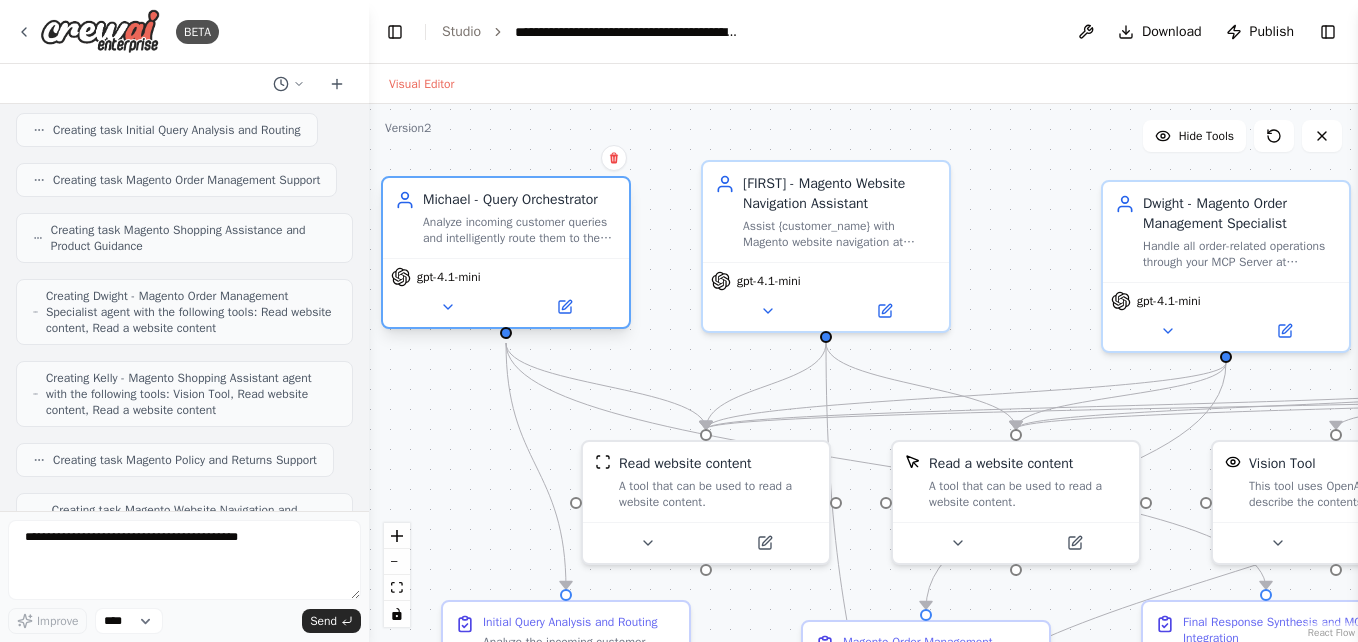 drag, startPoint x: 494, startPoint y: 220, endPoint x: 569, endPoint y: 247, distance: 79.71198 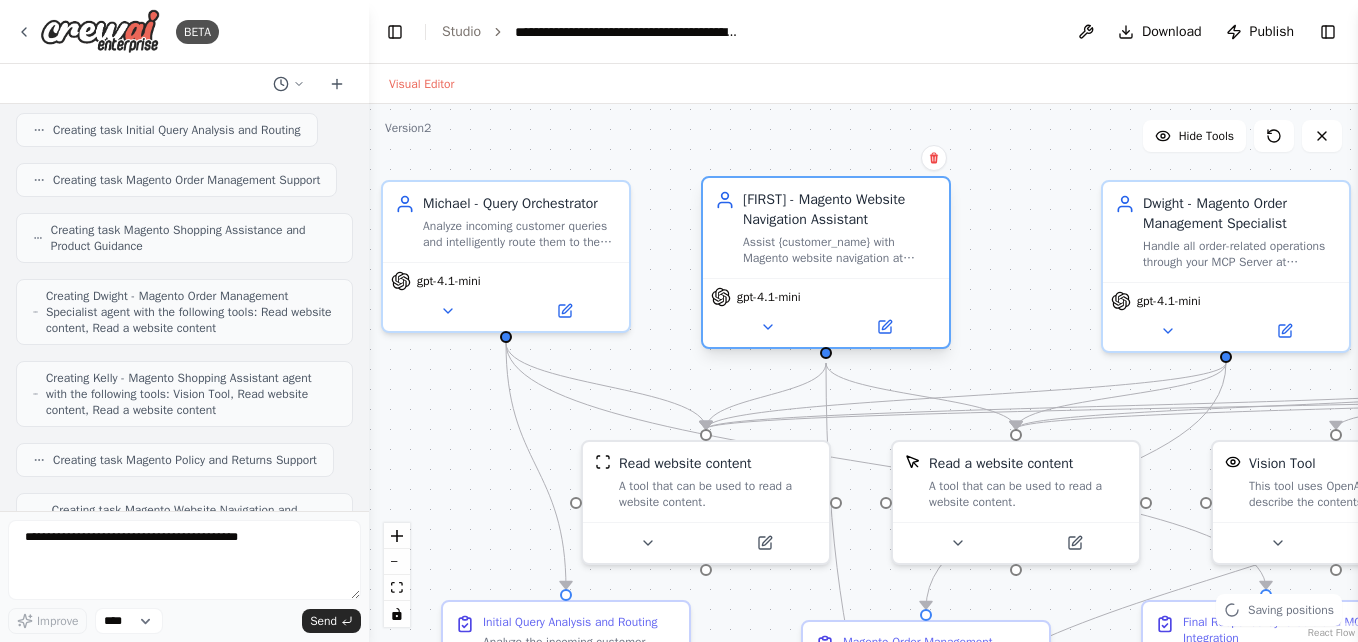 drag, startPoint x: 857, startPoint y: 228, endPoint x: 850, endPoint y: 250, distance: 23.086792 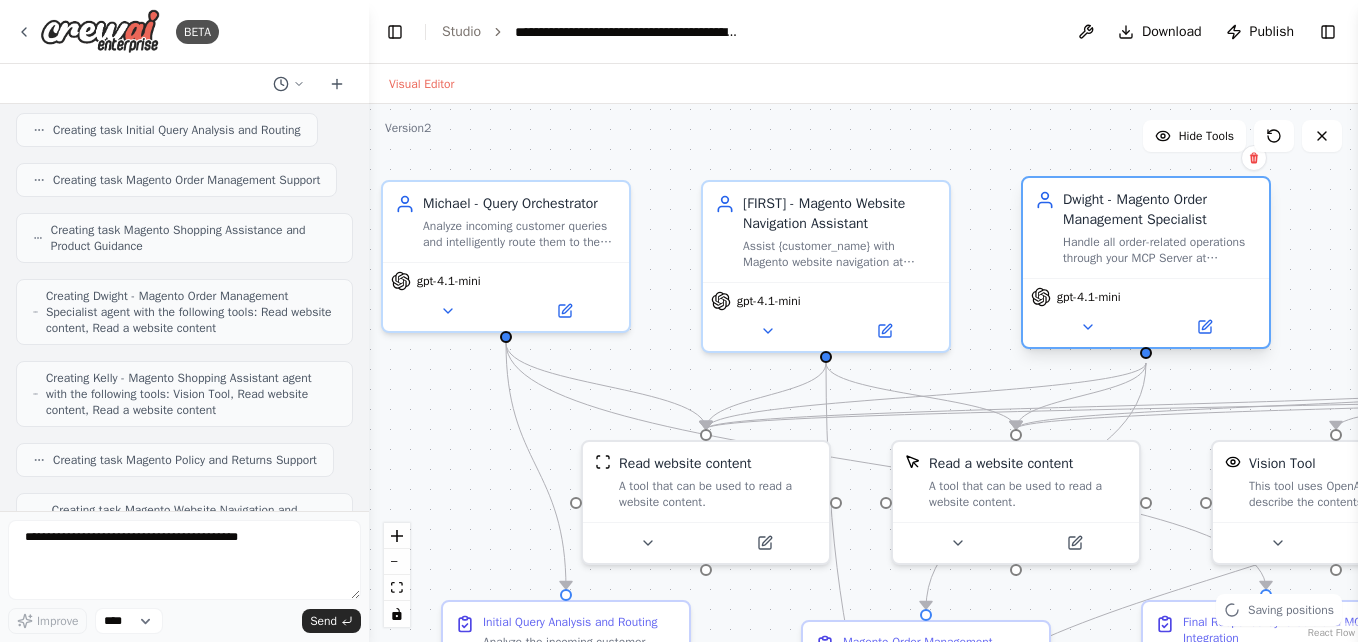 drag, startPoint x: 1128, startPoint y: 242, endPoint x: 1041, endPoint y: 239, distance: 87.05171 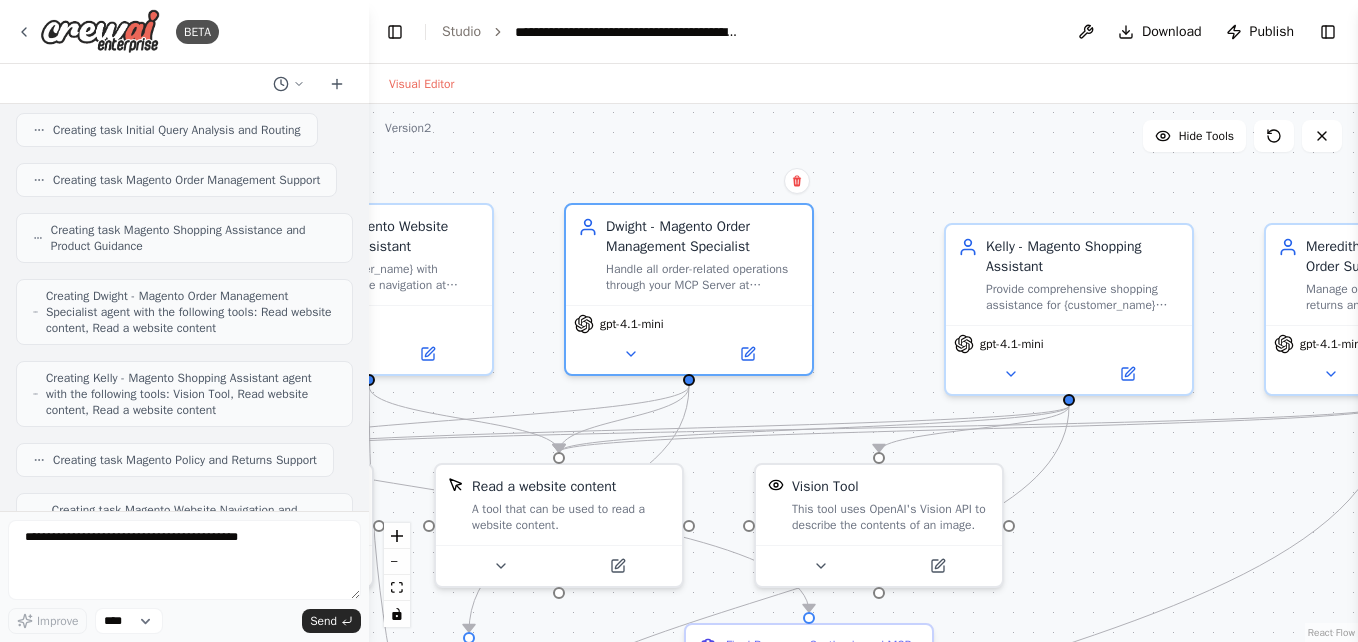 drag, startPoint x: 1333, startPoint y: 291, endPoint x: 876, endPoint y: 314, distance: 457.5784 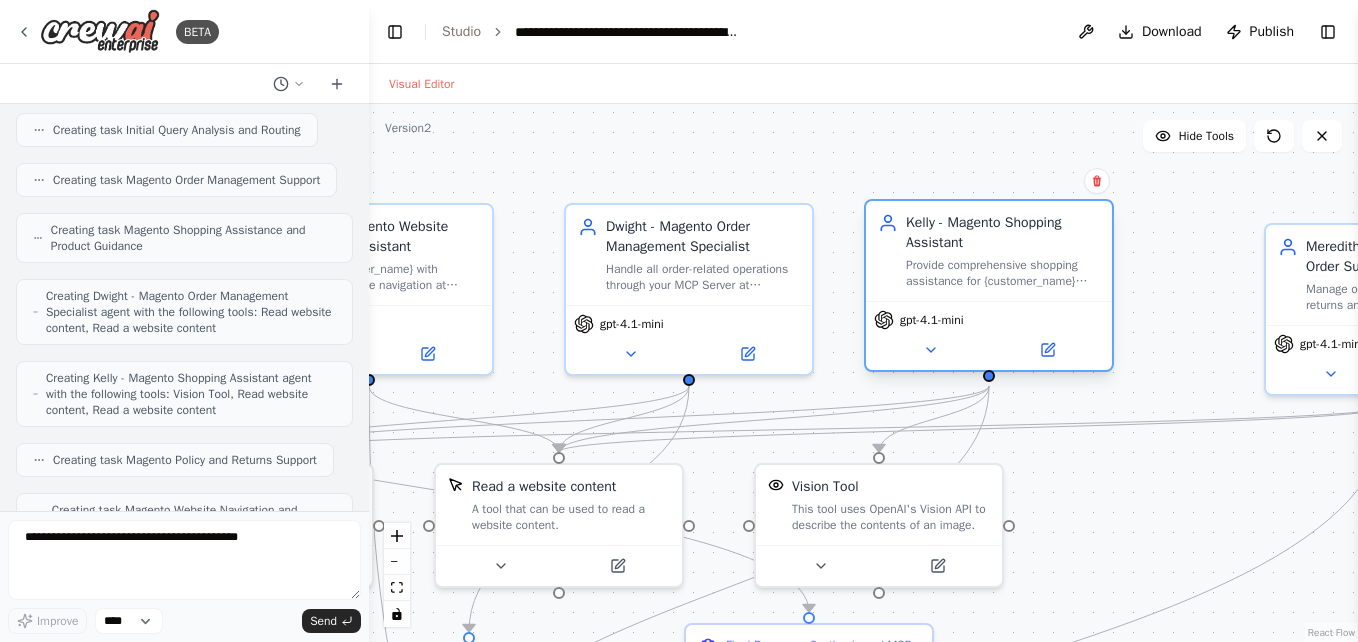 drag, startPoint x: 969, startPoint y: 278, endPoint x: 880, endPoint y: 259, distance: 91.00549 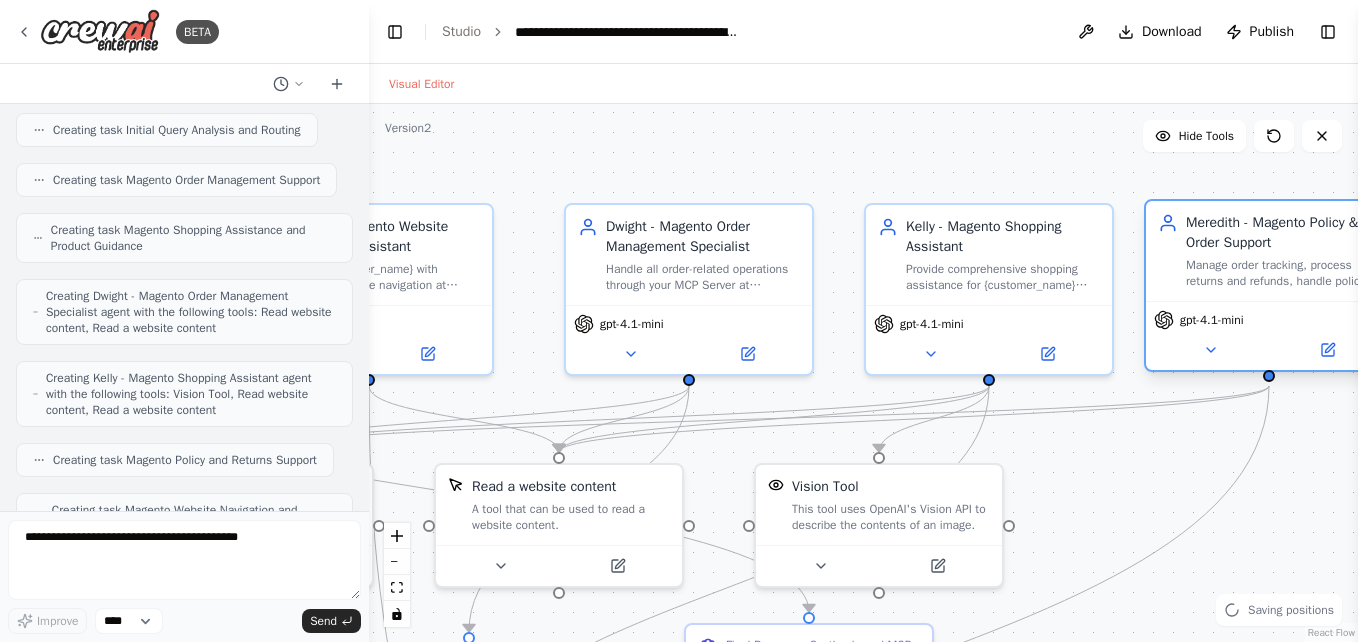 drag, startPoint x: 1320, startPoint y: 267, endPoint x: 1187, endPoint y: 240, distance: 135.71294 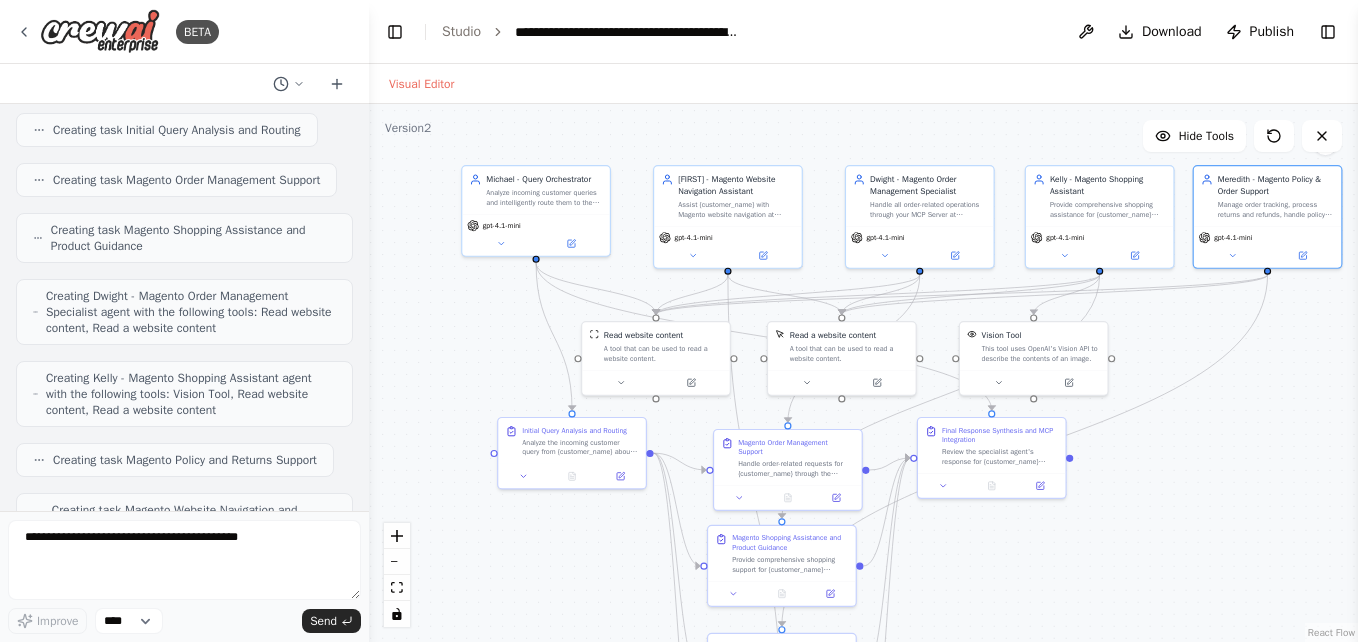 drag, startPoint x: 789, startPoint y: 246, endPoint x: 838, endPoint y: 114, distance: 140.80128 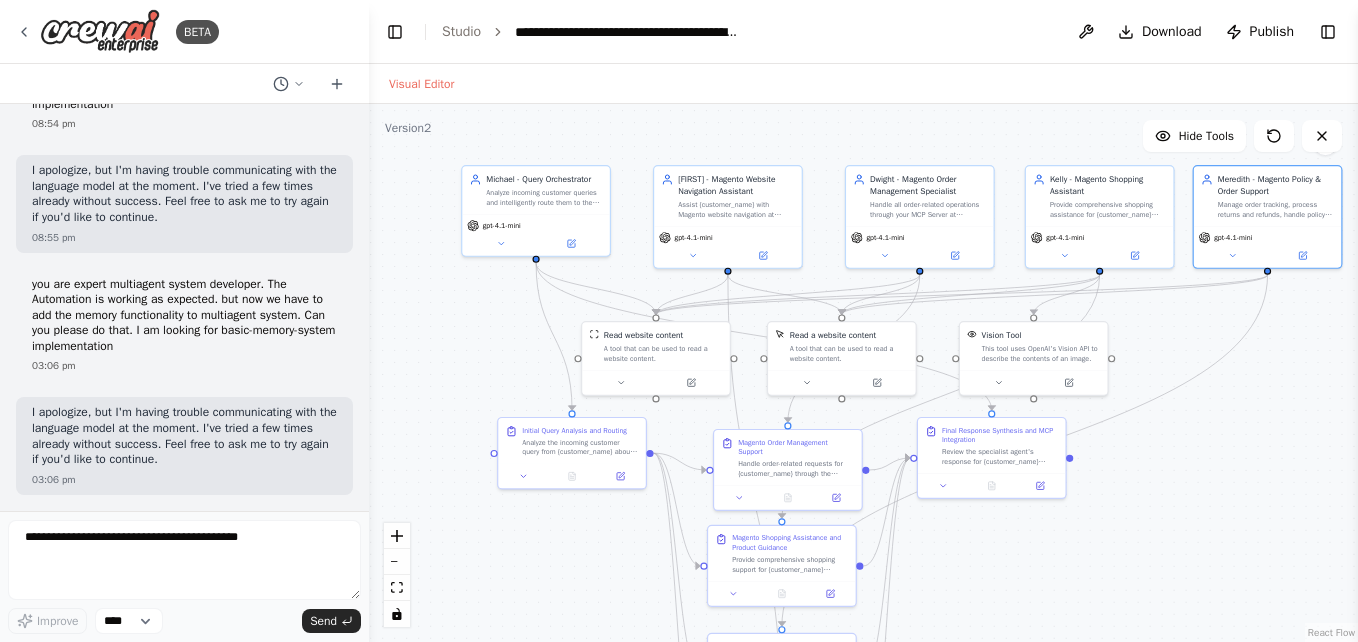 scroll, scrollTop: 37153, scrollLeft: 0, axis: vertical 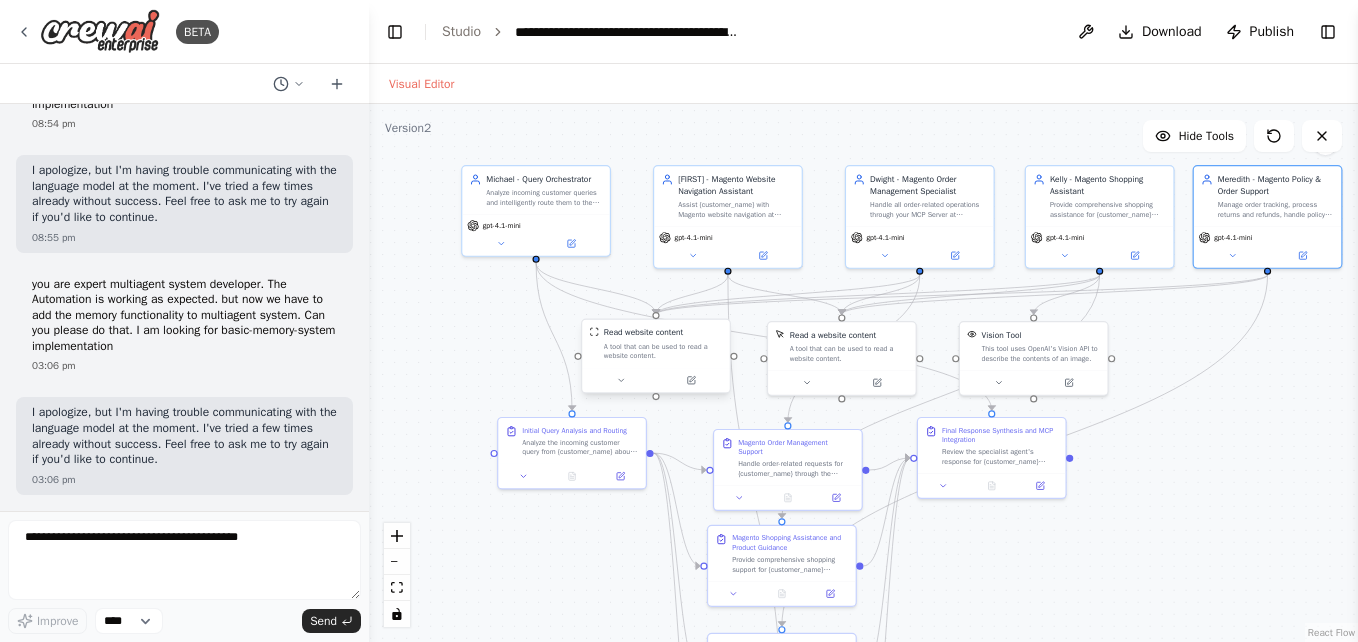 click on "A tool that can be used to read a website content." at bounding box center (663, 350) 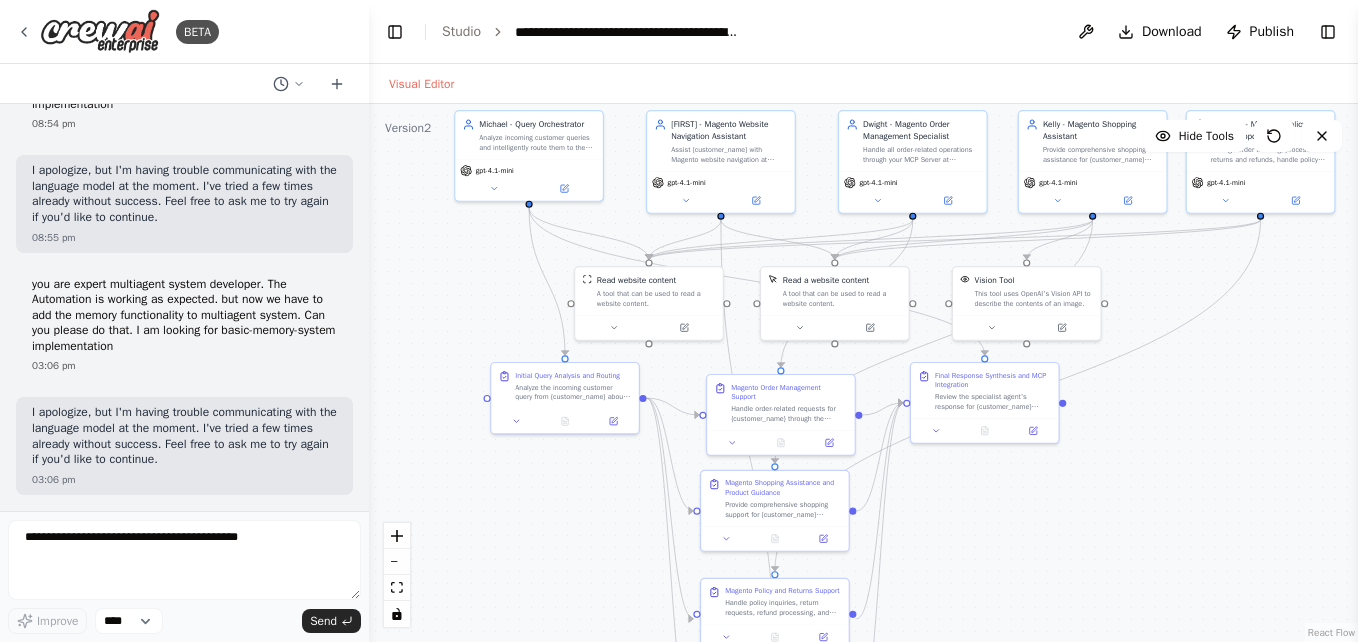 drag, startPoint x: 1223, startPoint y: 415, endPoint x: 1216, endPoint y: 360, distance: 55.443665 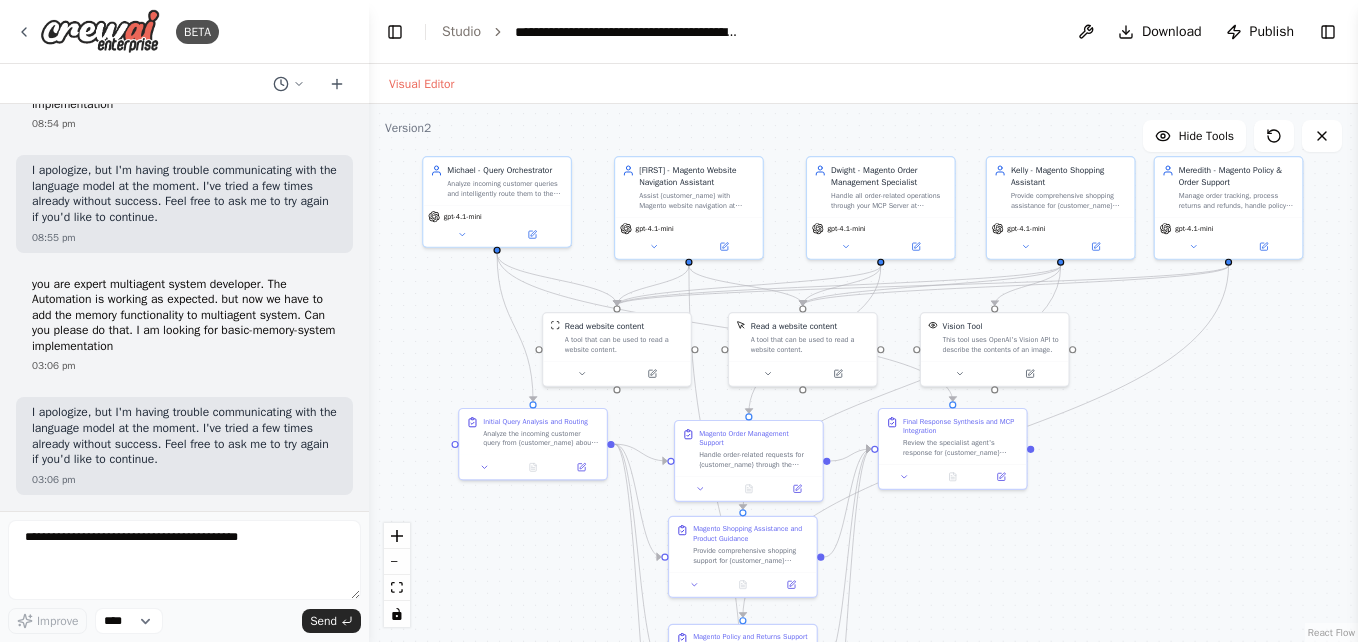 drag, startPoint x: 1216, startPoint y: 360, endPoint x: 1184, endPoint y: 406, distance: 56.0357 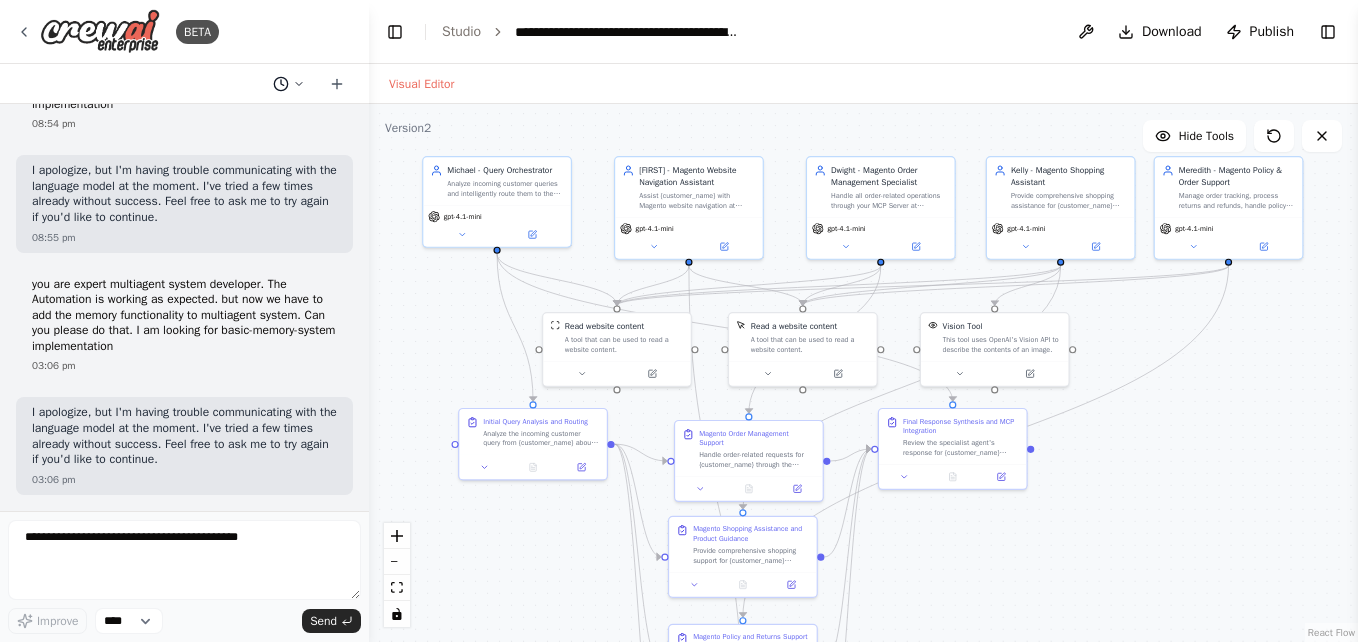 click at bounding box center (289, 84) 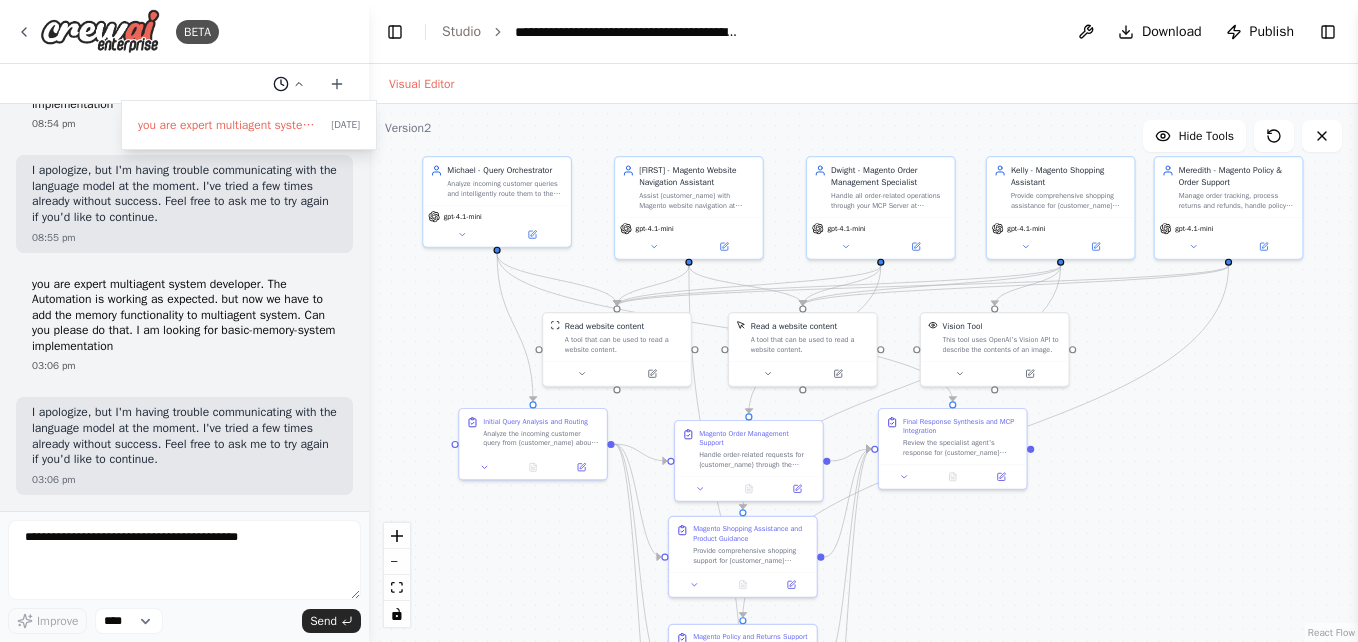click at bounding box center (184, 321) 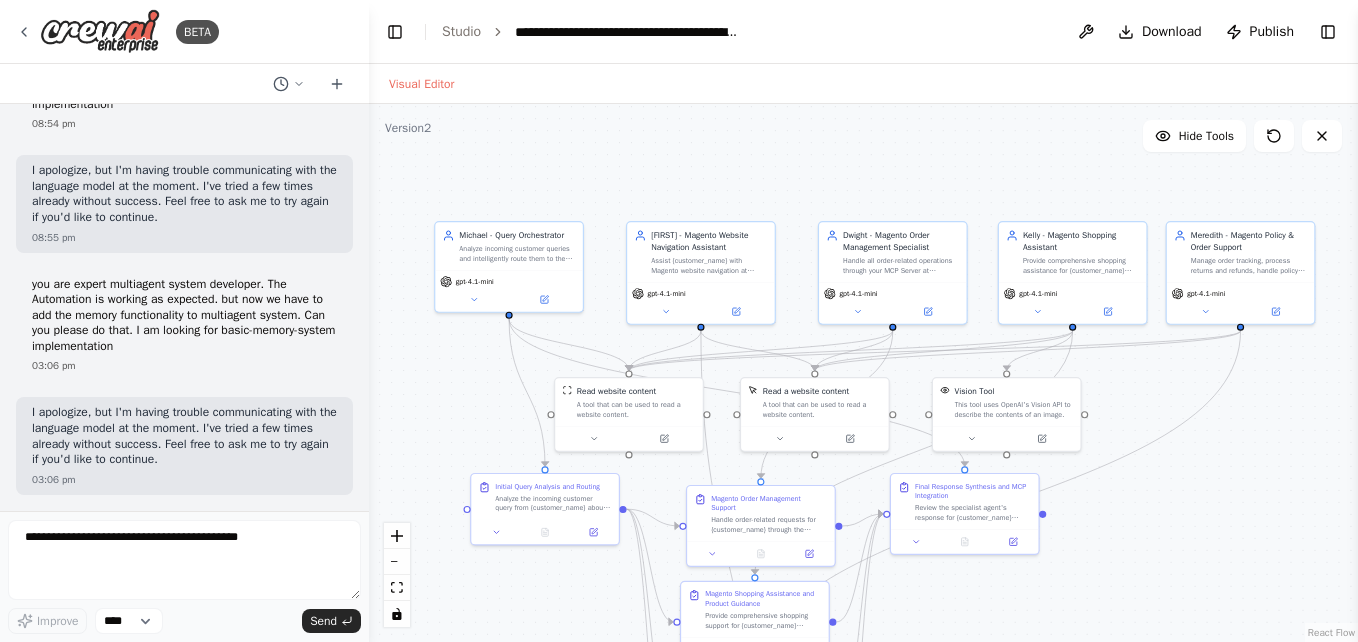 drag, startPoint x: 1193, startPoint y: 524, endPoint x: 1204, endPoint y: 580, distance: 57.070133 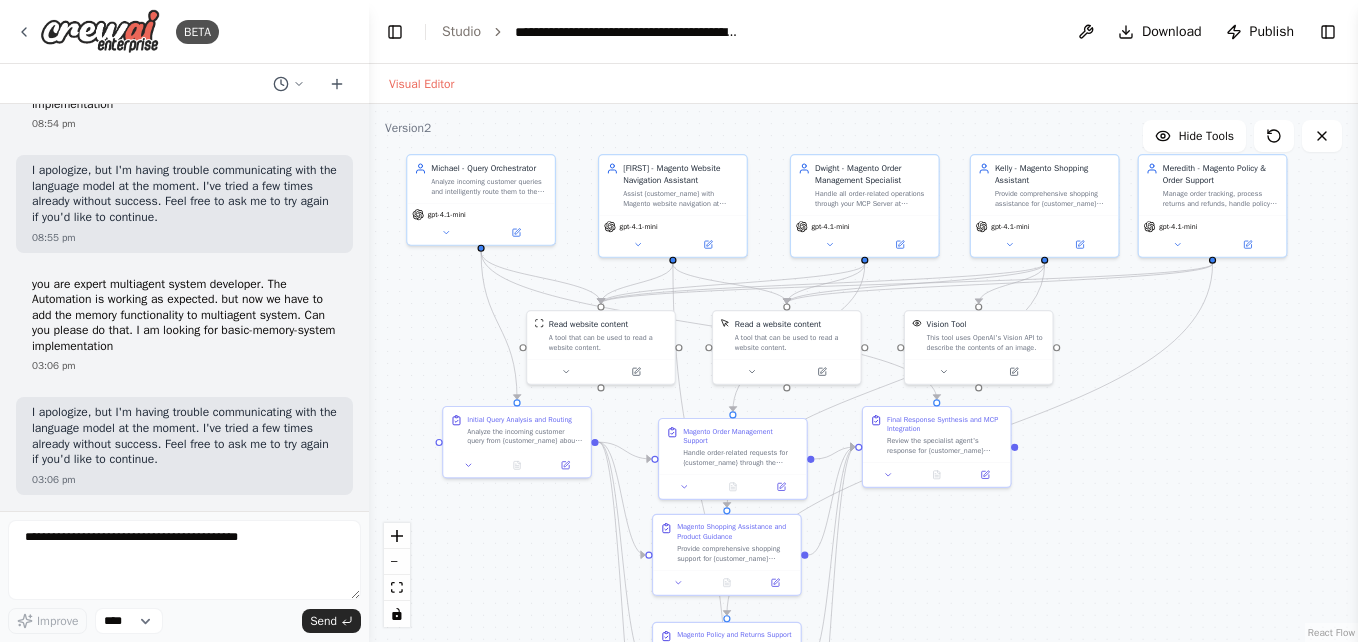drag, startPoint x: 1205, startPoint y: 461, endPoint x: 1178, endPoint y: 403, distance: 63.97656 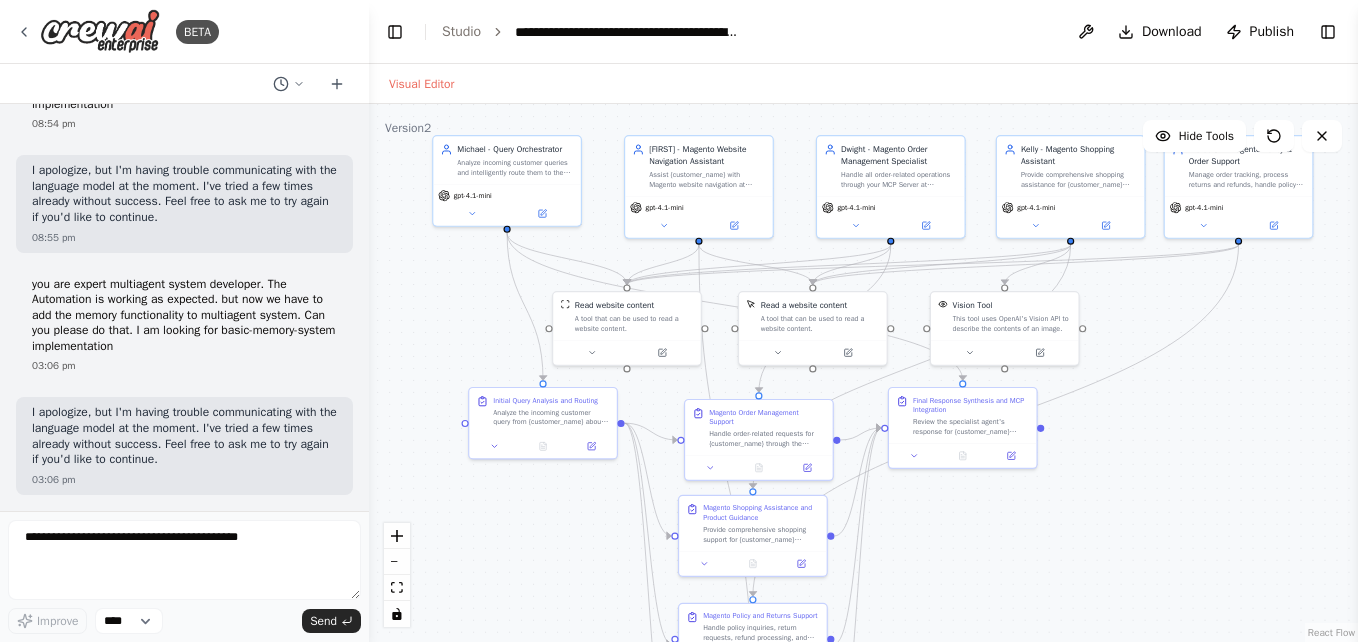 drag, startPoint x: 1178, startPoint y: 403, endPoint x: 1204, endPoint y: 384, distance: 32.202484 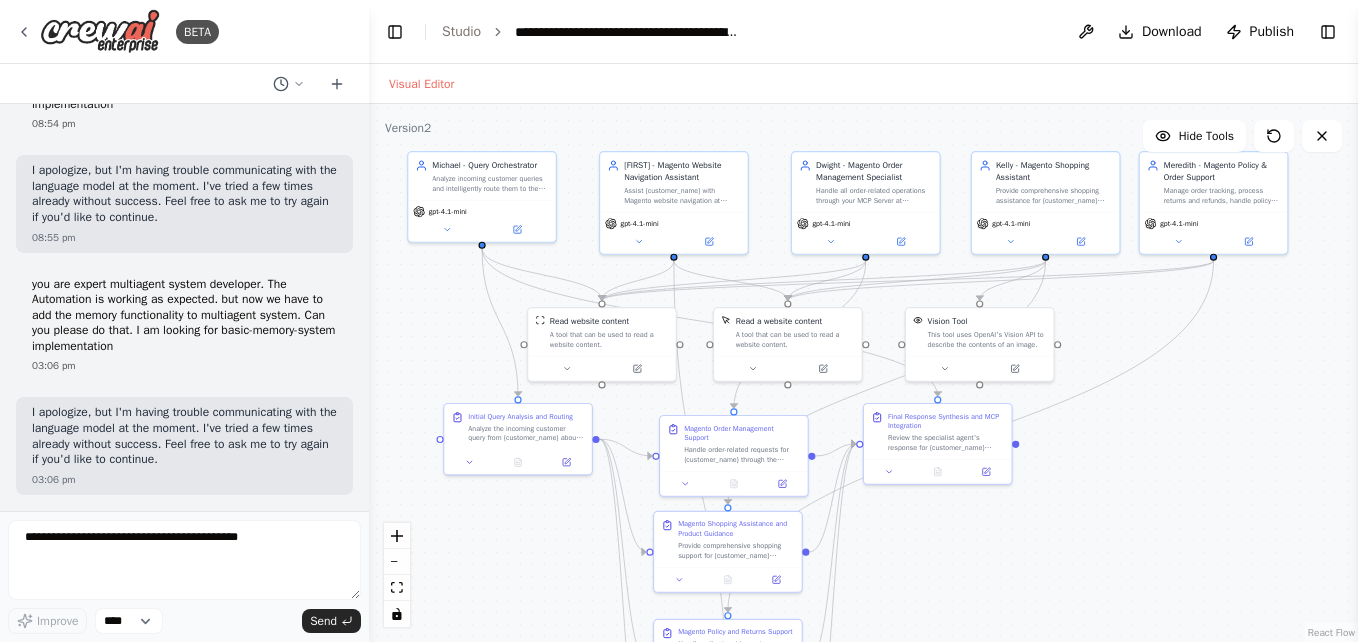 drag, startPoint x: 1145, startPoint y: 527, endPoint x: 1120, endPoint y: 545, distance: 30.805843 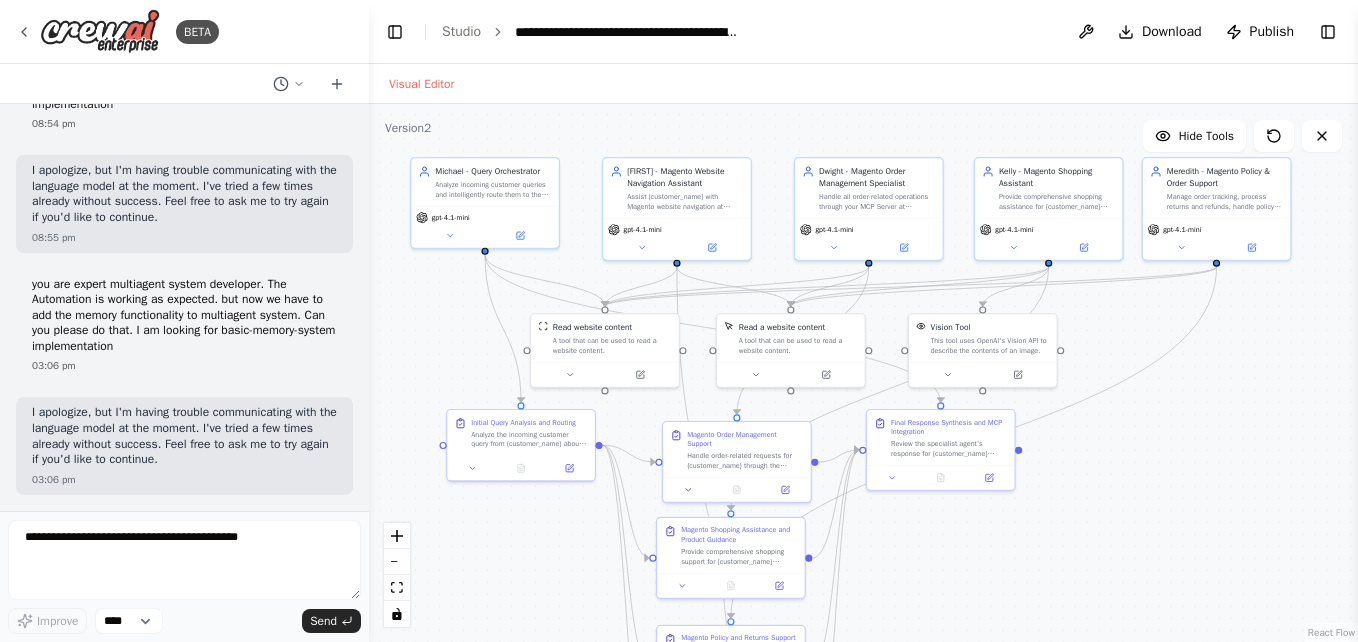 click on ".deletable-edge-delete-btn {
width: 20px;
height: 20px;
border: 0px solid #ffffff;
color: #6b7280;
background-color: #f8fafc;
cursor: pointer;
border-radius: 50%;
font-size: 12px;
padding: 3px;
display: flex;
align-items: center;
justify-content: center;
transition: all 0.2s cubic-bezier(0.4, 0, 0.2, 1);
box-shadow: 0 2px 4px rgba(0, 0, 0, 0.1);
}
.deletable-edge-delete-btn:hover {
background-color: #ef4444;
color: #ffffff;
border-color: #dc2626;
transform: scale(1.1);
box-shadow: 0 4px 12px rgba(239, 68, 68, 0.4);
}
.deletable-edge-delete-btn:active {
transform: scale(0.95);
box-shadow: 0 2px 4px rgba(239, 68, 68, 0.3);
}
Read website content Read a website content Vision Tool gpt-4.1-mini" at bounding box center (863, 373) 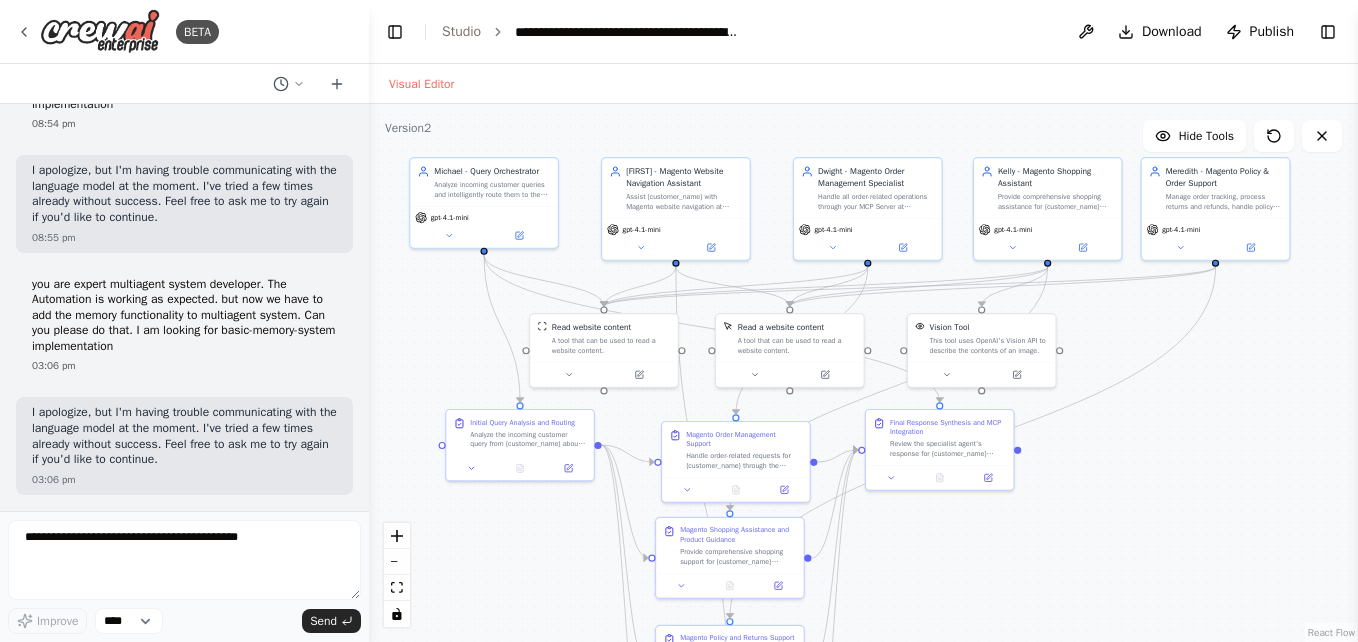click on ".deletable-edge-delete-btn {
width: 20px;
height: 20px;
border: 0px solid #ffffff;
color: #6b7280;
background-color: #f8fafc;
cursor: pointer;
border-radius: 50%;
font-size: 12px;
padding: 3px;
display: flex;
align-items: center;
justify-content: center;
transition: all 0.2s cubic-bezier(0.4, 0, 0.2, 1);
box-shadow: 0 2px 4px rgba(0, 0, 0, 0.1);
}
.deletable-edge-delete-btn:hover {
background-color: #ef4444;
color: #ffffff;
border-color: #dc2626;
transform: scale(1.1);
box-shadow: 0 4px 12px rgba(239, 68, 68, 0.4);
}
.deletable-edge-delete-btn:active {
transform: scale(0.95);
box-shadow: 0 2px 4px rgba(239, 68, 68, 0.3);
}
Read website content Read a website content Vision Tool gpt-4.1-mini" at bounding box center [863, 373] 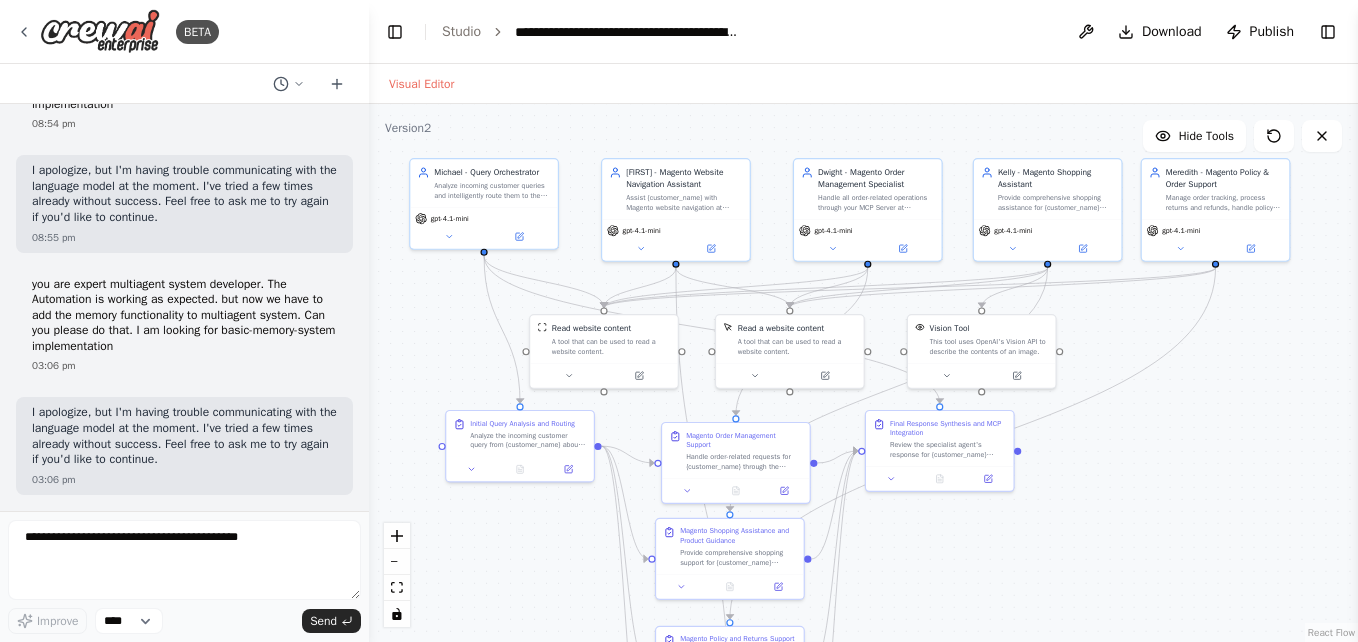 click on "BETA" at bounding box center (184, 32) 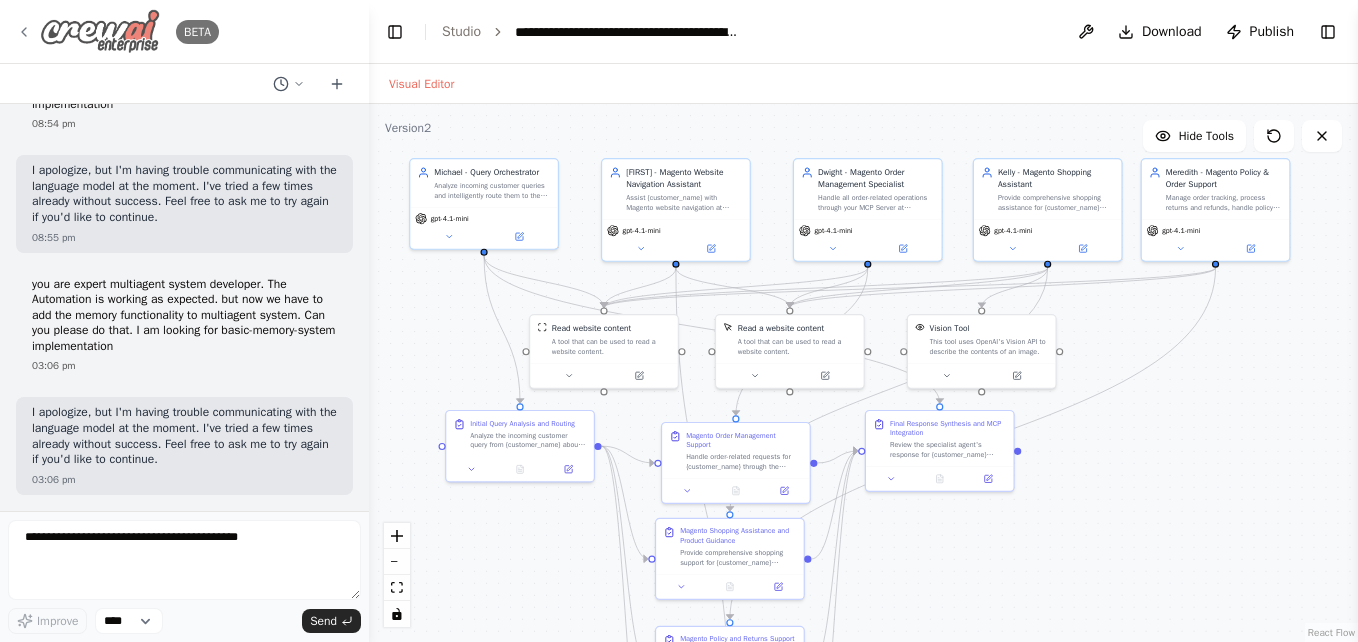 click 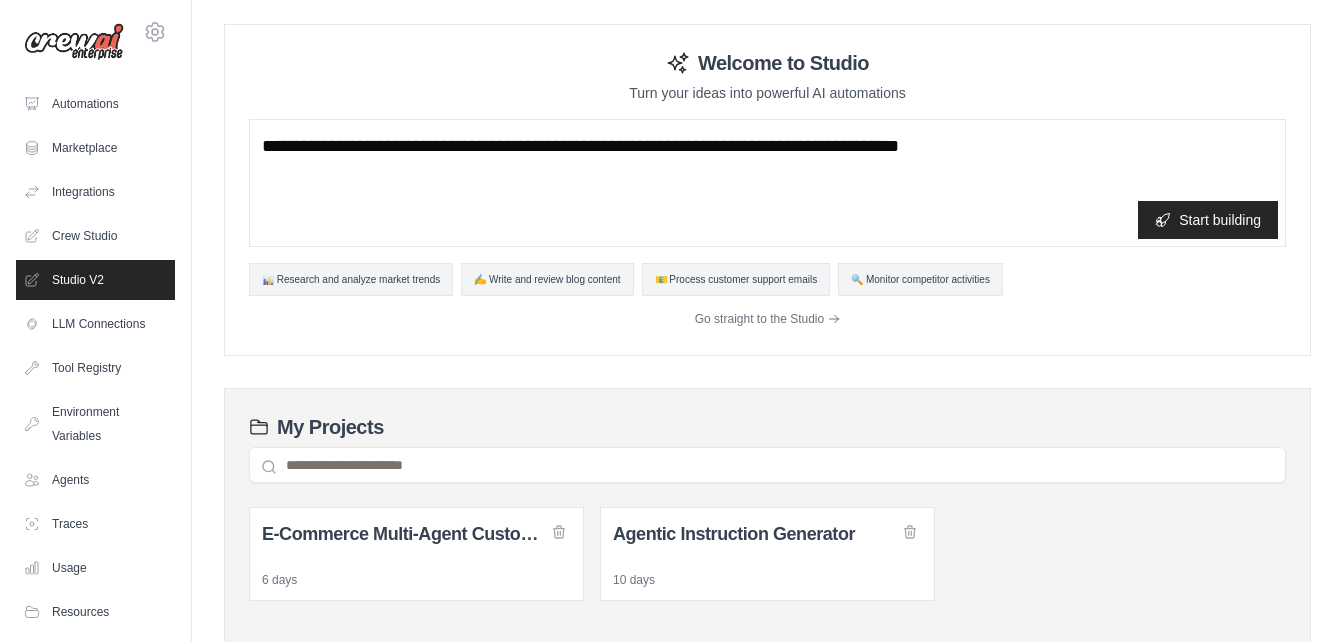 scroll, scrollTop: 0, scrollLeft: 0, axis: both 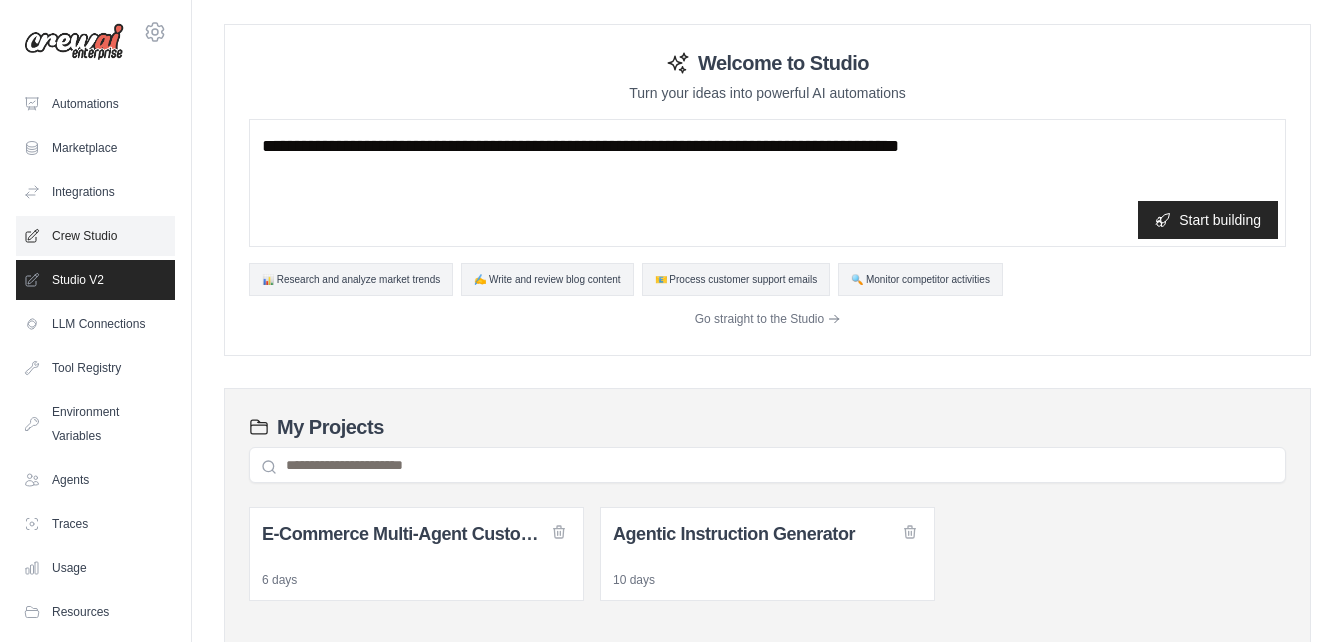click on "Crew Studio" at bounding box center [95, 236] 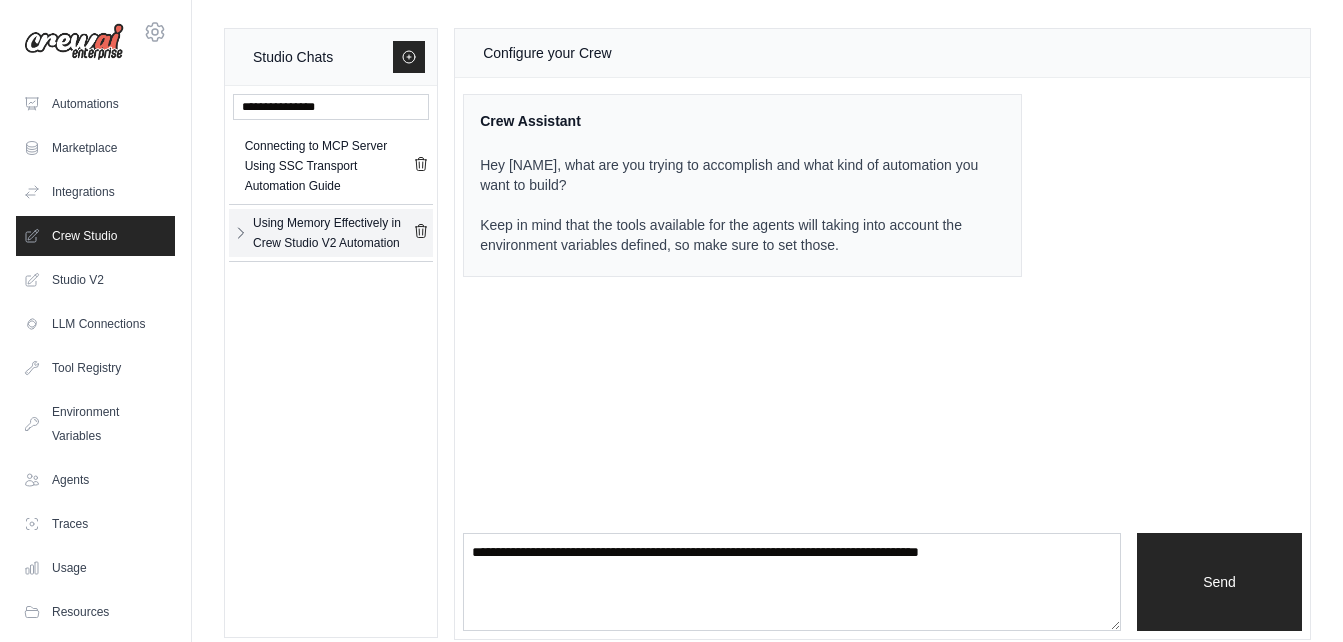click 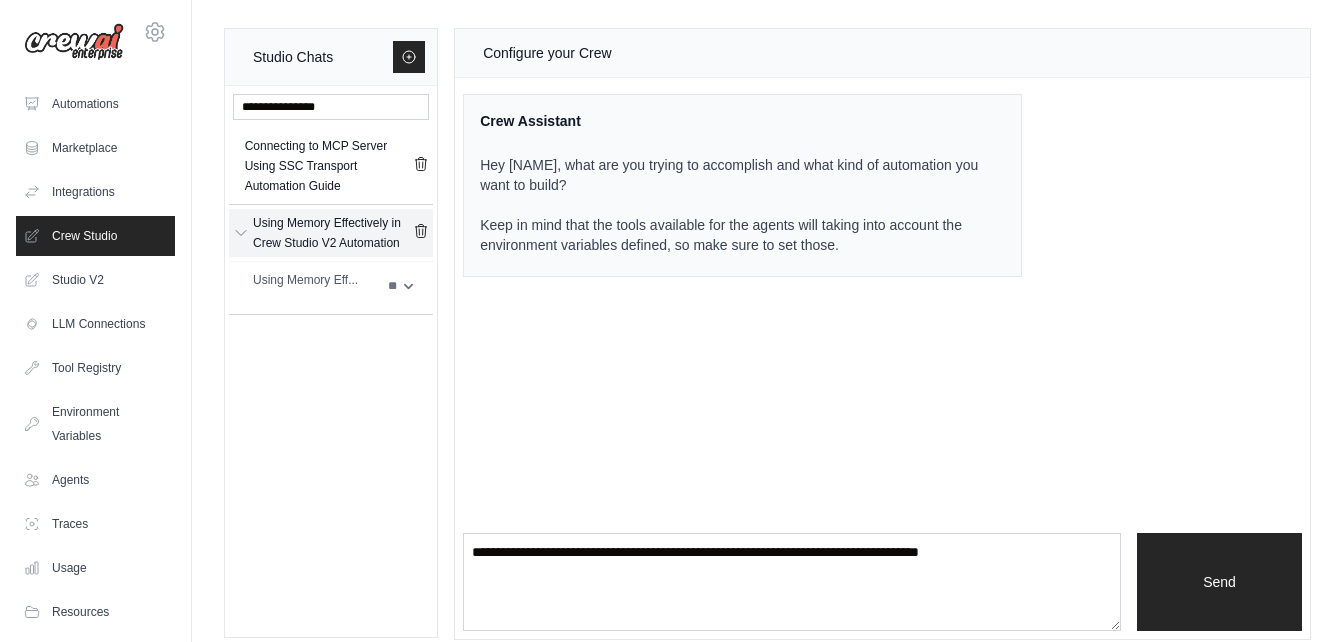 click on "Using Memory Effectively in Crew Studio V2 Automation" at bounding box center (333, 233) 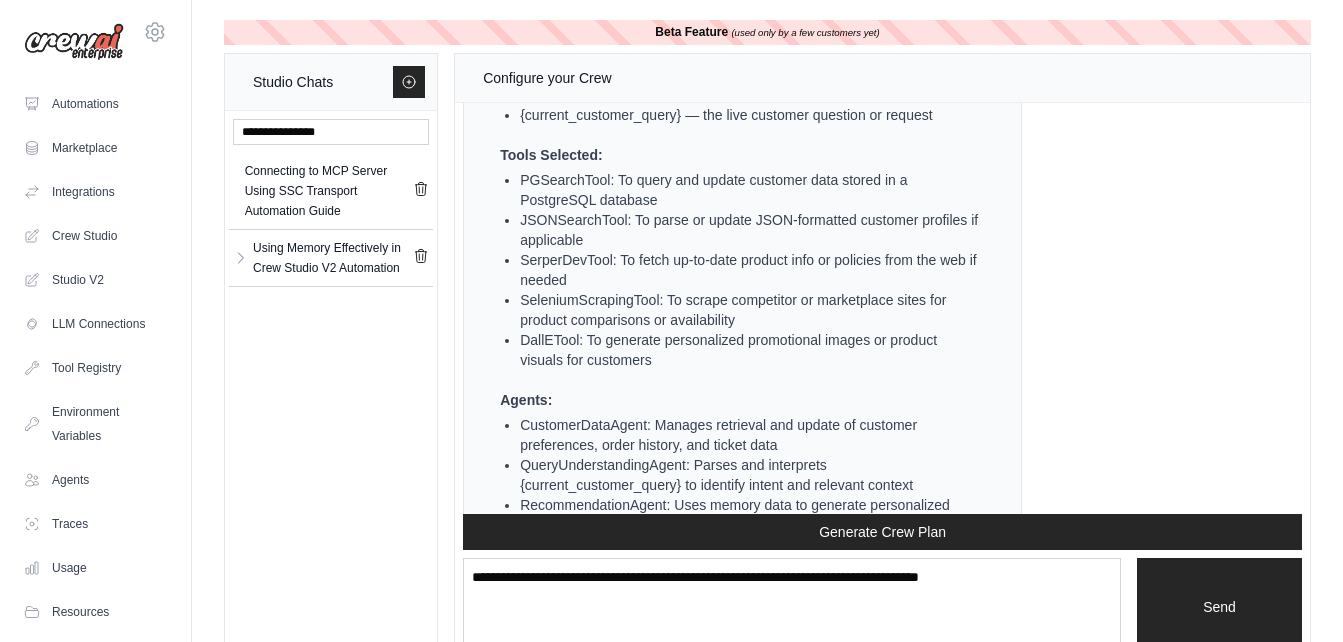 scroll, scrollTop: 2051, scrollLeft: 0, axis: vertical 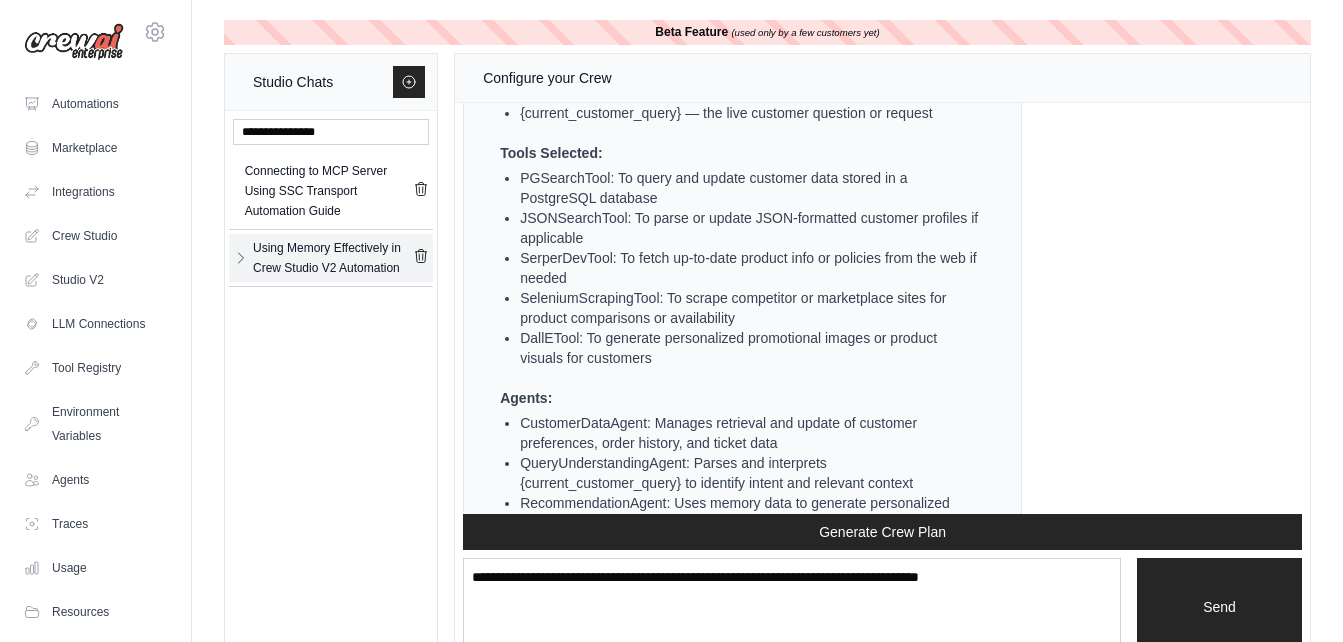 click 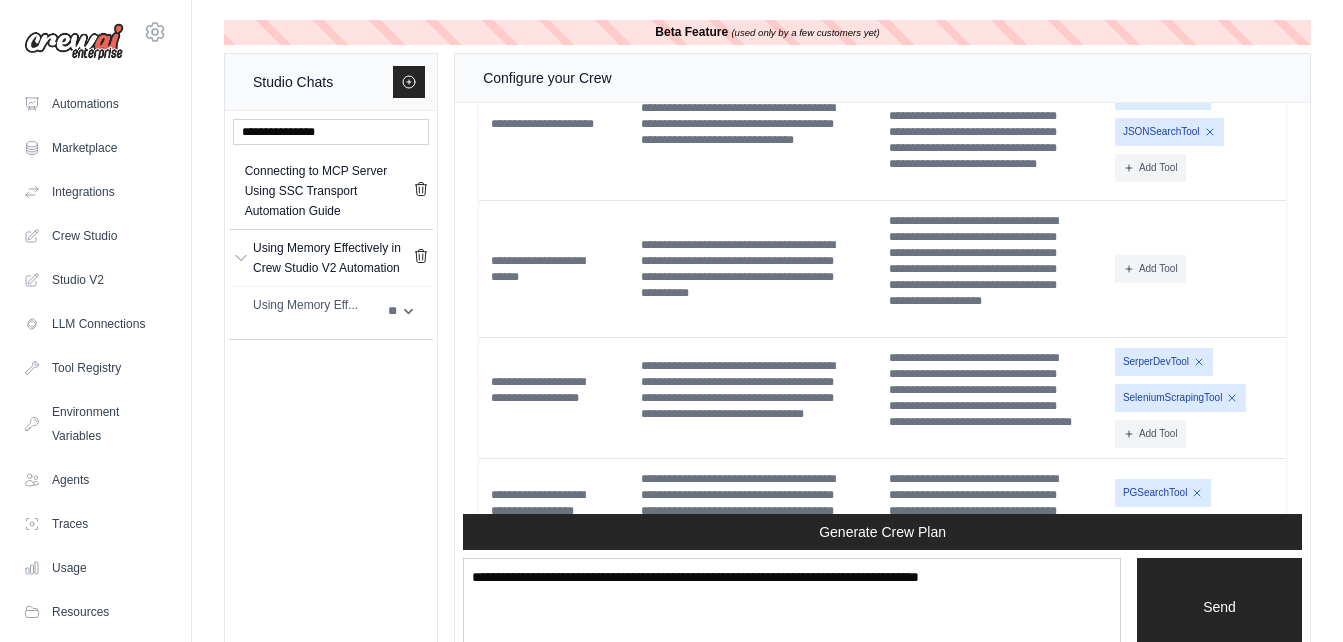 scroll, scrollTop: 3314, scrollLeft: 0, axis: vertical 